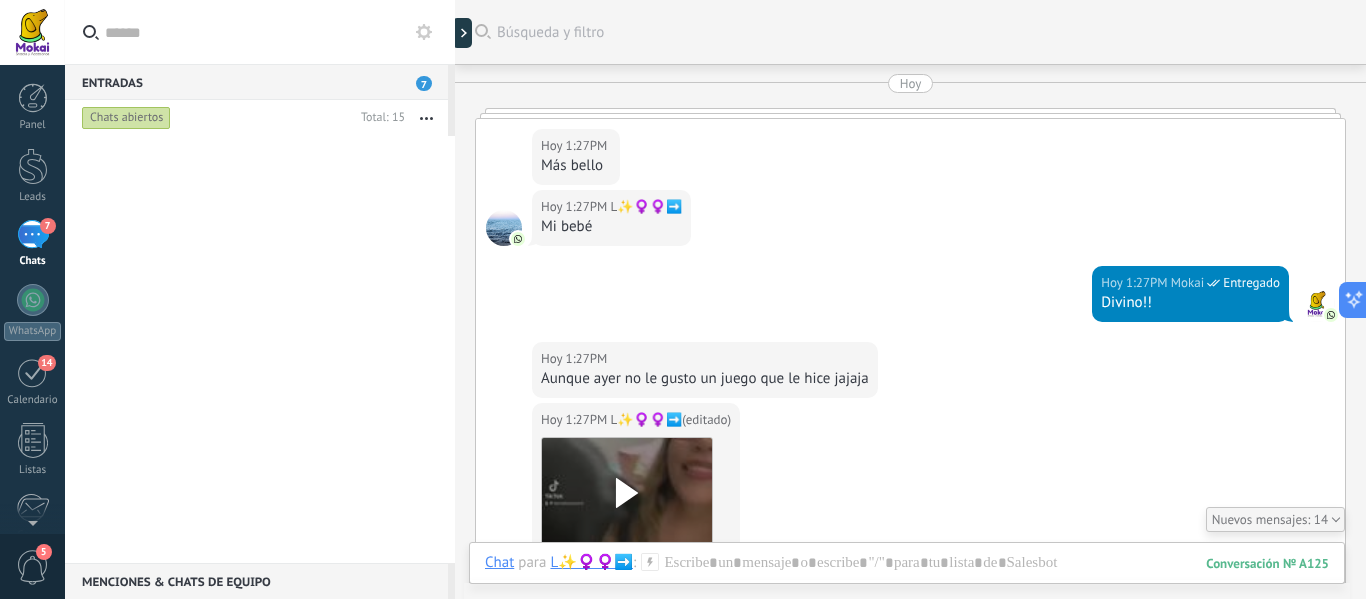 scroll, scrollTop: 0, scrollLeft: 0, axis: both 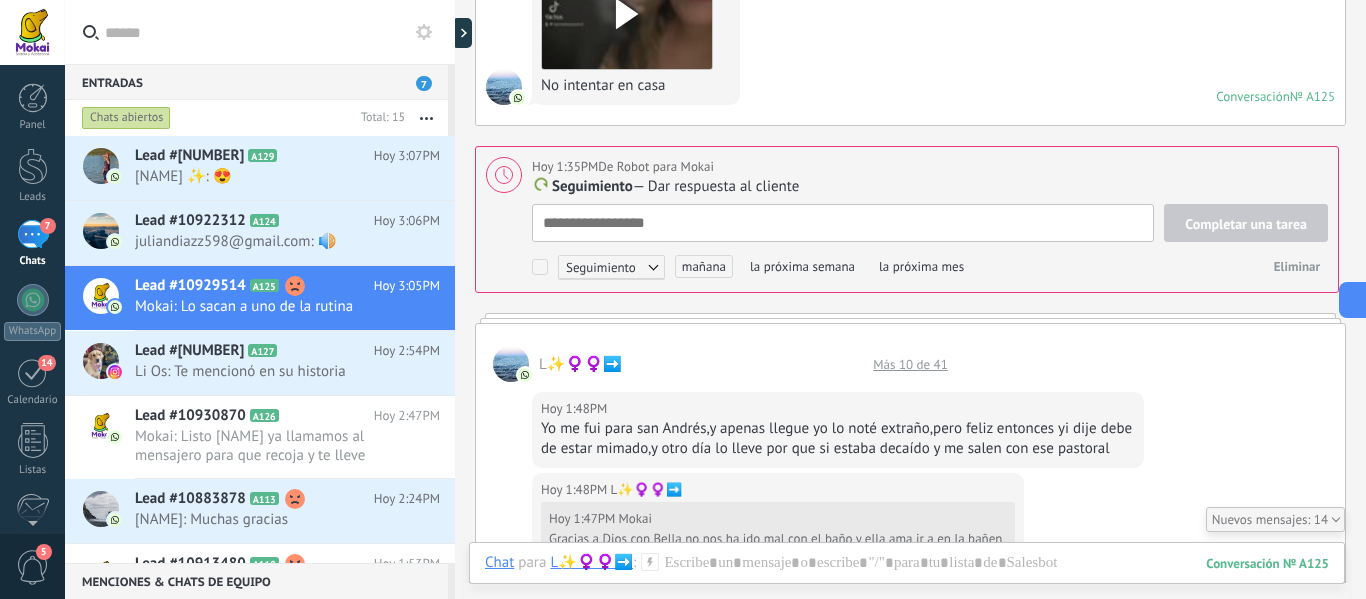 click on "Leads" at bounding box center (32, 176) 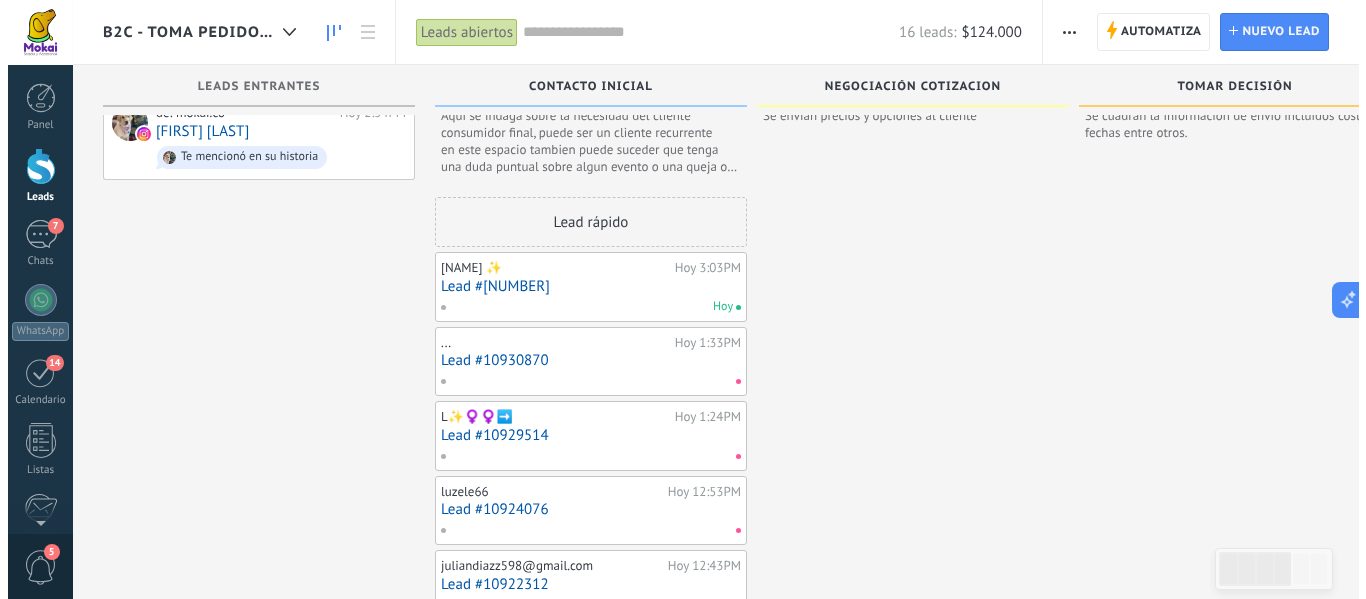 scroll, scrollTop: 0, scrollLeft: 0, axis: both 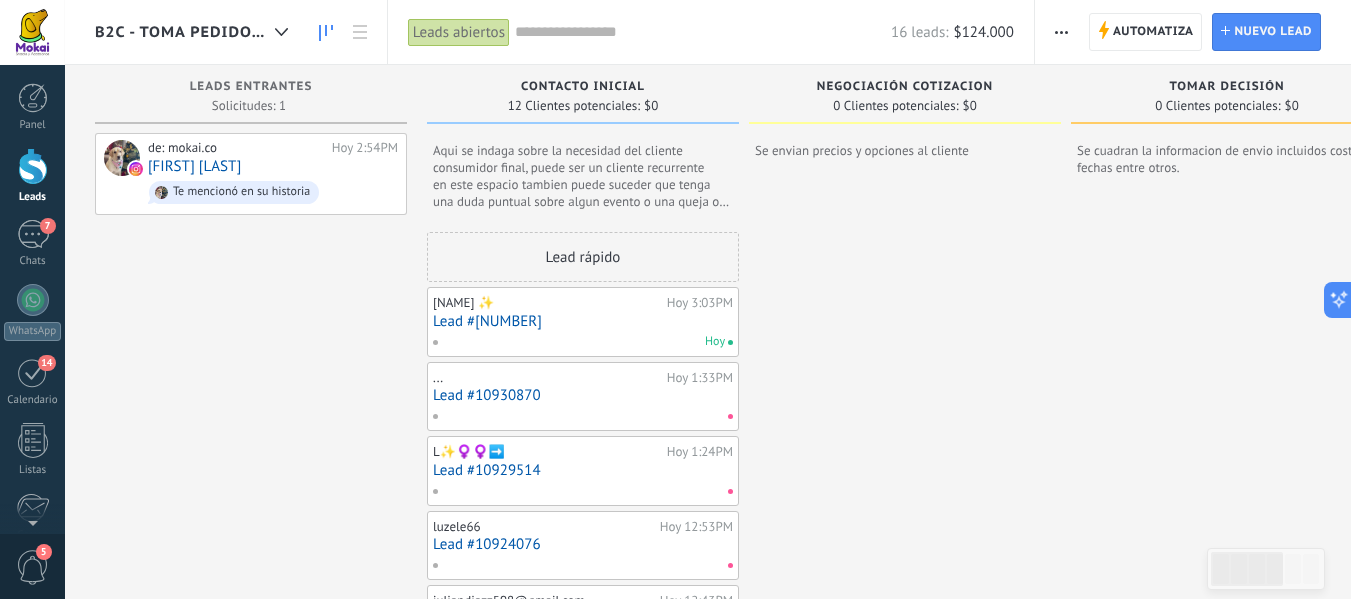 click on "Lead #10930870" at bounding box center [583, 395] 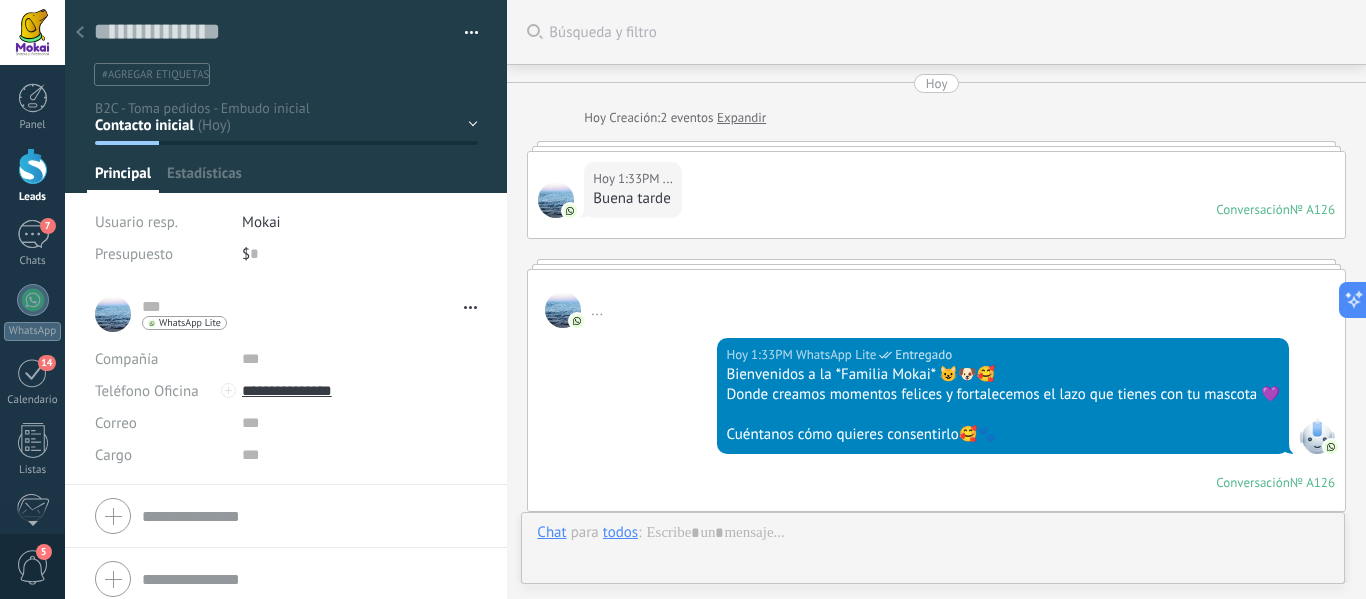 type on "**********" 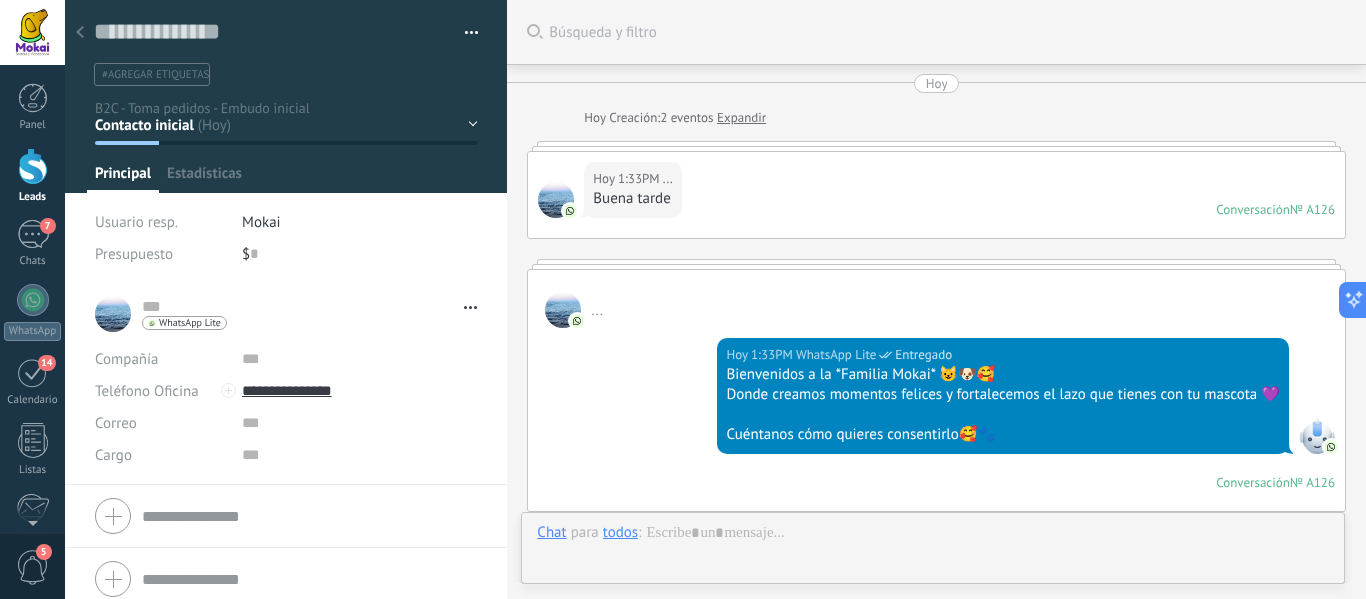 scroll, scrollTop: 1295, scrollLeft: 0, axis: vertical 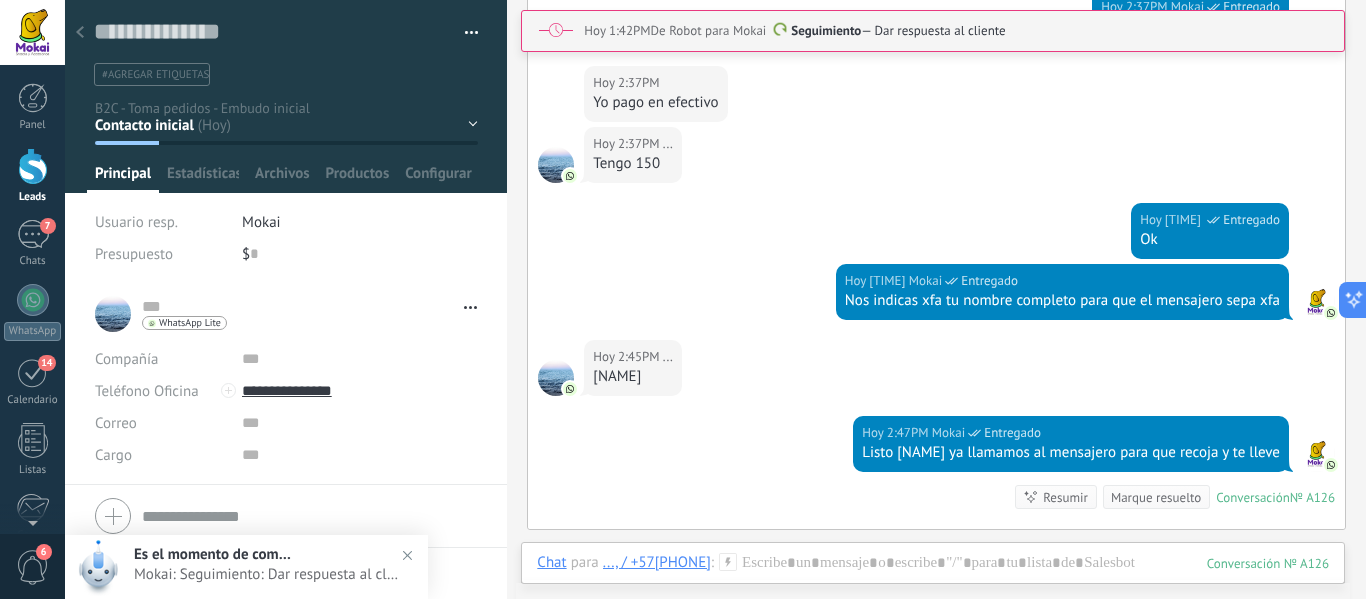 click on "$
0" at bounding box center [360, 254] 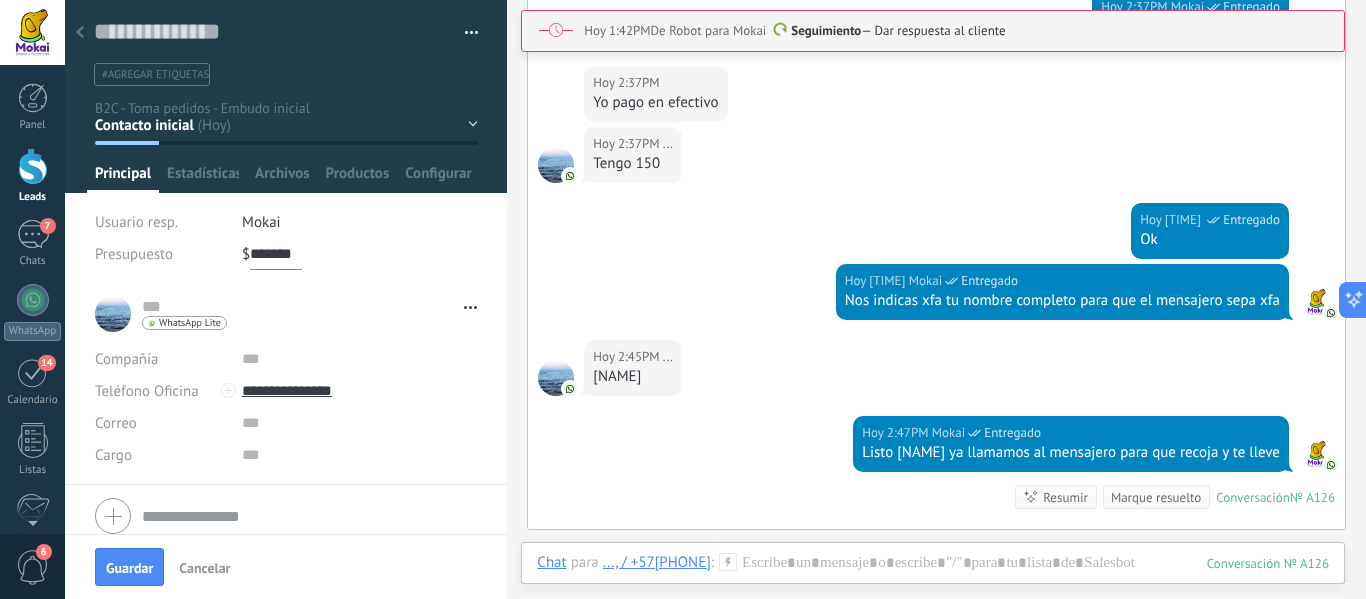 type on "*******" 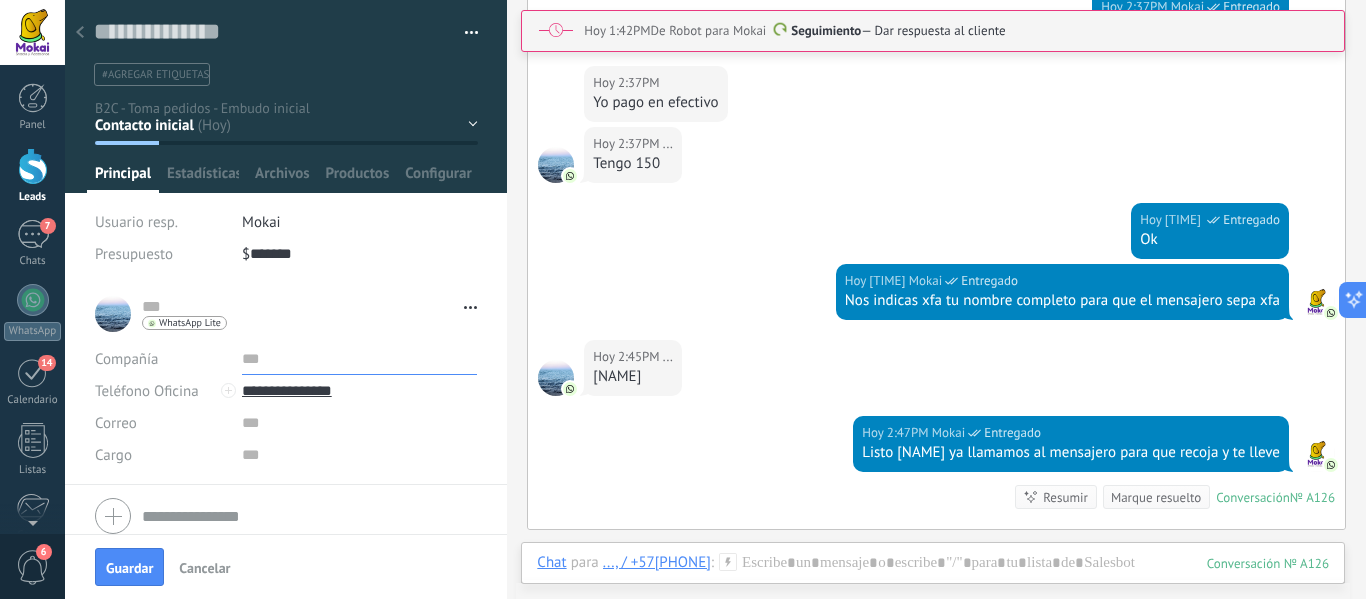 click at bounding box center [360, 359] 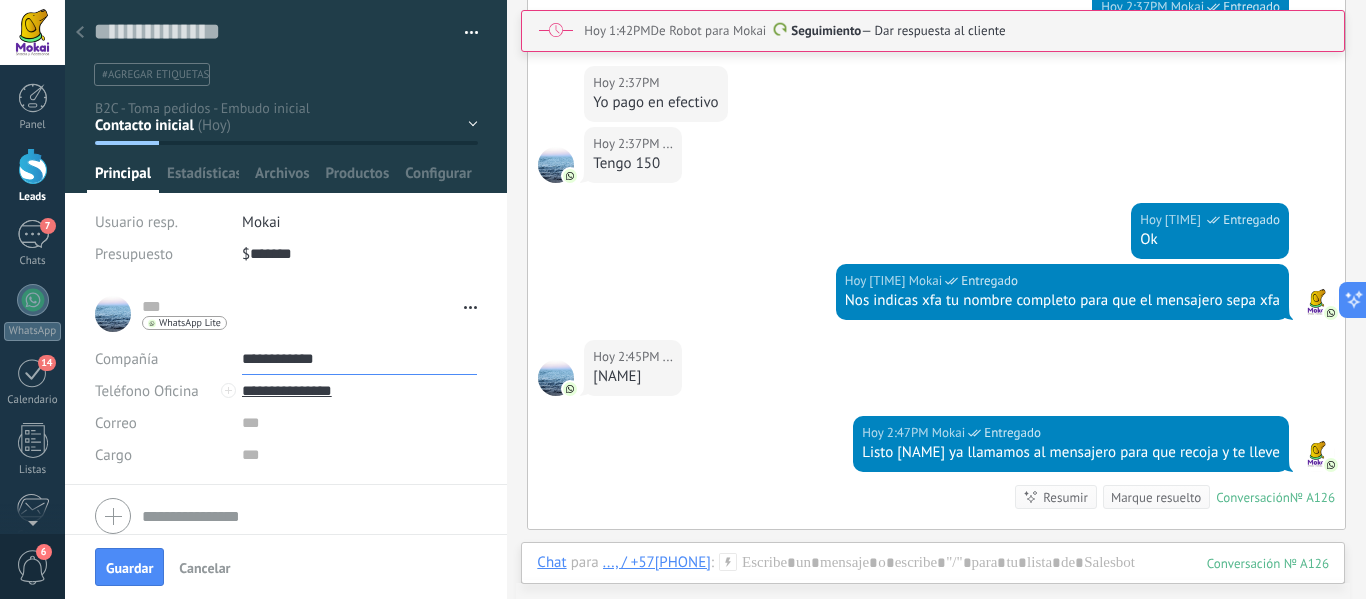 type on "**********" 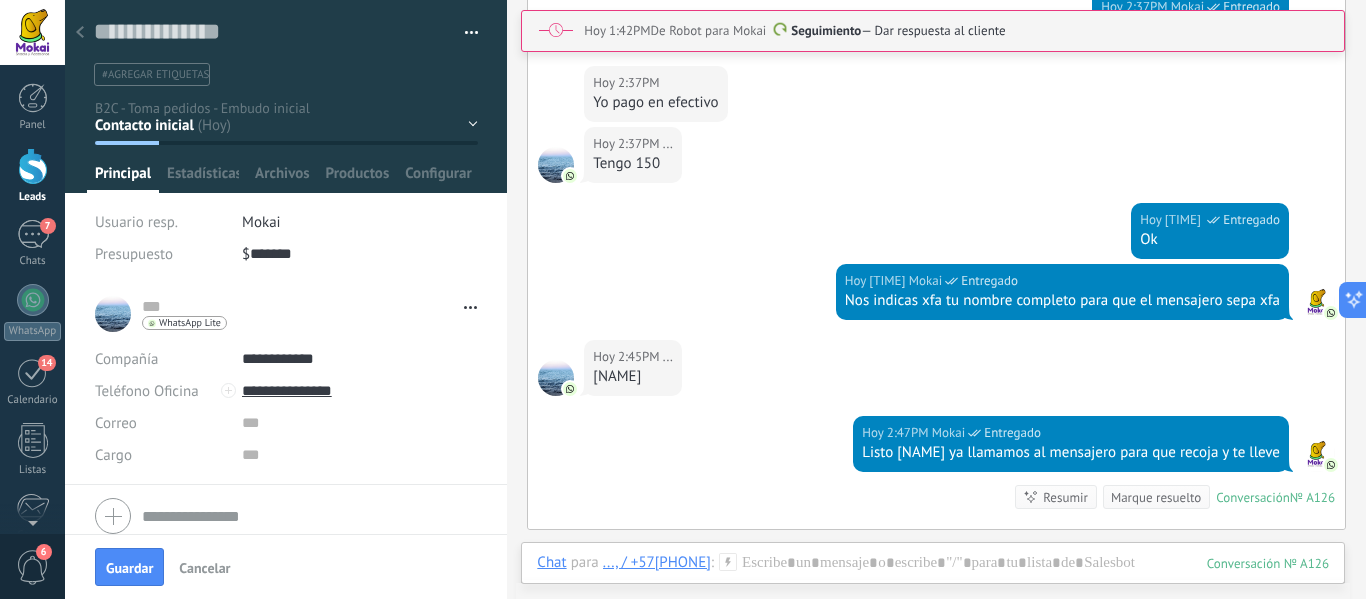 click on "Guardar" at bounding box center (129, 568) 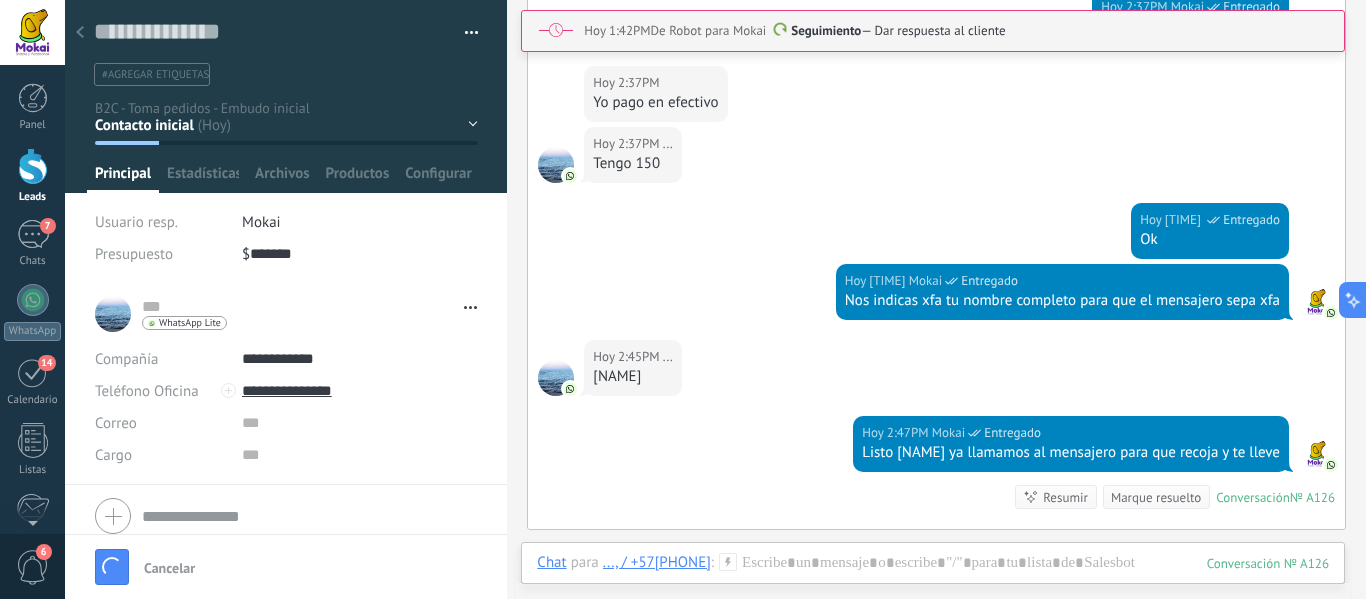 type on "***" 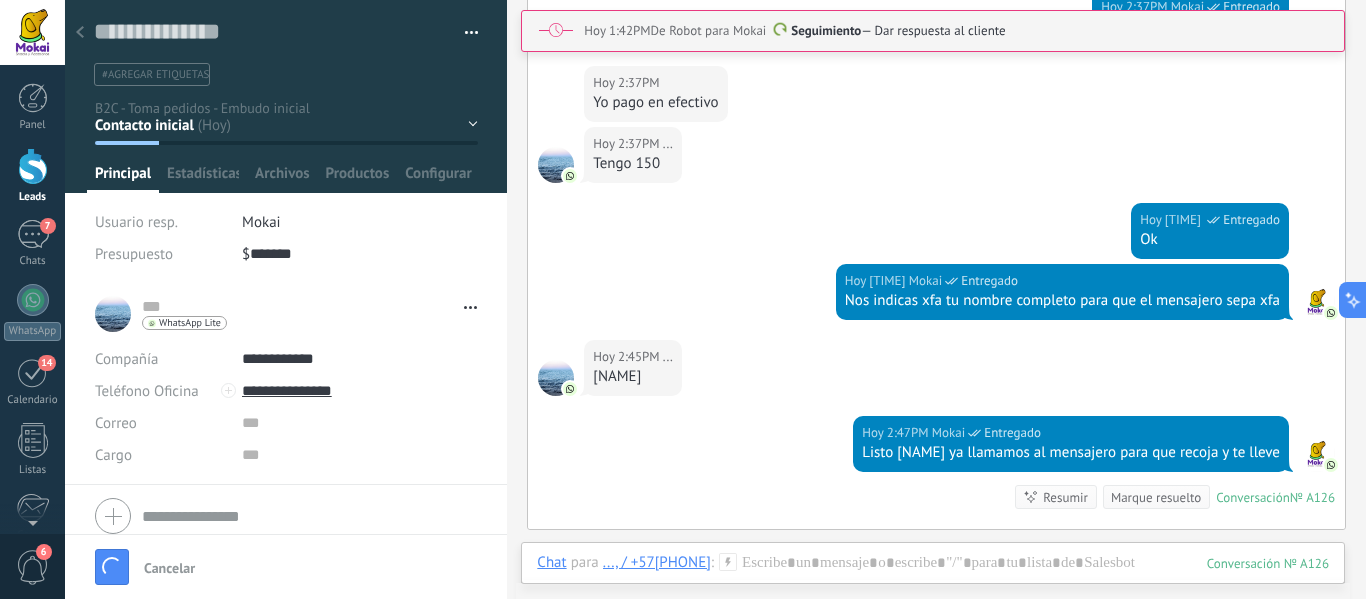 scroll, scrollTop: 20, scrollLeft: 0, axis: vertical 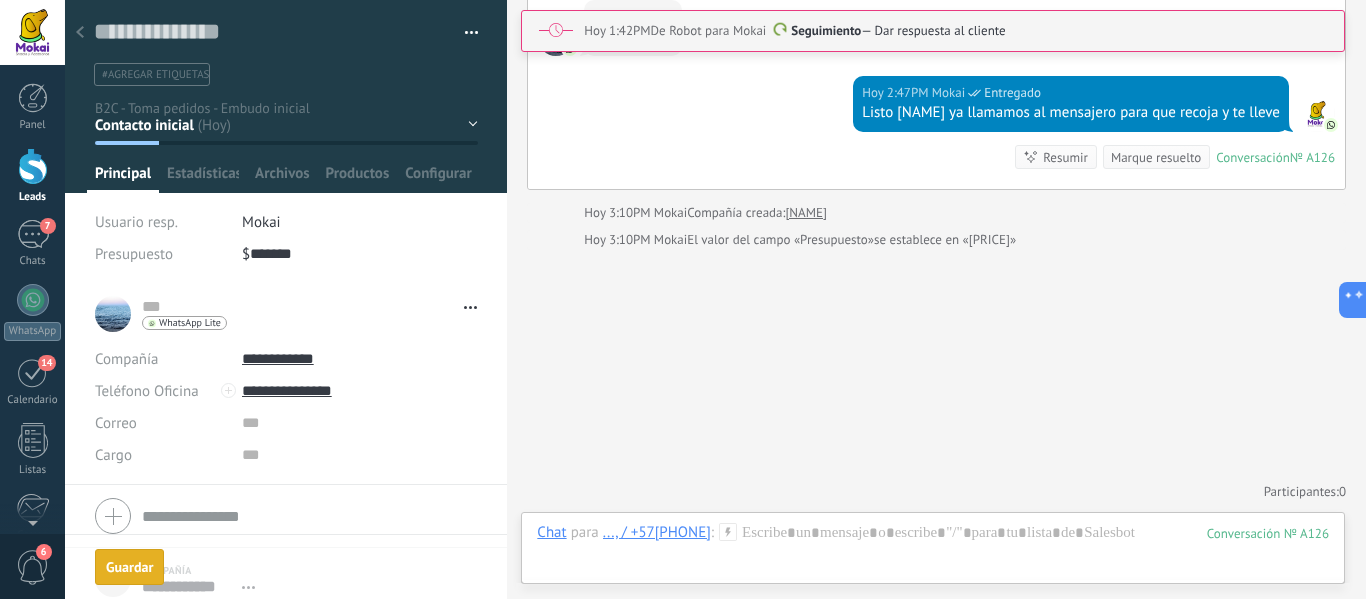 click at bounding box center (33, 166) 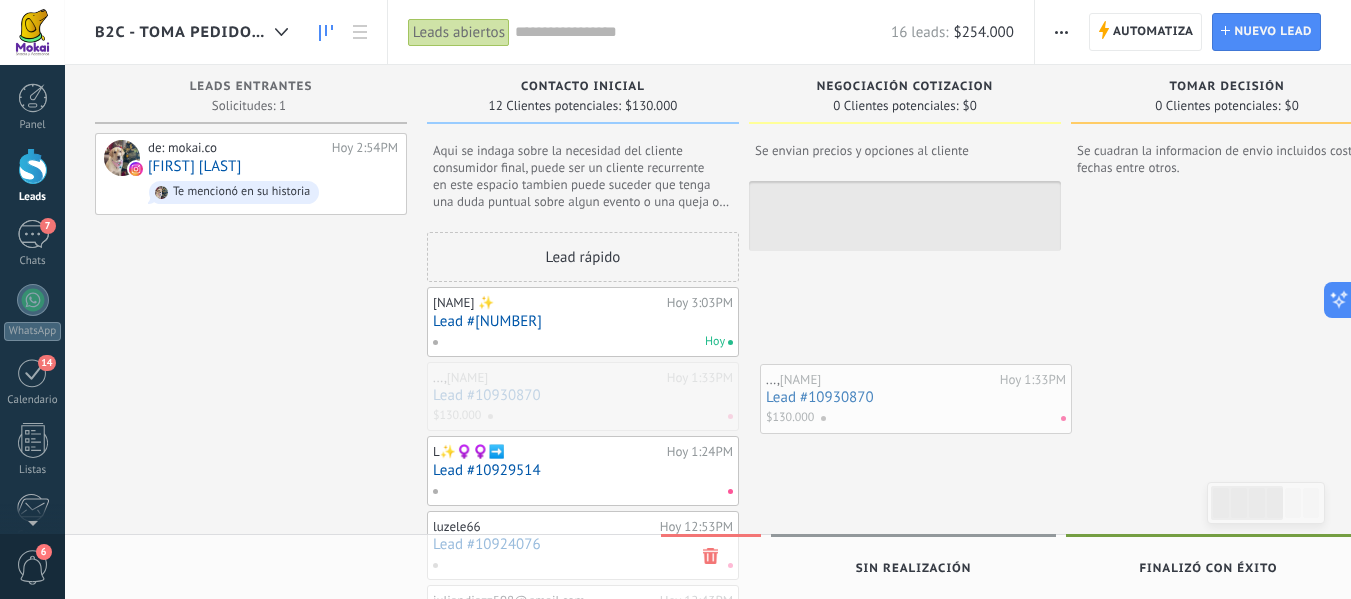 drag, startPoint x: 577, startPoint y: 397, endPoint x: 909, endPoint y: 399, distance: 332.006 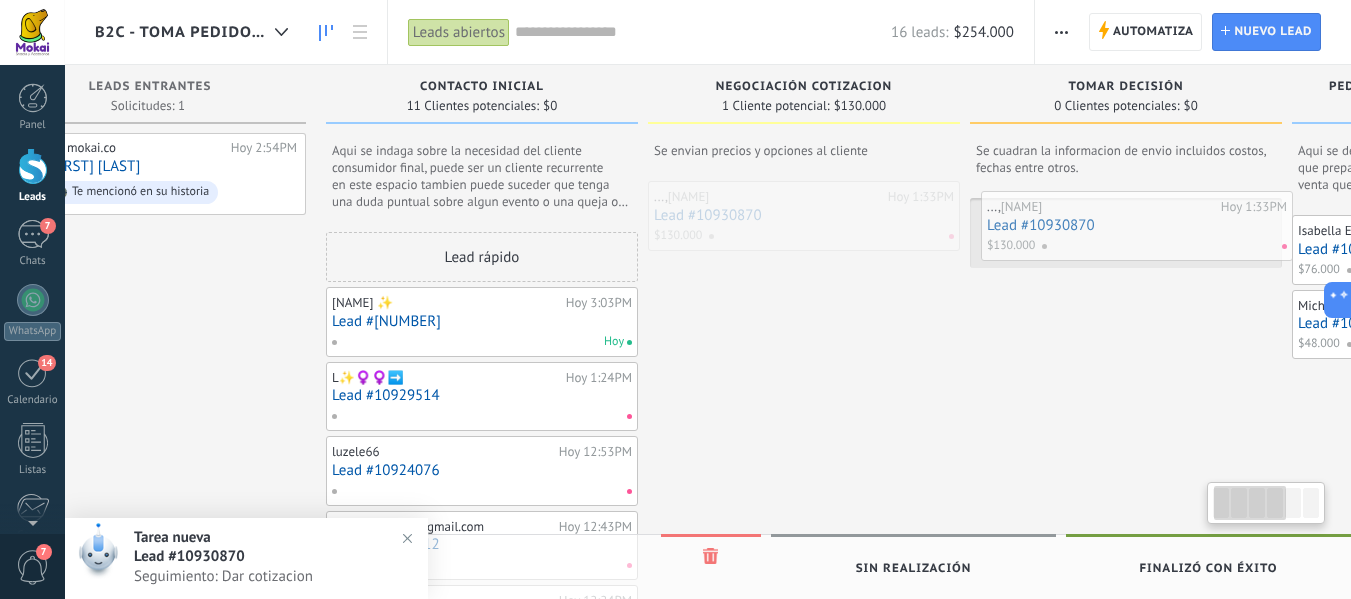drag, startPoint x: 920, startPoint y: 205, endPoint x: 1151, endPoint y: 213, distance: 231.13849 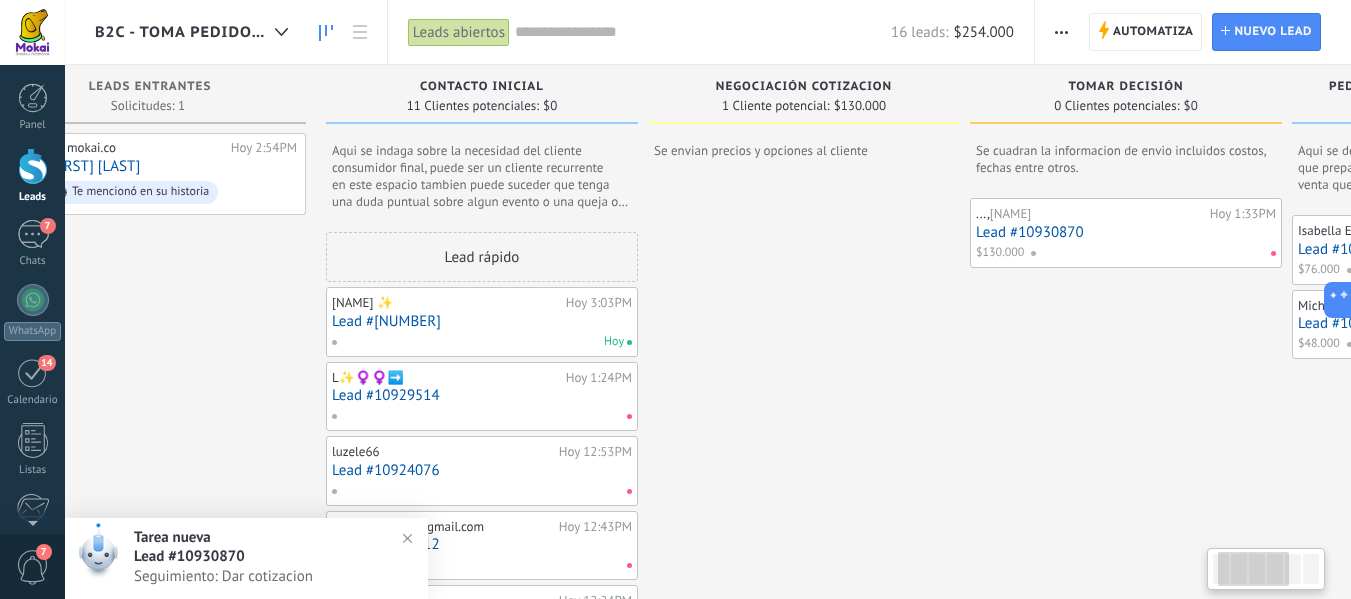 scroll, scrollTop: 0, scrollLeft: 118, axis: horizontal 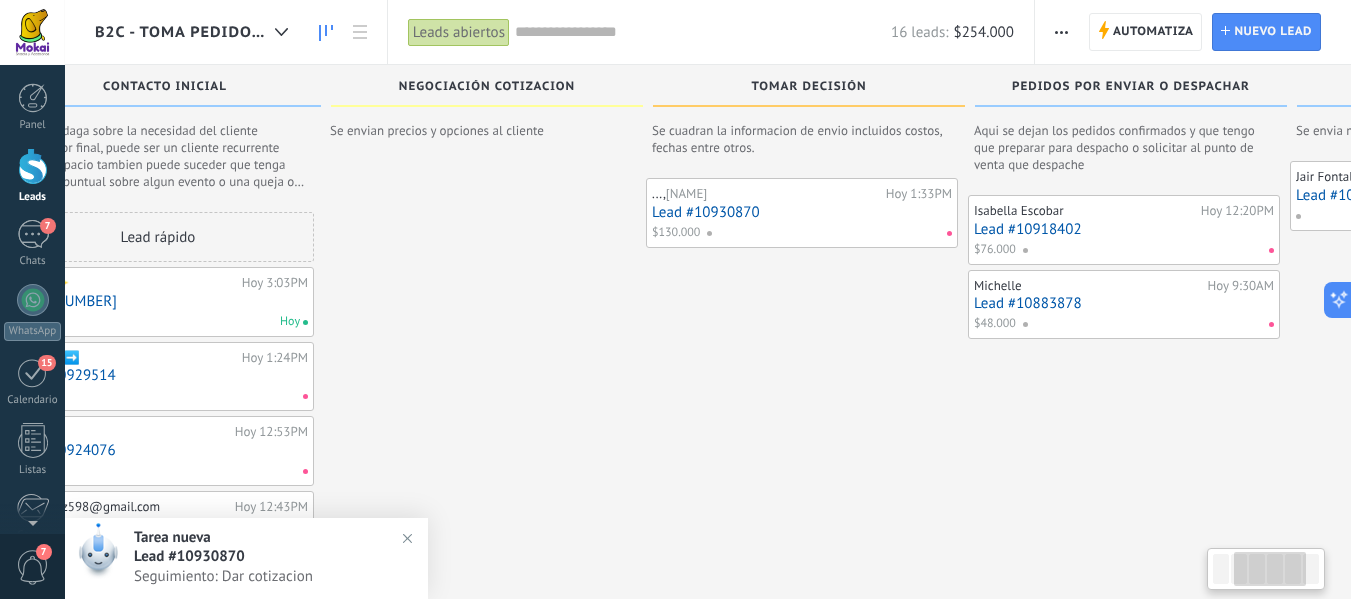 drag, startPoint x: 1083, startPoint y: 316, endPoint x: 794, endPoint y: 237, distance: 299.60306 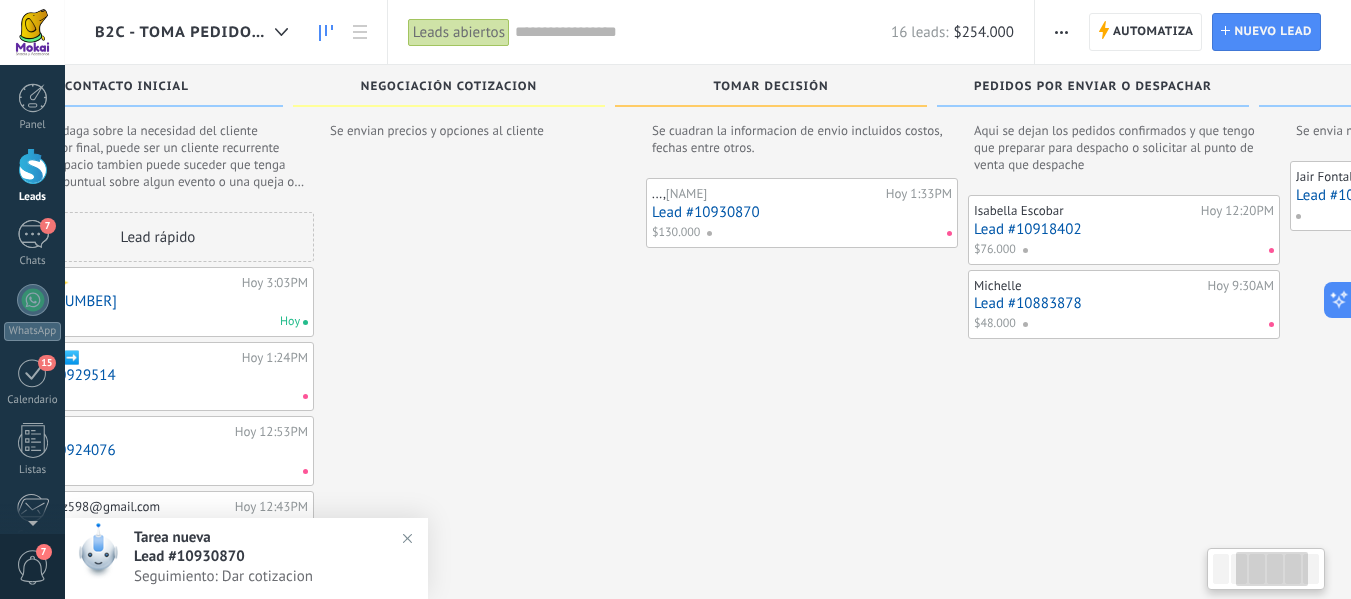 scroll, scrollTop: 0, scrollLeft: 456, axis: horizontal 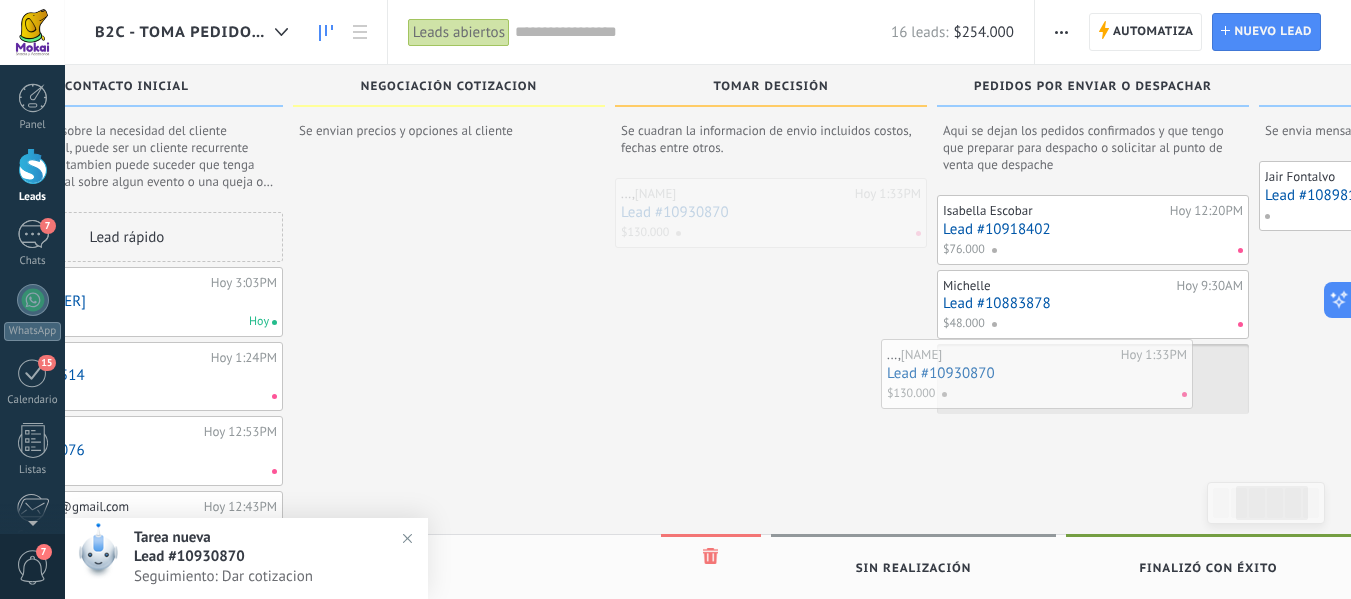 drag, startPoint x: 790, startPoint y: 196, endPoint x: 1106, endPoint y: 375, distance: 363.17627 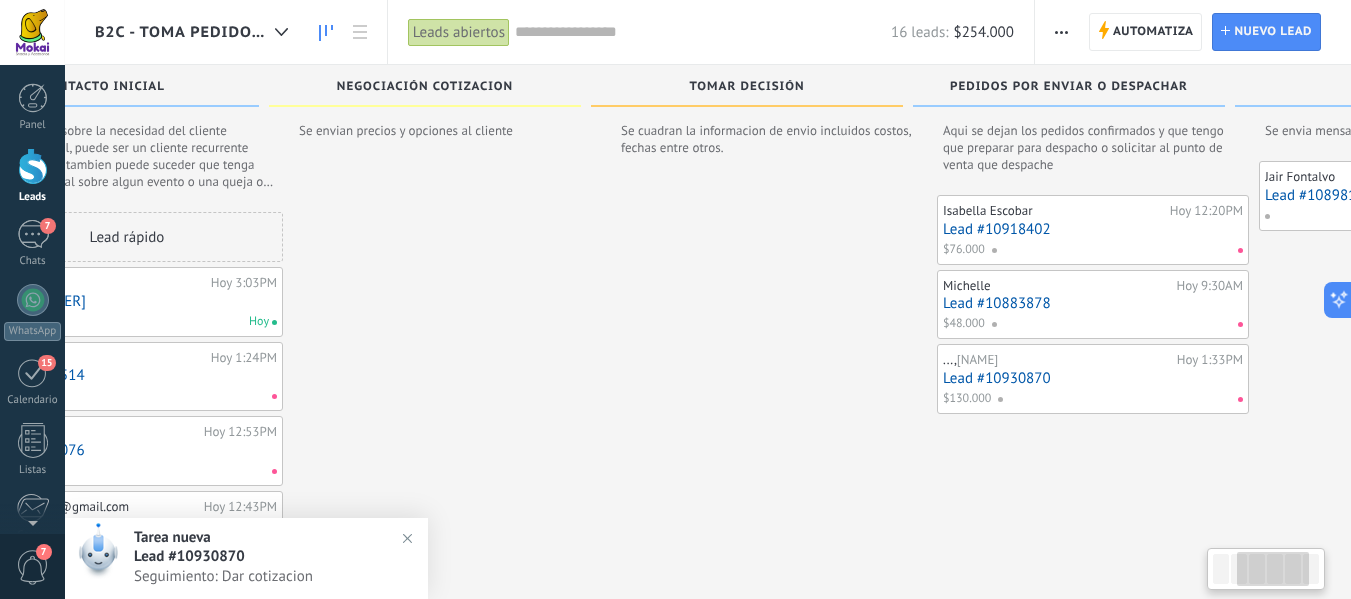 scroll, scrollTop: 0, scrollLeft: 480, axis: horizontal 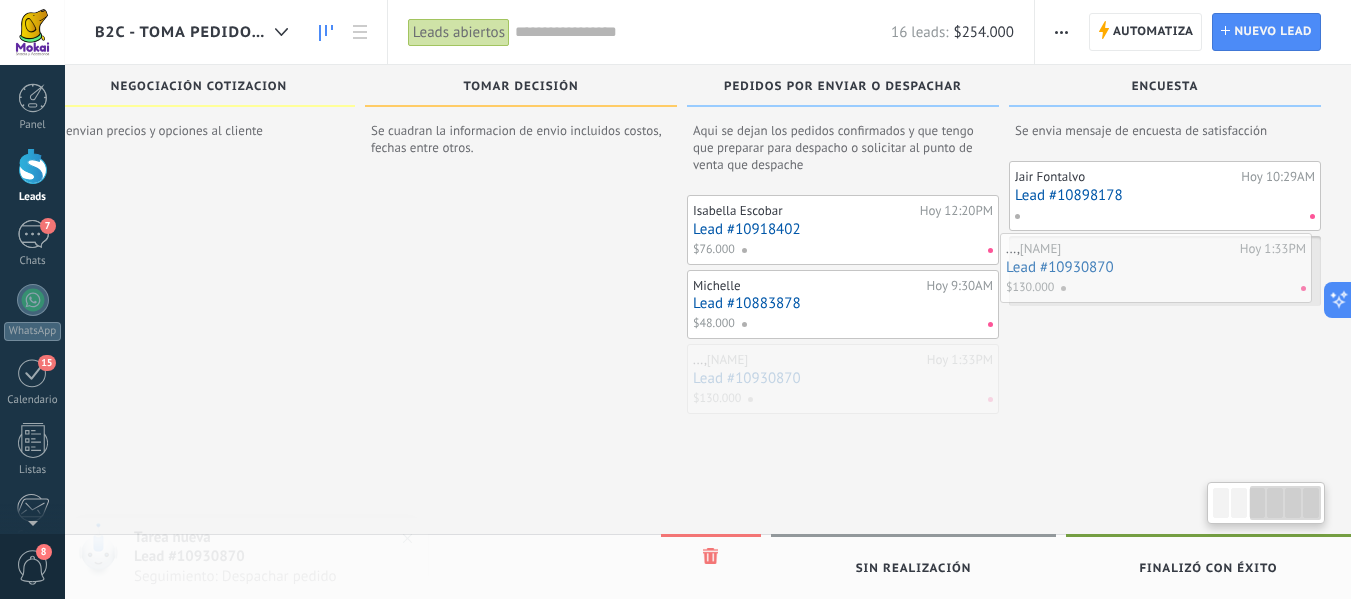 drag, startPoint x: 1128, startPoint y: 375, endPoint x: 1214, endPoint y: 264, distance: 140.41724 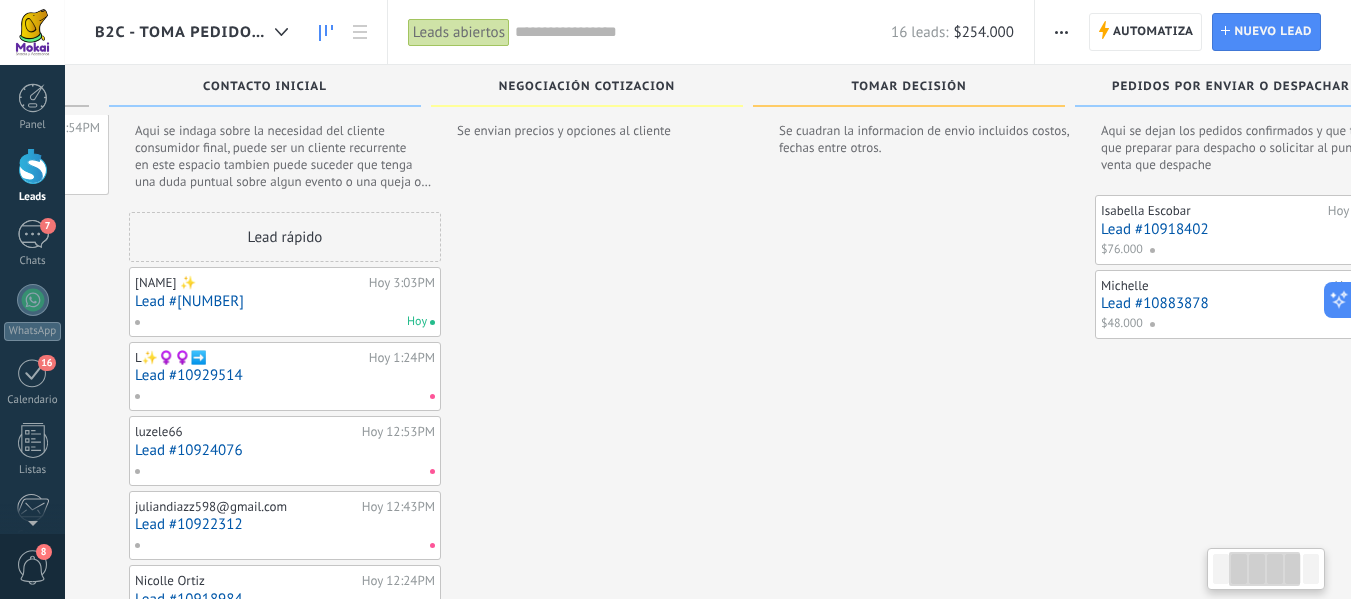drag, startPoint x: 704, startPoint y: 444, endPoint x: 574, endPoint y: 399, distance: 137.56816 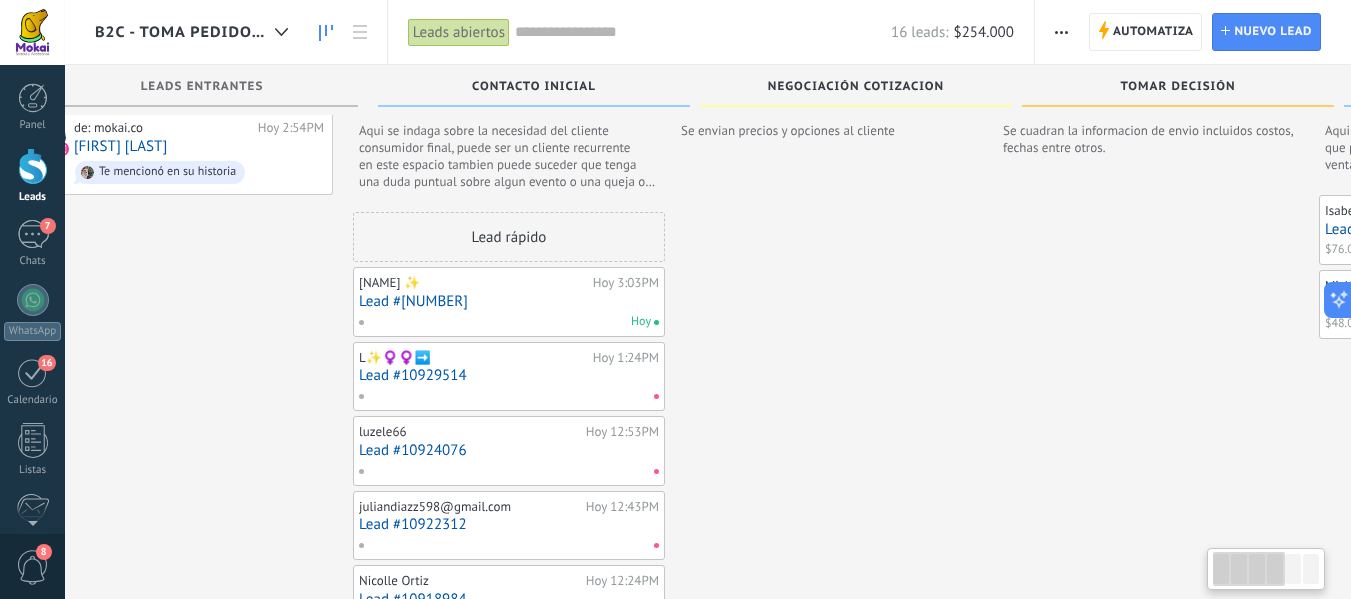 scroll, scrollTop: 0, scrollLeft: 48, axis: horizontal 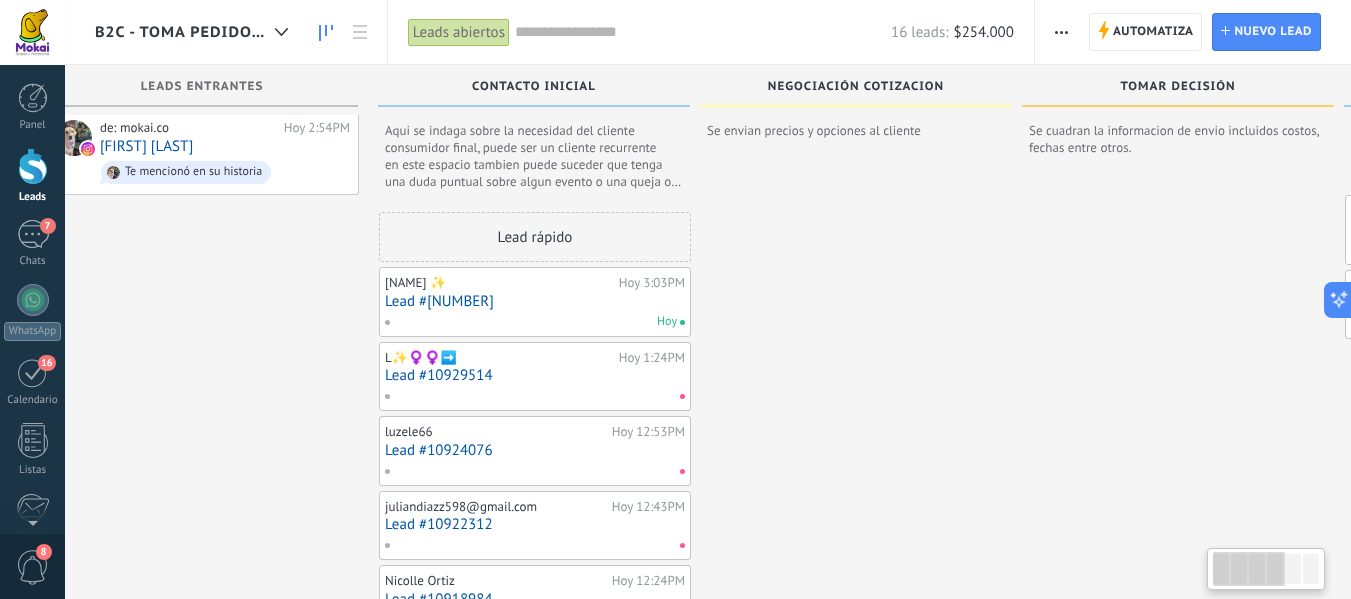 drag, startPoint x: 649, startPoint y: 401, endPoint x: 798, endPoint y: 398, distance: 149.0302 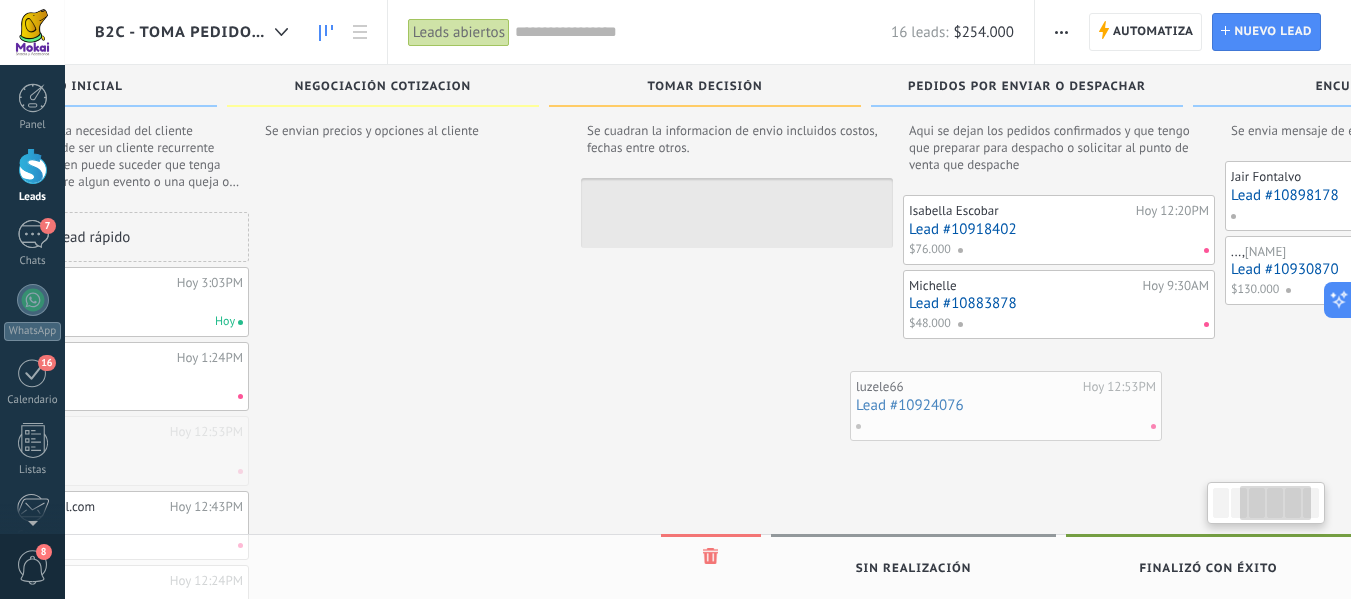 scroll, scrollTop: 0, scrollLeft: 522, axis: horizontal 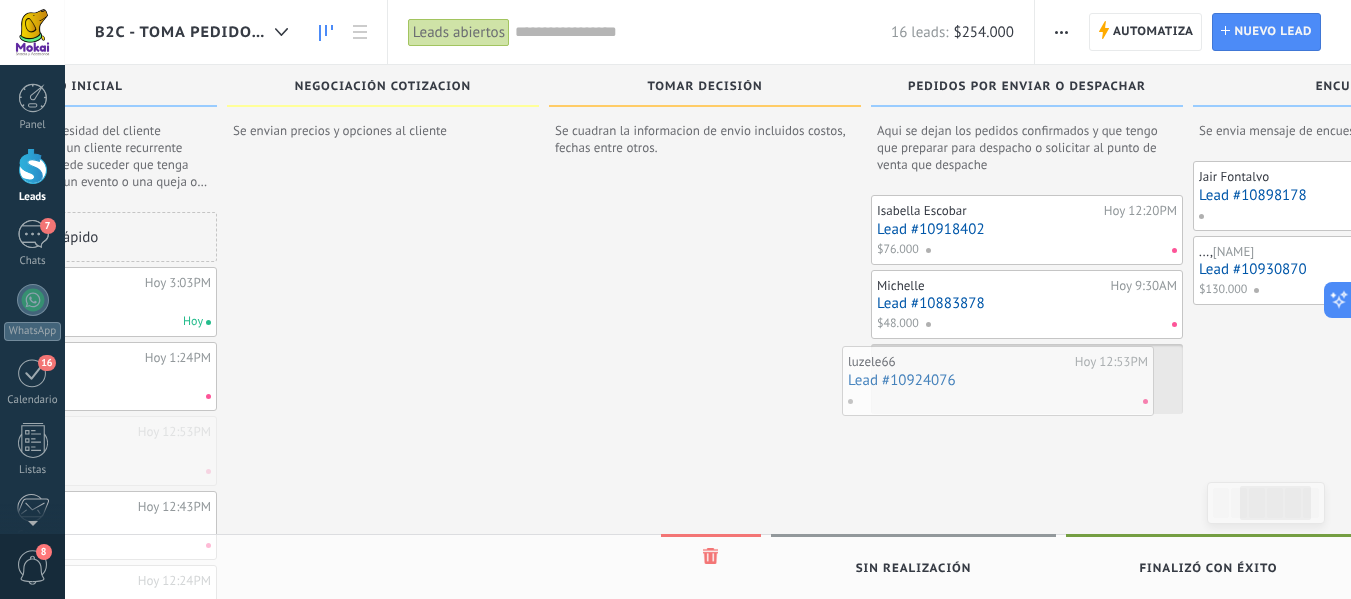 drag, startPoint x: 572, startPoint y: 445, endPoint x: 1034, endPoint y: 375, distance: 467.27295 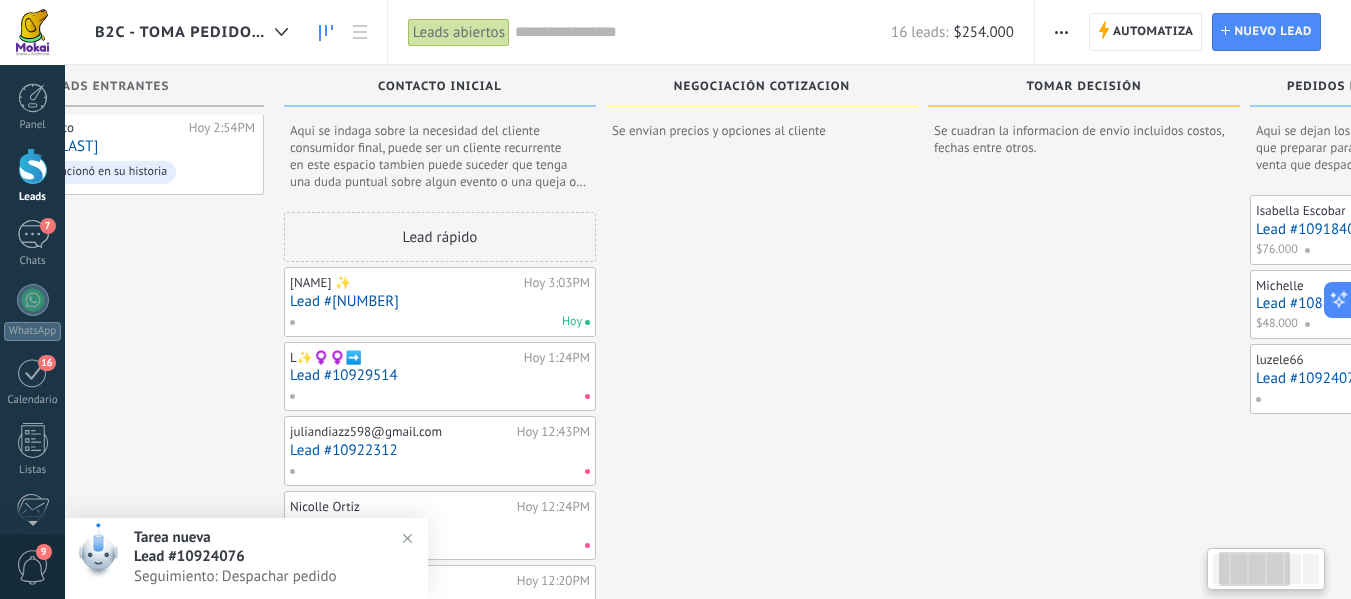 drag, startPoint x: 493, startPoint y: 447, endPoint x: 467, endPoint y: 389, distance: 63.560993 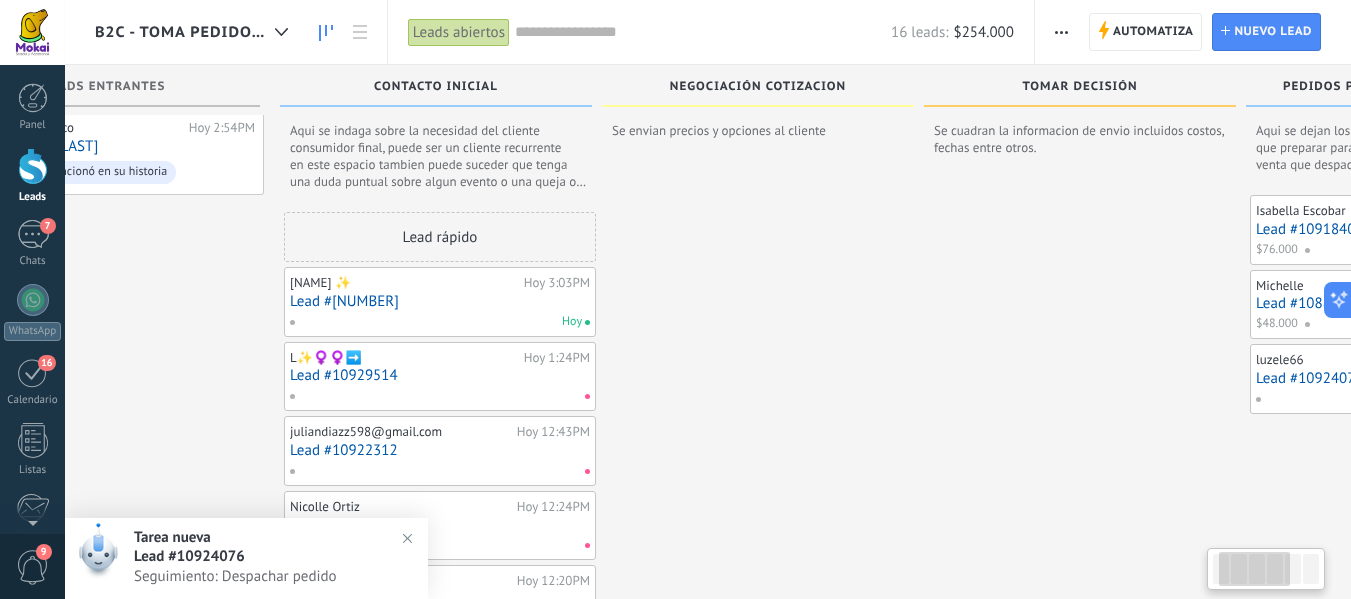 scroll, scrollTop: 0, scrollLeft: 147, axis: horizontal 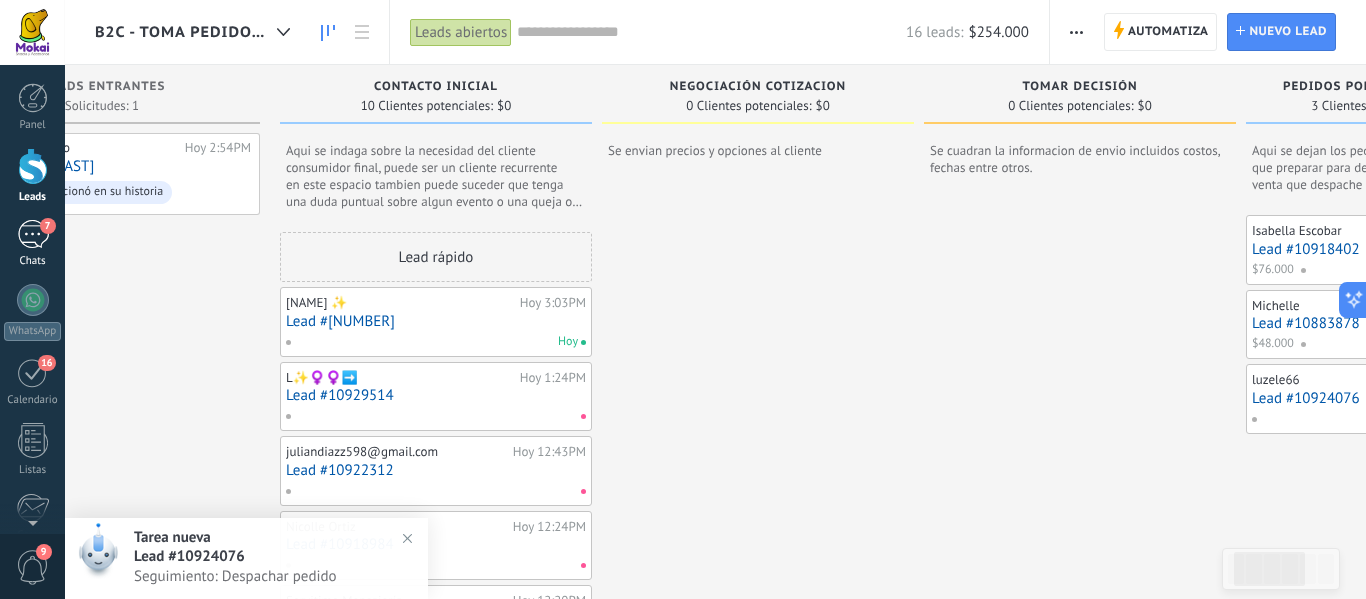 click on "7" at bounding box center (33, 234) 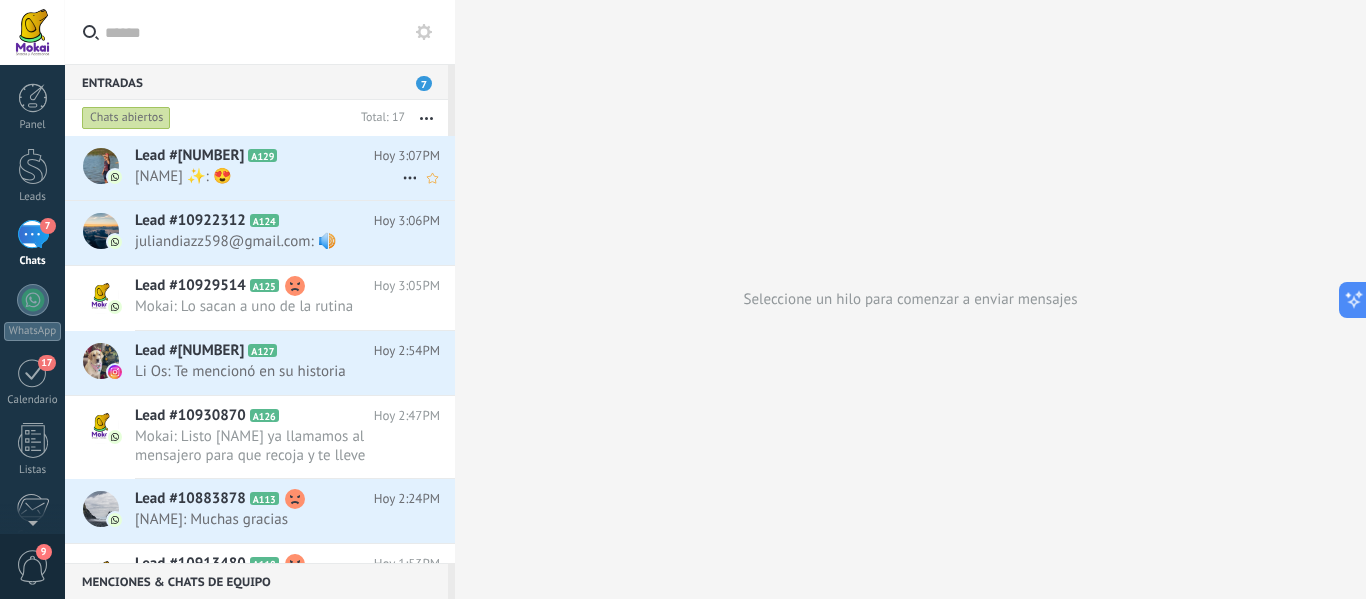 click on "[FIRST] [LAST] ✨: 😍" at bounding box center [268, 176] 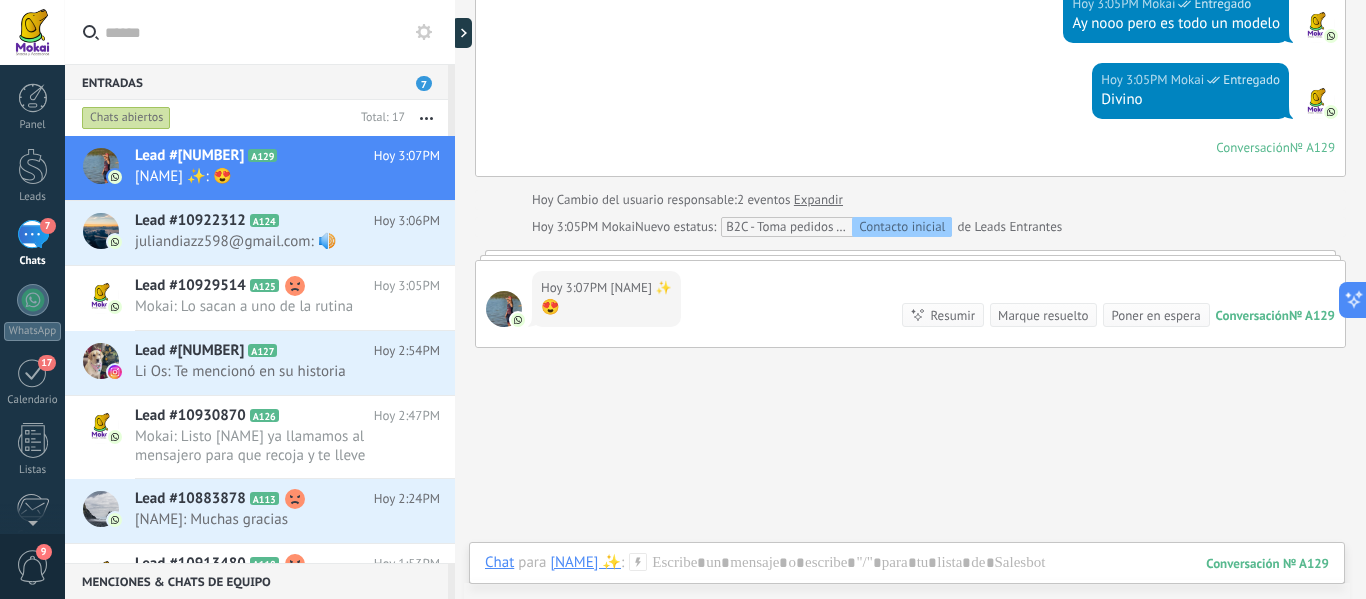 scroll, scrollTop: 913, scrollLeft: 0, axis: vertical 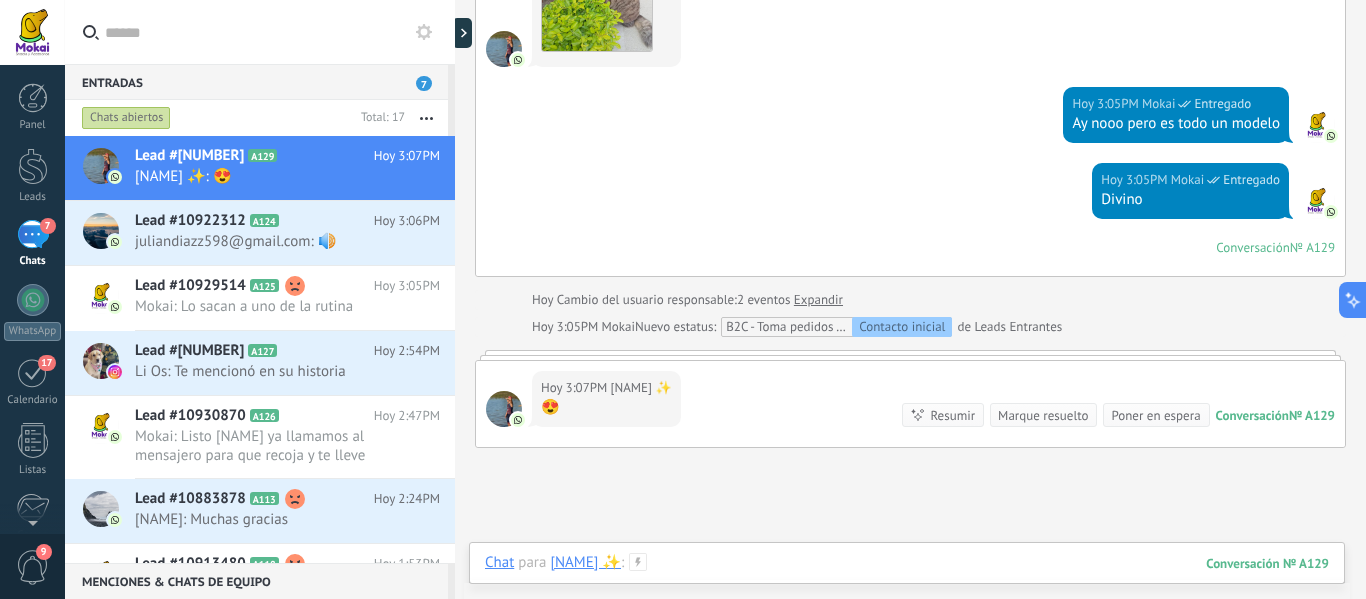 click at bounding box center [907, 583] 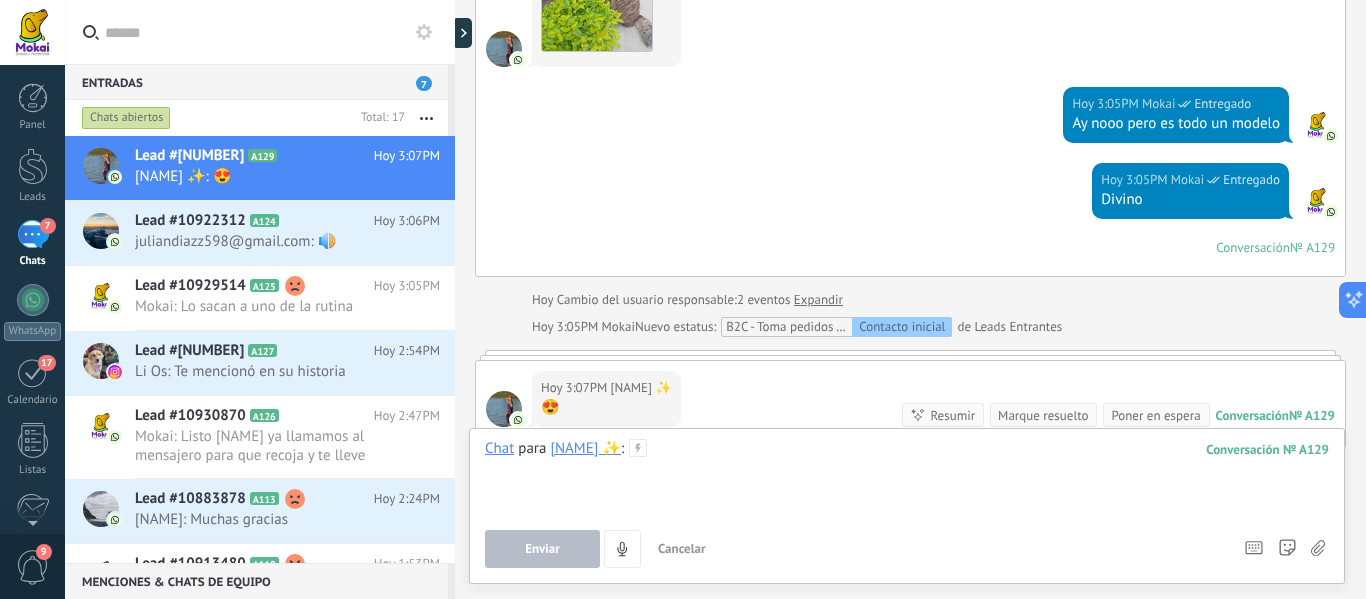 type 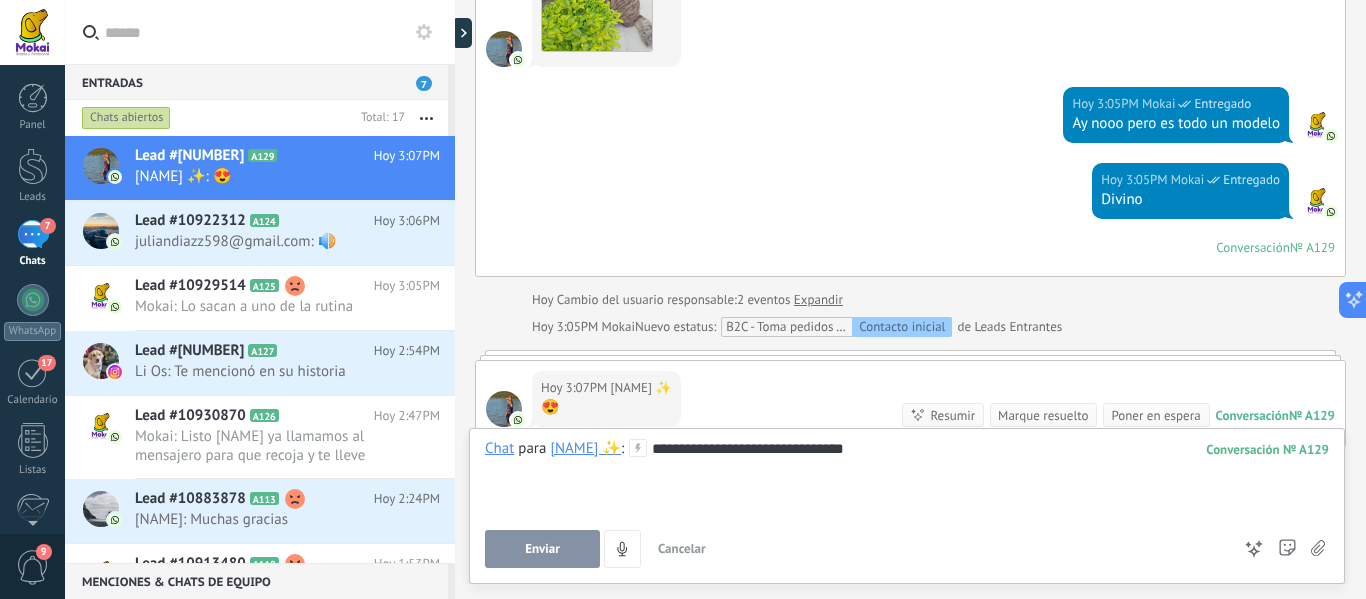 click on "Enviar" at bounding box center (542, 549) 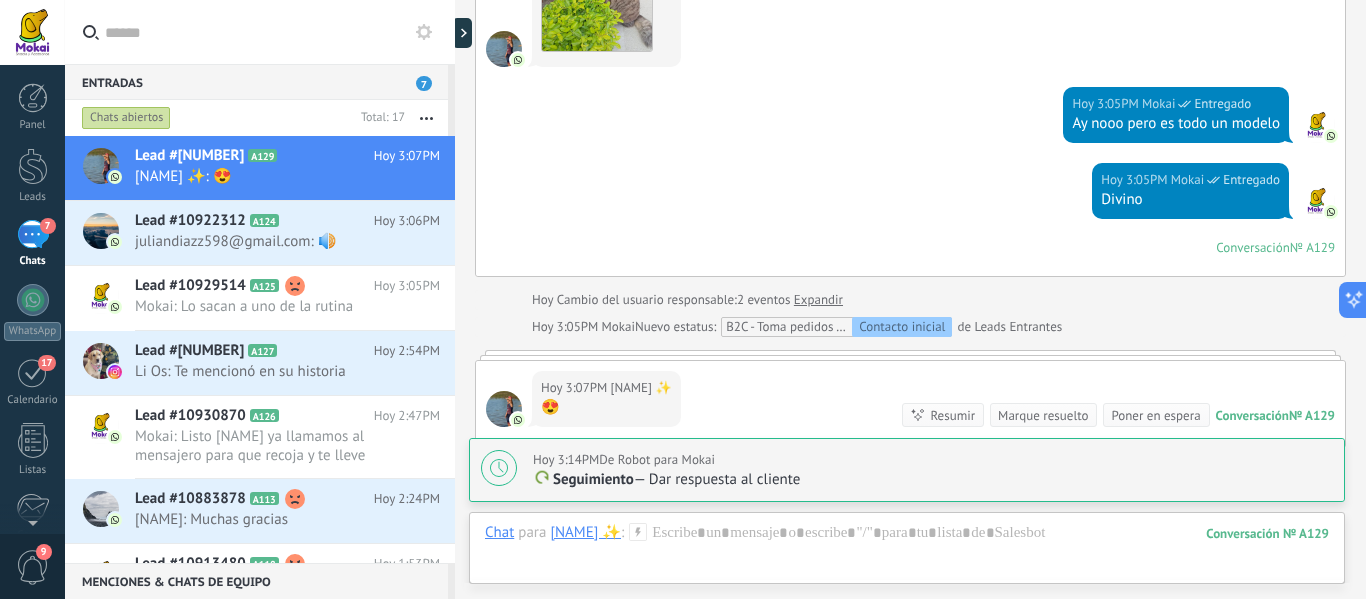 type on "**********" 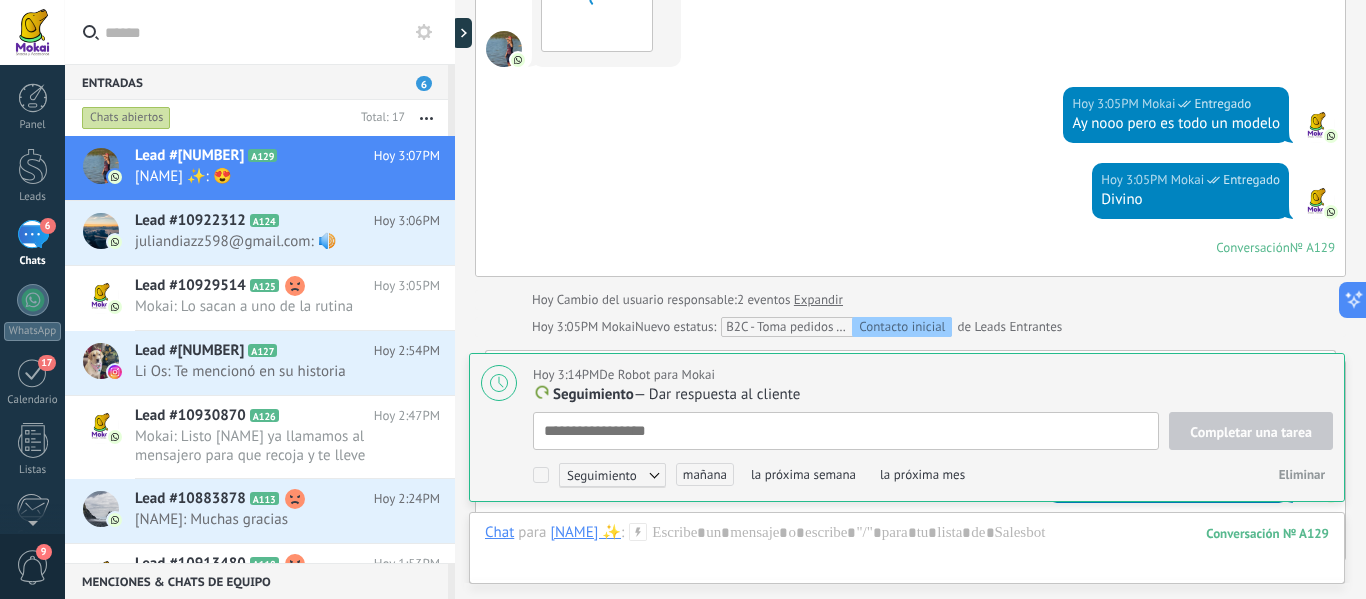 scroll, scrollTop: 1379, scrollLeft: 0, axis: vertical 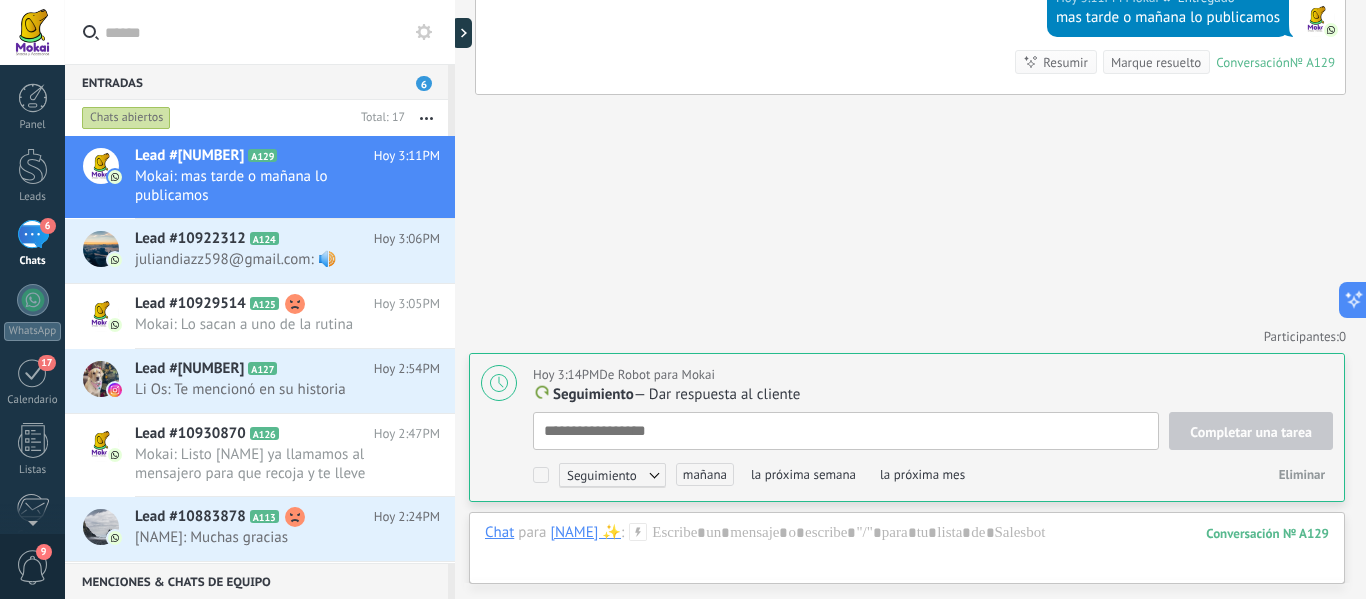 click at bounding box center [33, 166] 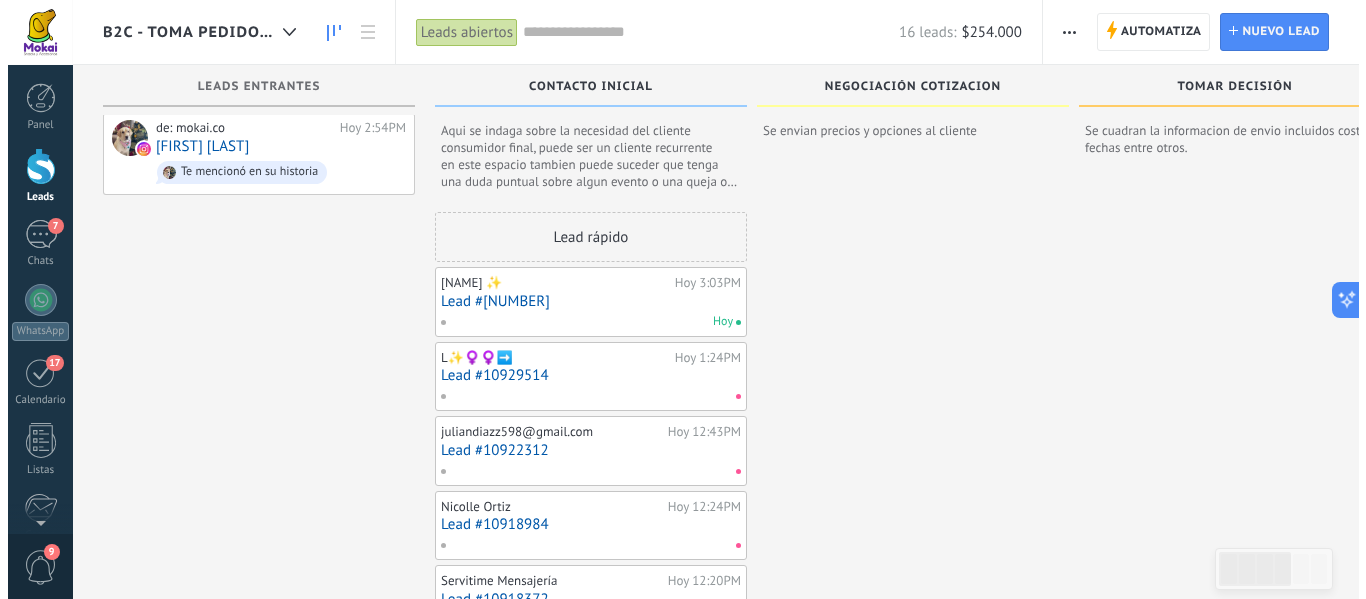 scroll, scrollTop: 0, scrollLeft: 0, axis: both 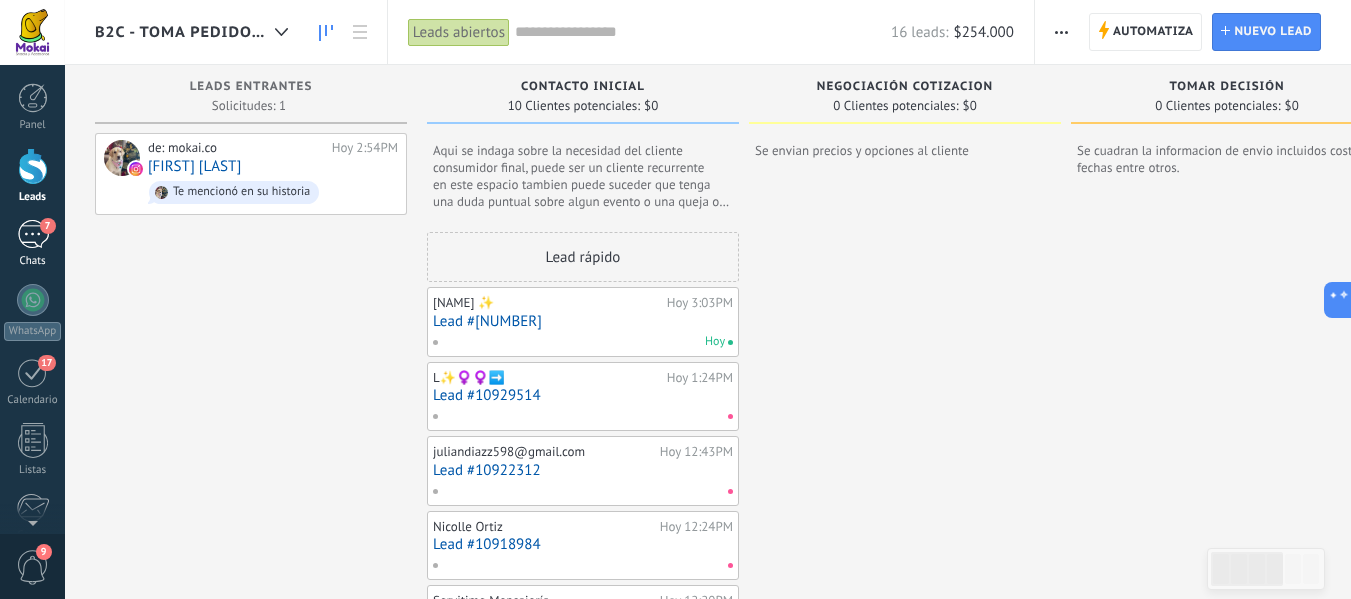 click on "7" at bounding box center (33, 234) 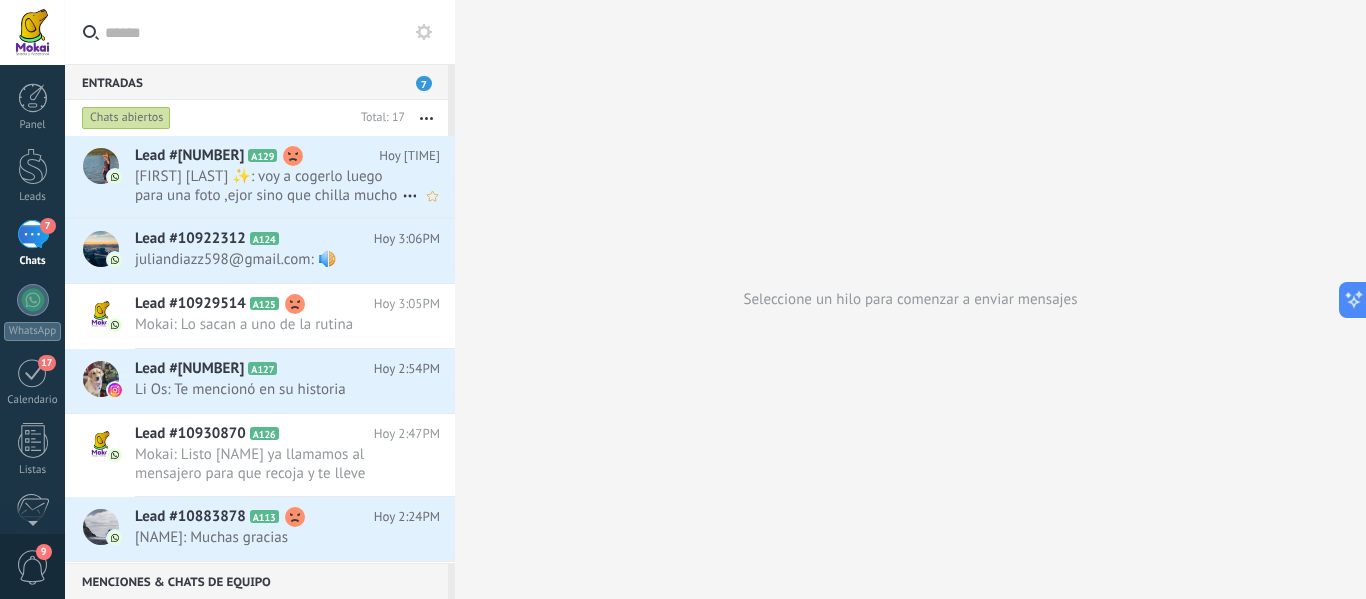 click on "María Leal ✨: voy a cogerlo luego para una foto ,ejor sino que chilla mucho jajajaja" at bounding box center [268, 186] 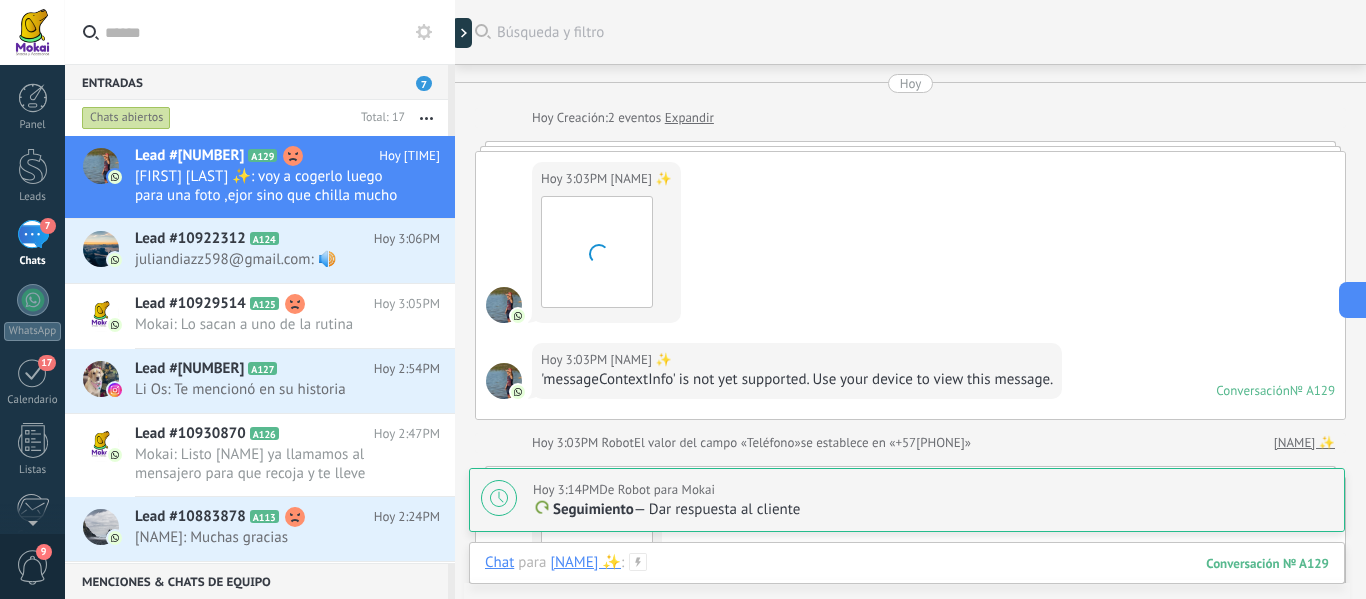 click at bounding box center [907, 583] 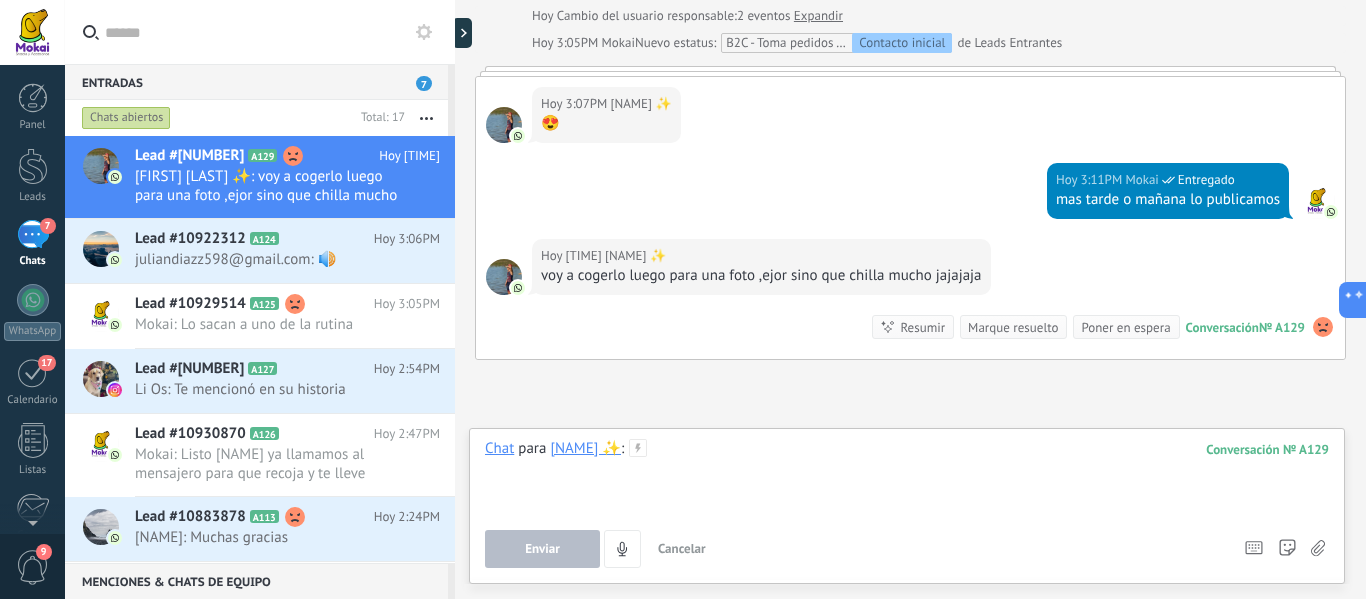 type 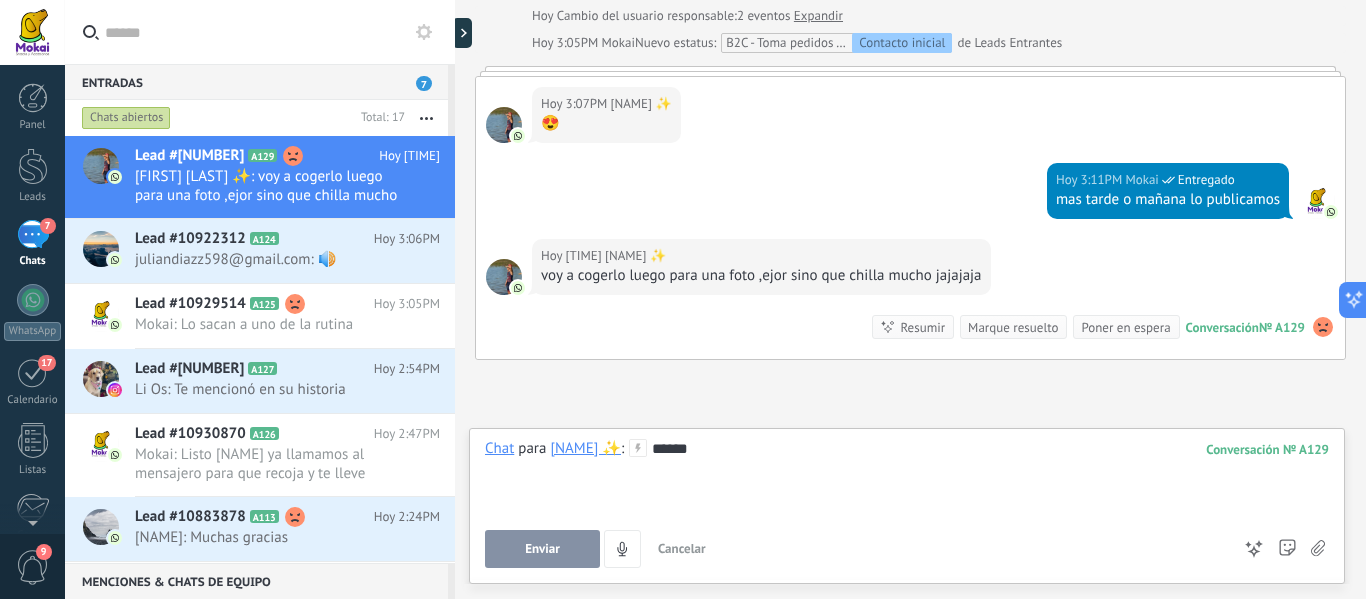 click on "Enviar" at bounding box center [542, 549] 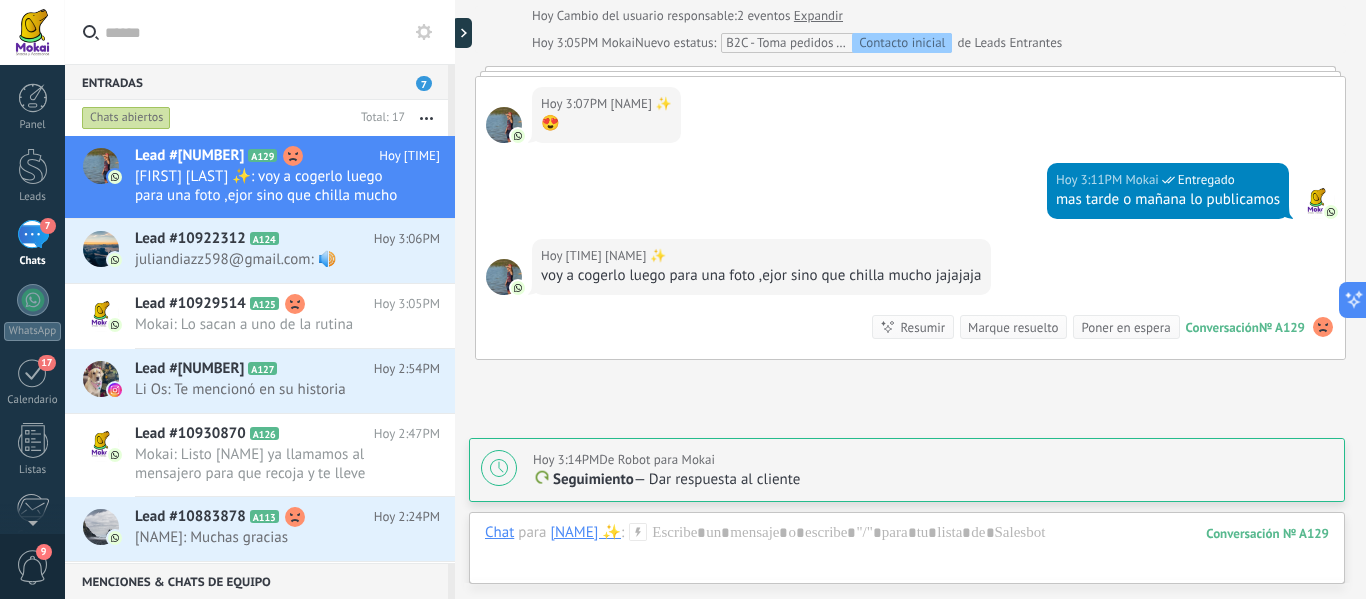 type on "**********" 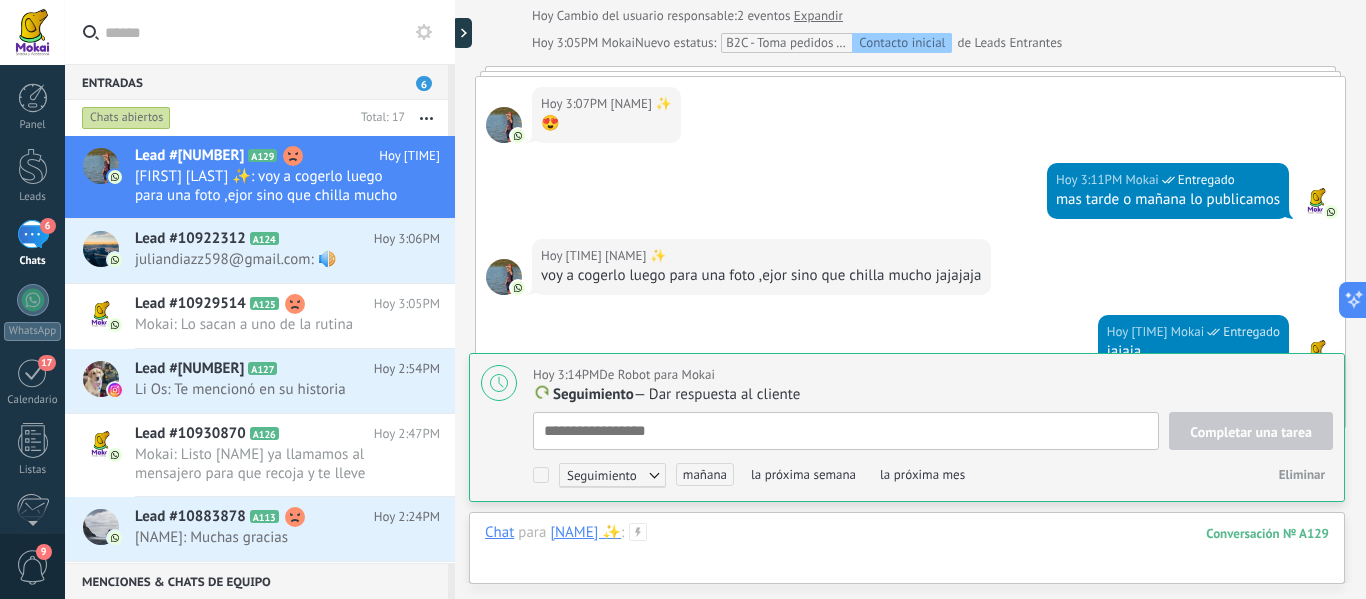 scroll, scrollTop: 1531, scrollLeft: 0, axis: vertical 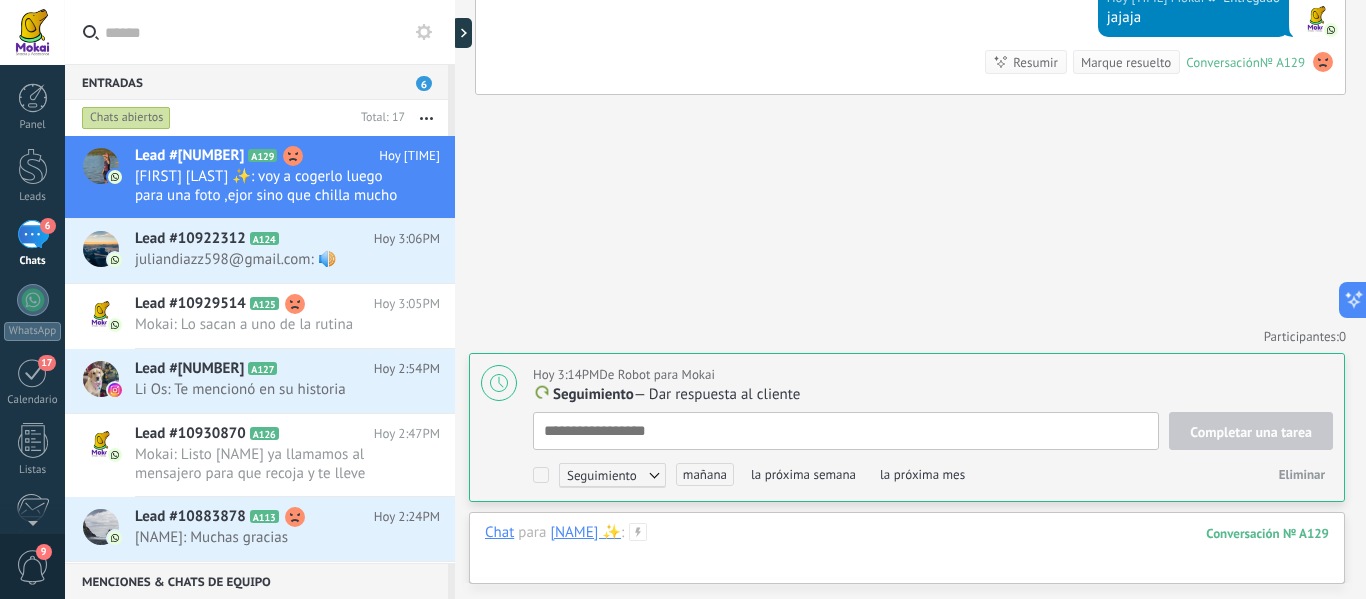 click at bounding box center (907, 553) 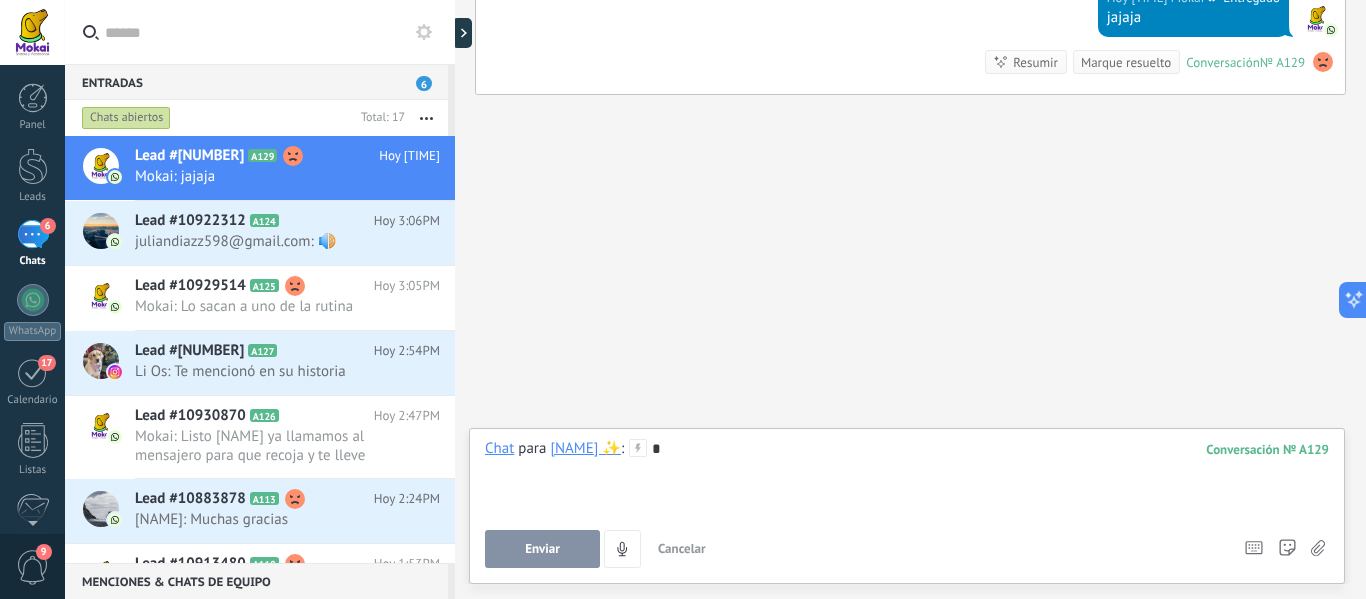 type 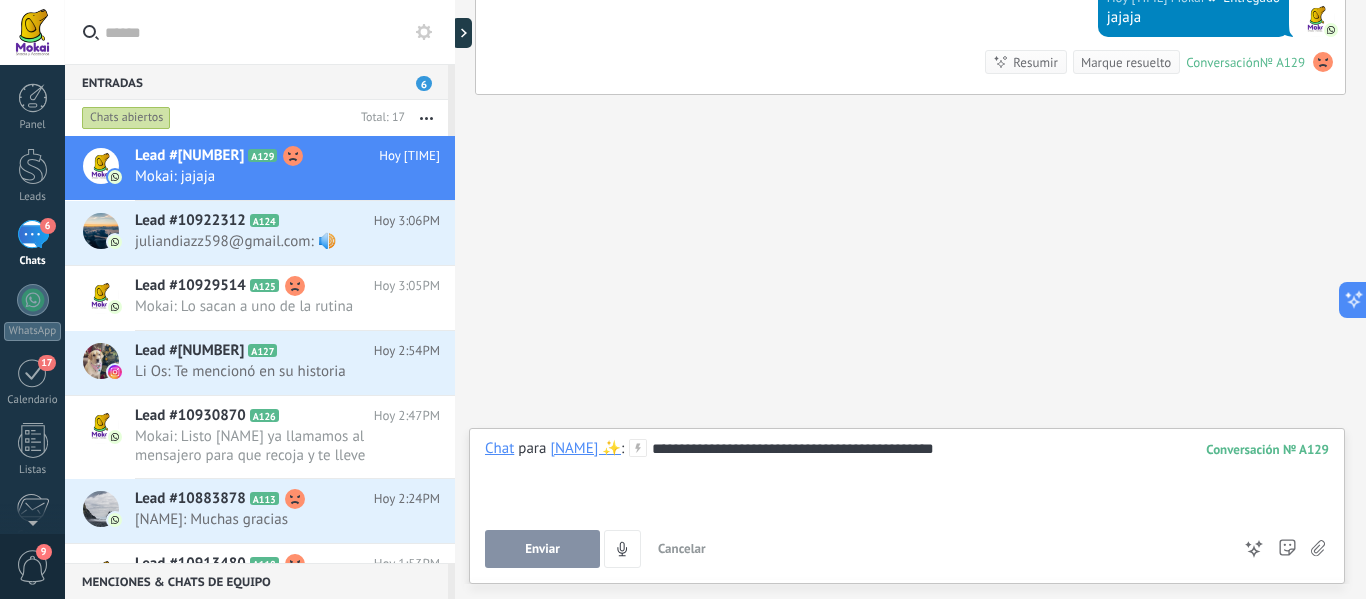 click on "Enviar" at bounding box center [542, 549] 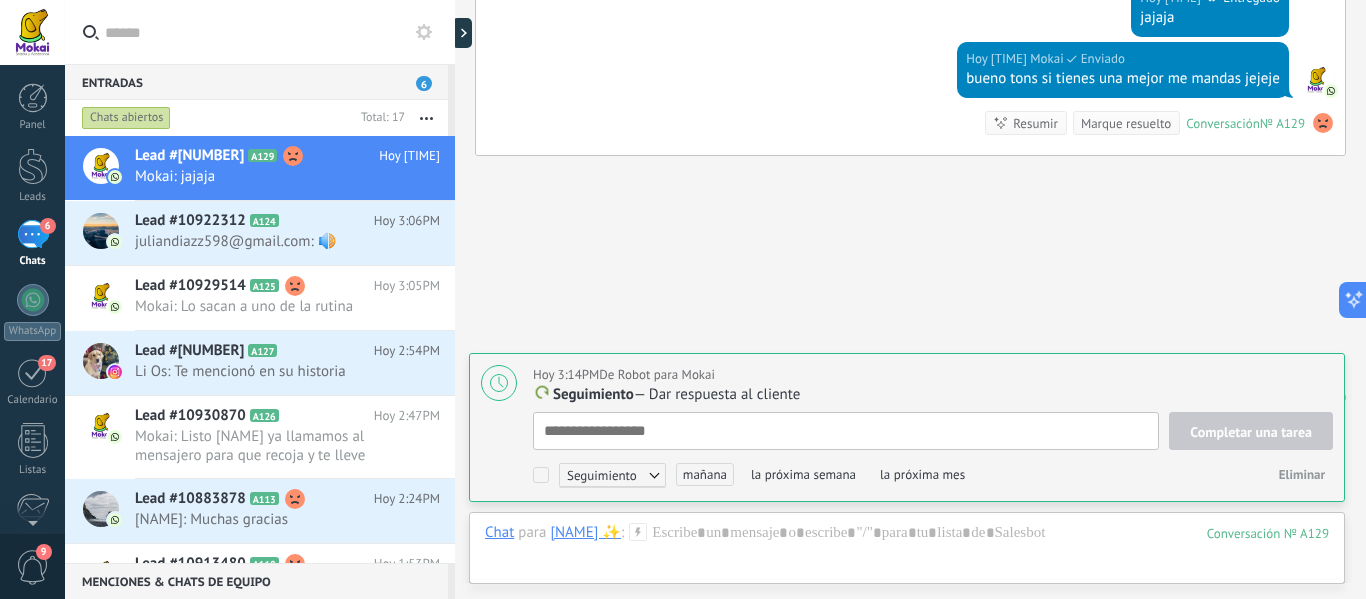 scroll, scrollTop: 20, scrollLeft: 0, axis: vertical 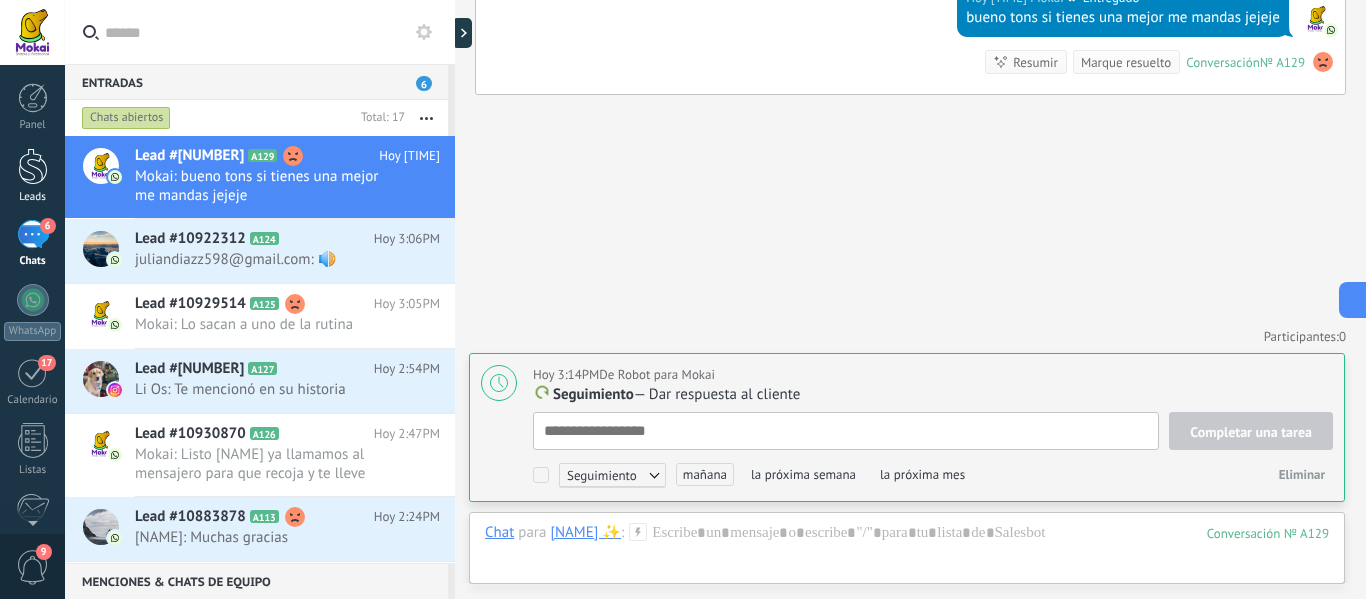 click at bounding box center (33, 166) 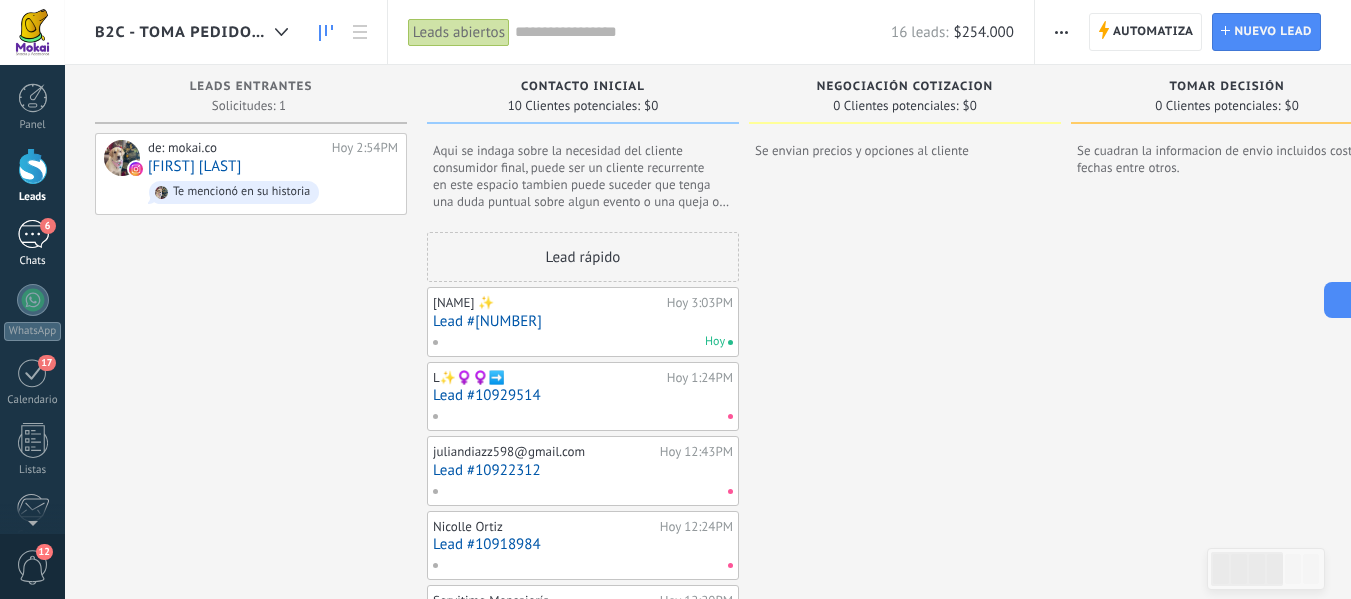 click on "6" at bounding box center [33, 234] 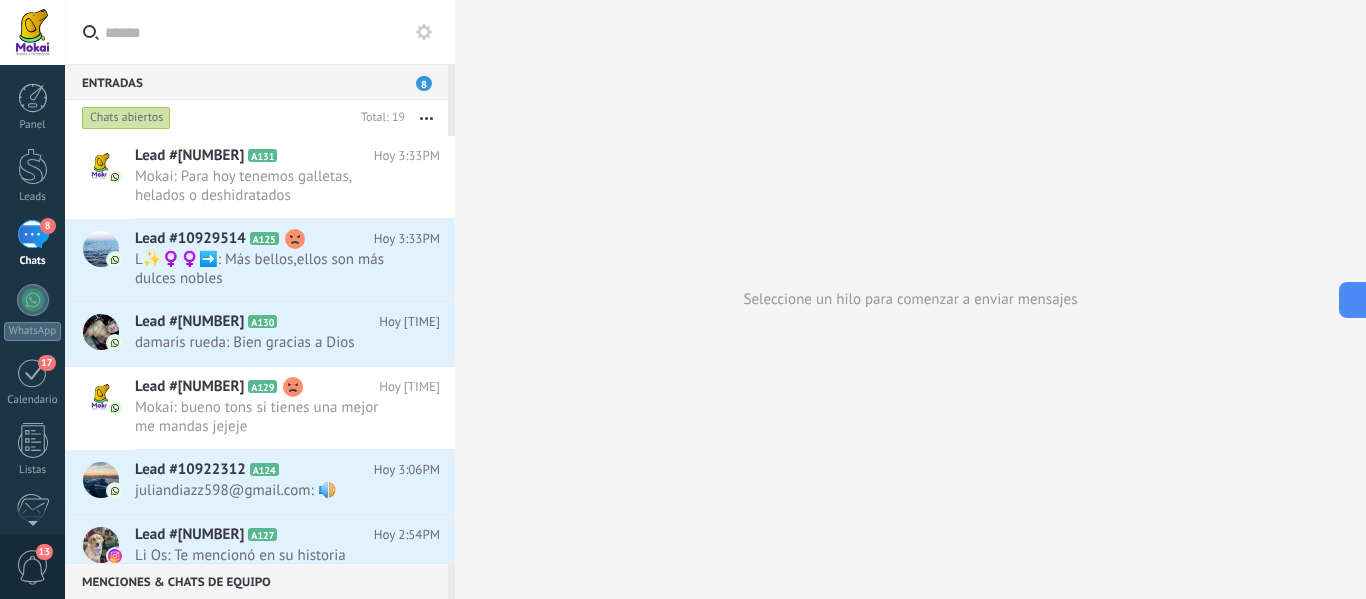 click on "8" at bounding box center (33, 234) 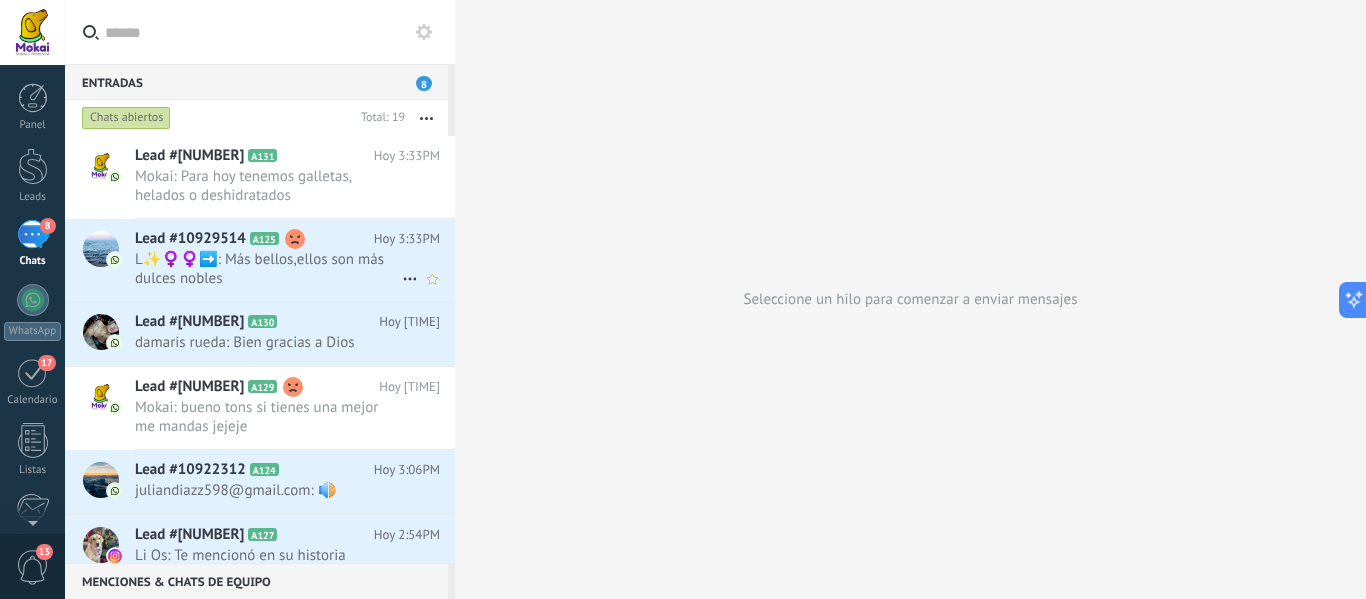 click on "Lead #10929514
A125" at bounding box center (254, 239) 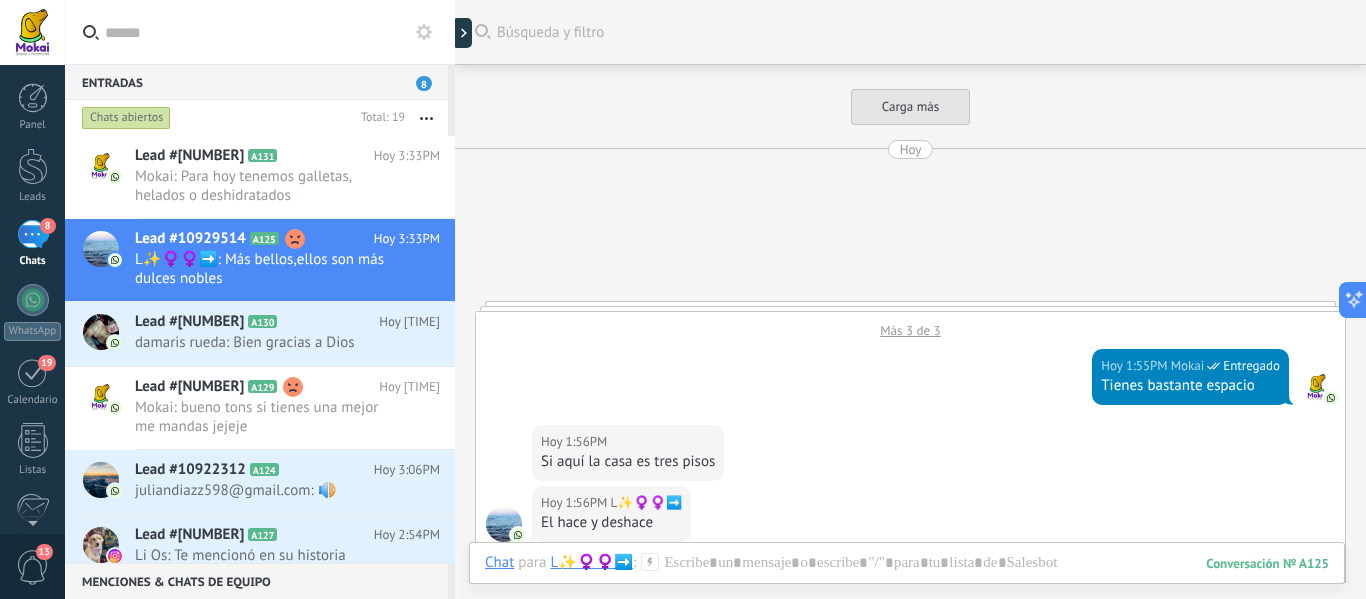 scroll, scrollTop: 1772, scrollLeft: 0, axis: vertical 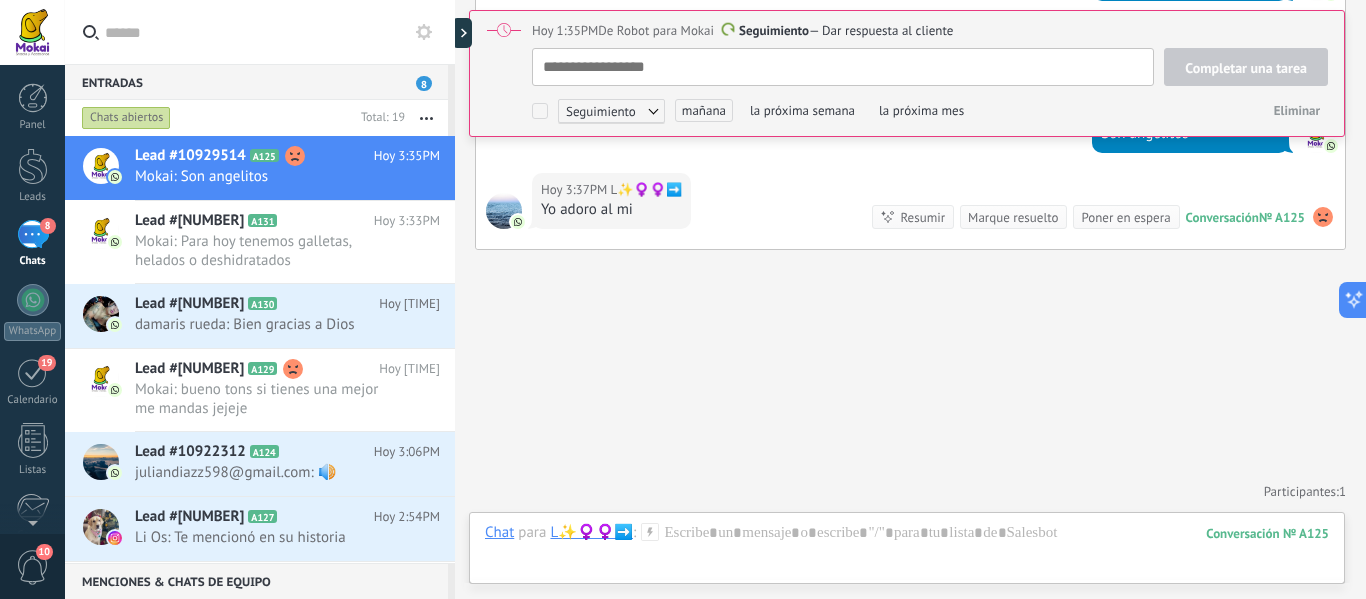 type on "**********" 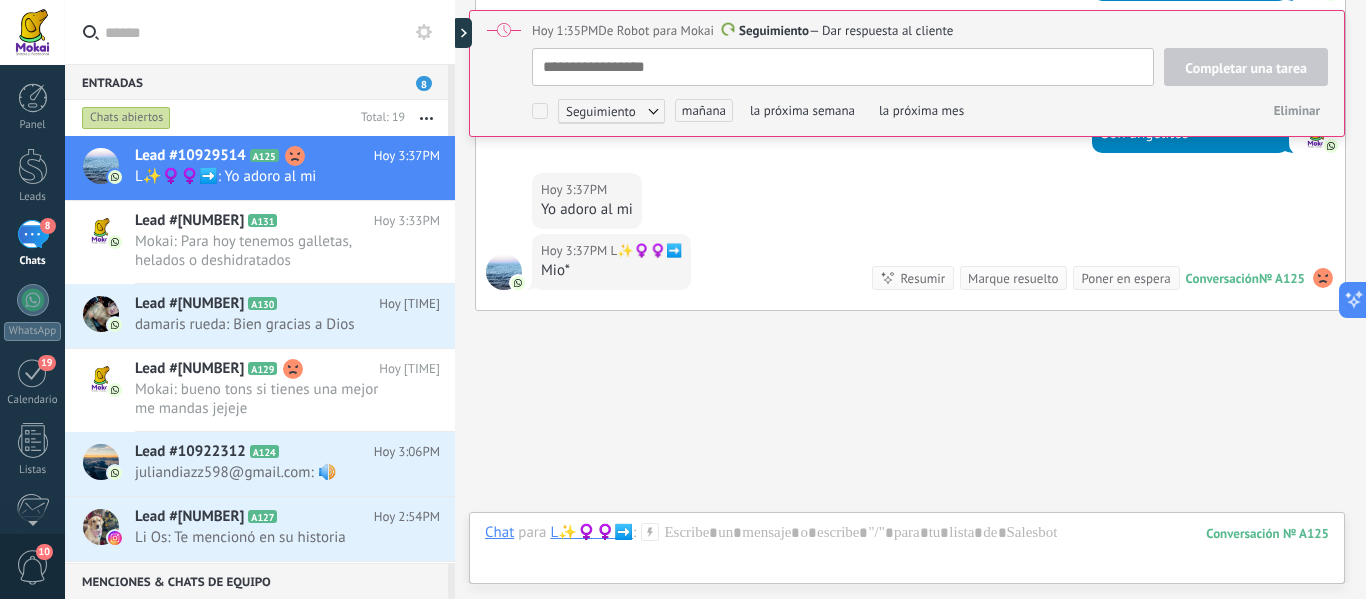 scroll, scrollTop: 20, scrollLeft: 0, axis: vertical 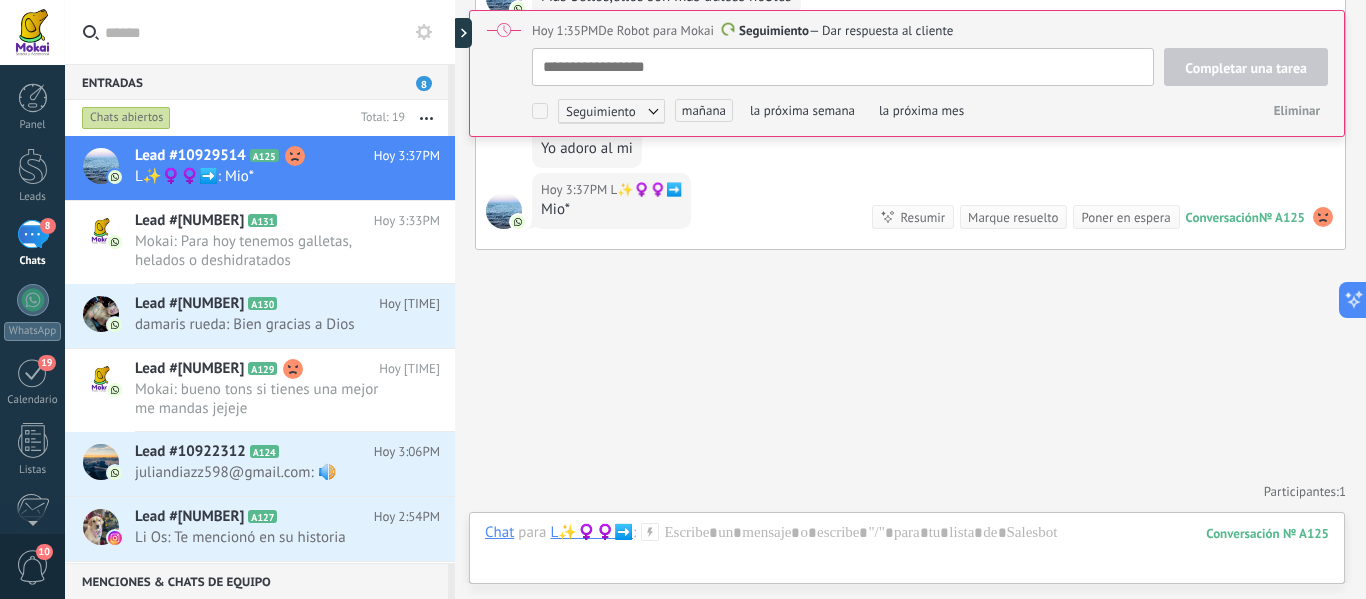 type on "*" 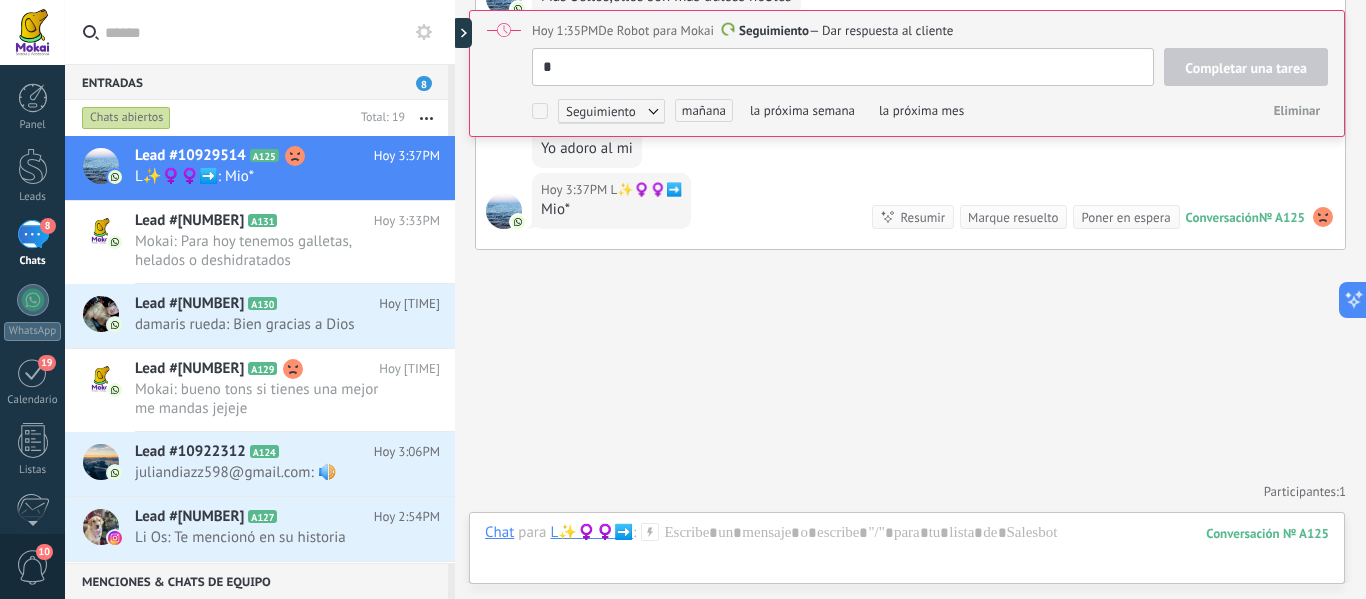 type on "*" 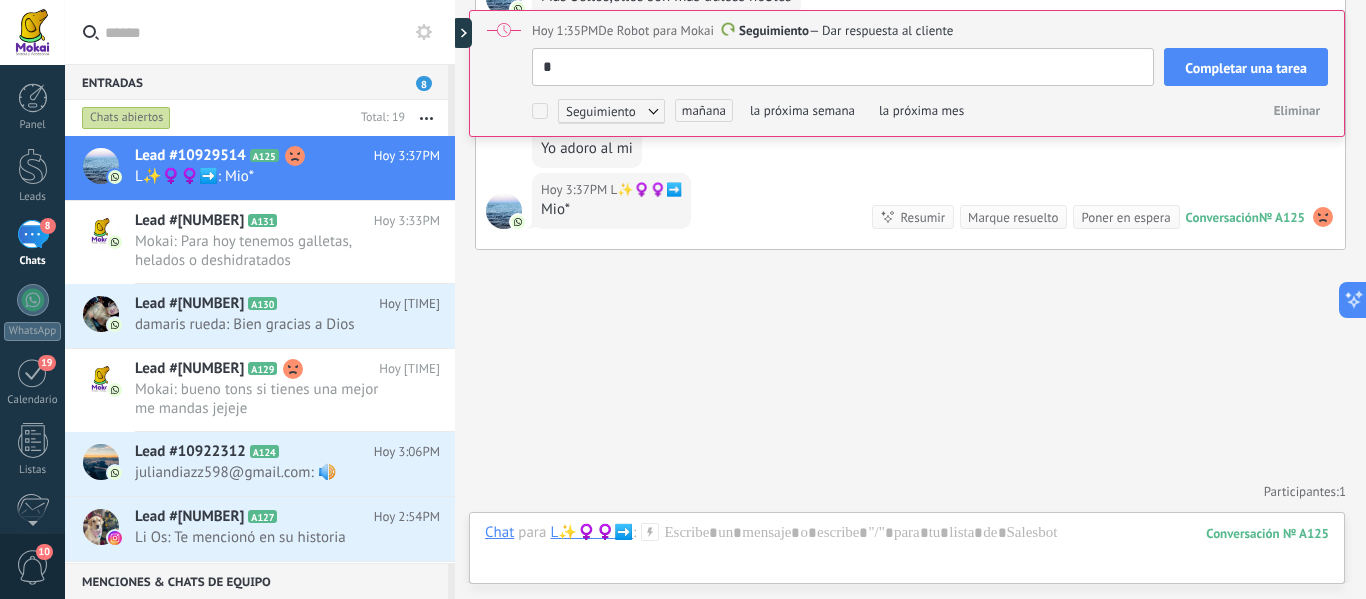 type on "*" 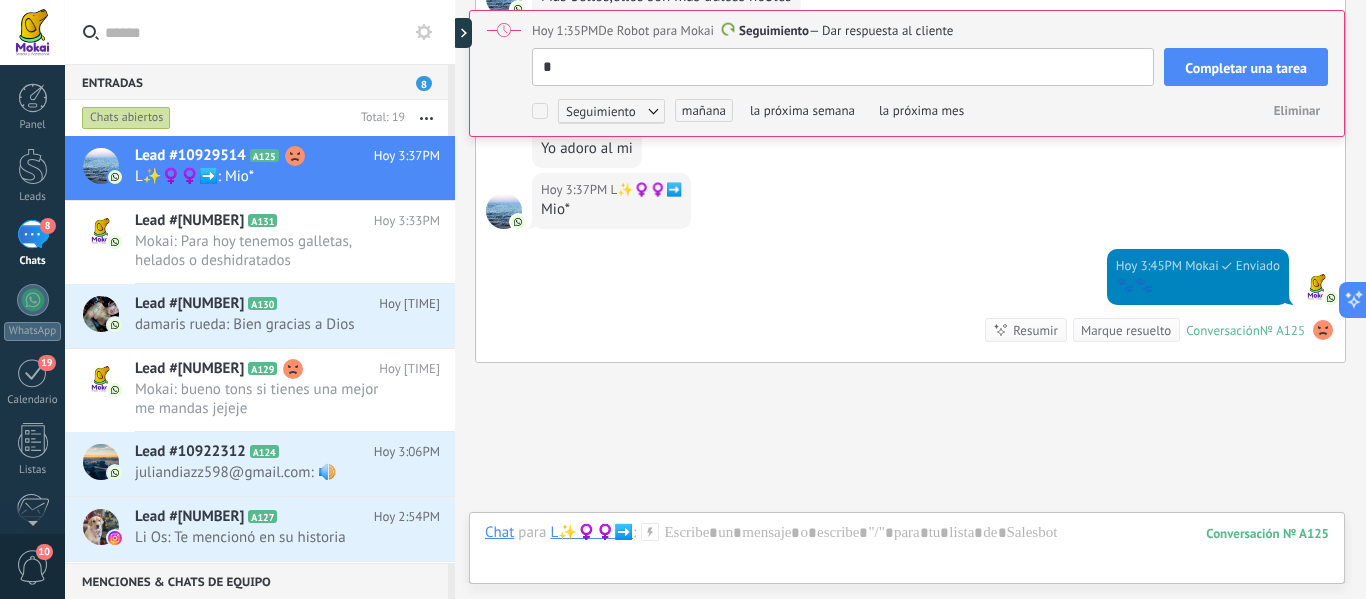 scroll, scrollTop: 20, scrollLeft: 0, axis: vertical 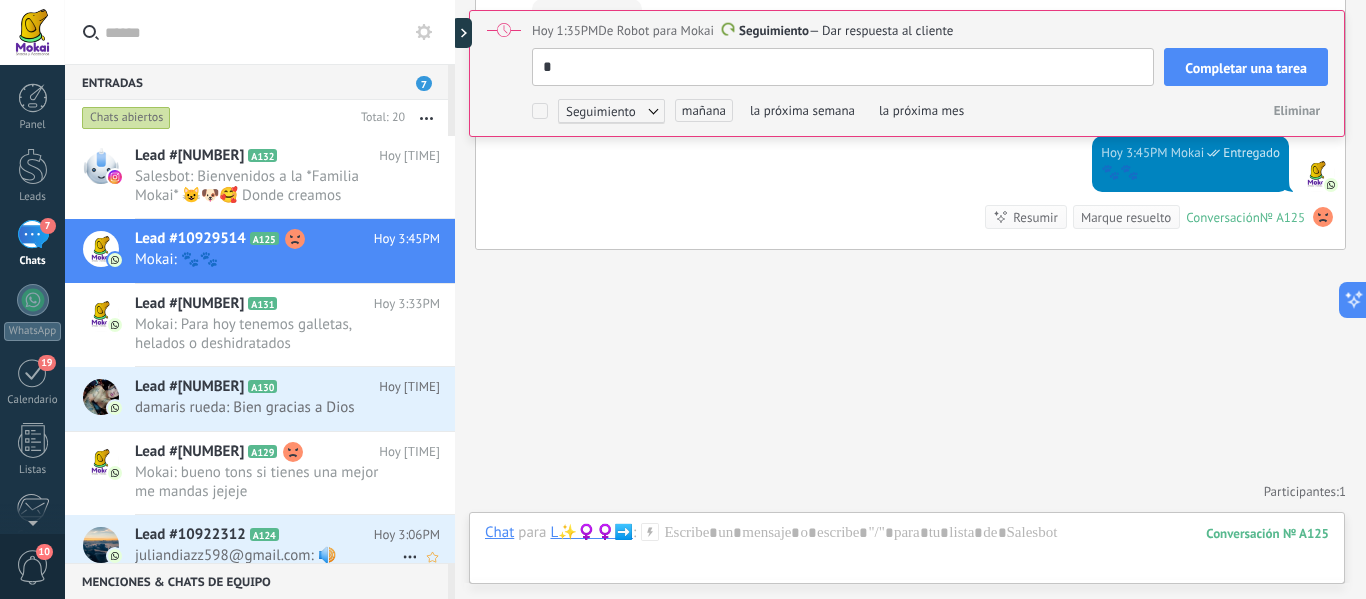type on "*" 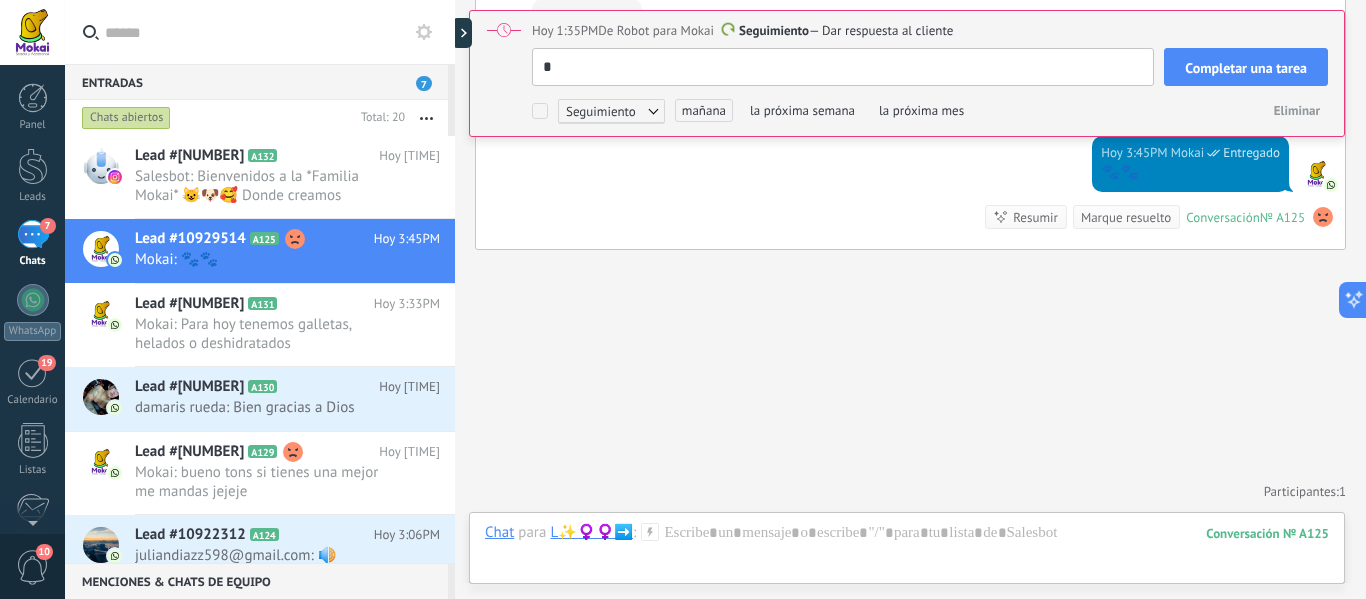 scroll, scrollTop: 20, scrollLeft: 0, axis: vertical 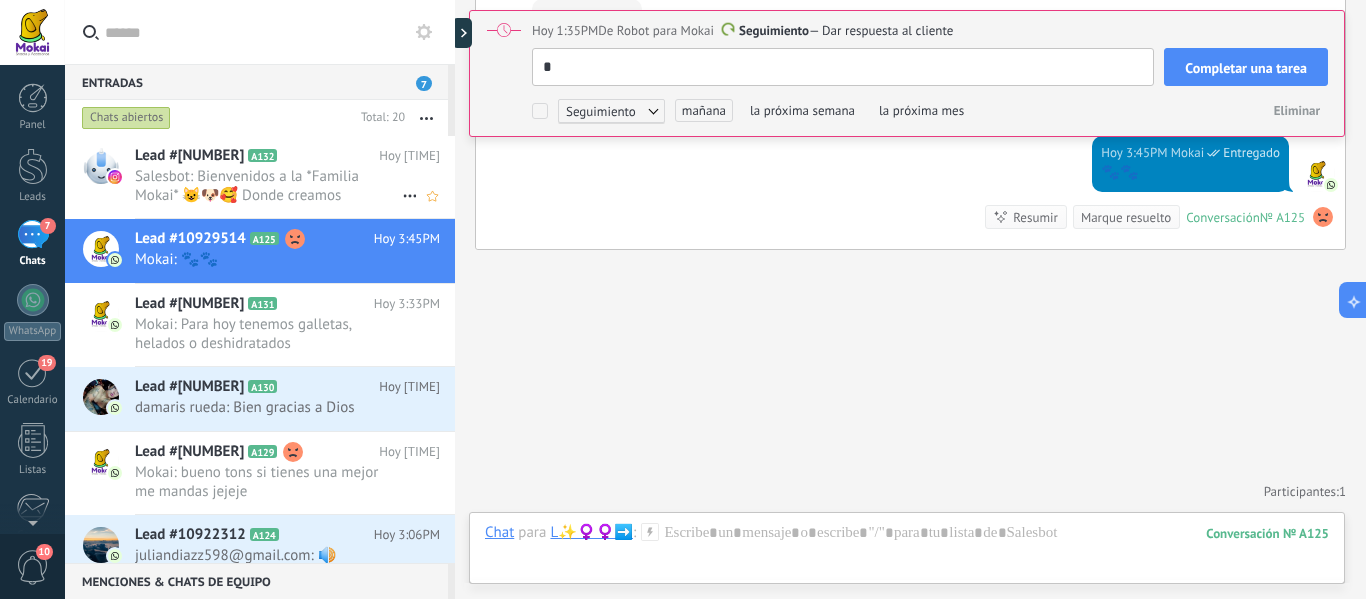 click on "Lead #10966048" at bounding box center (189, 156) 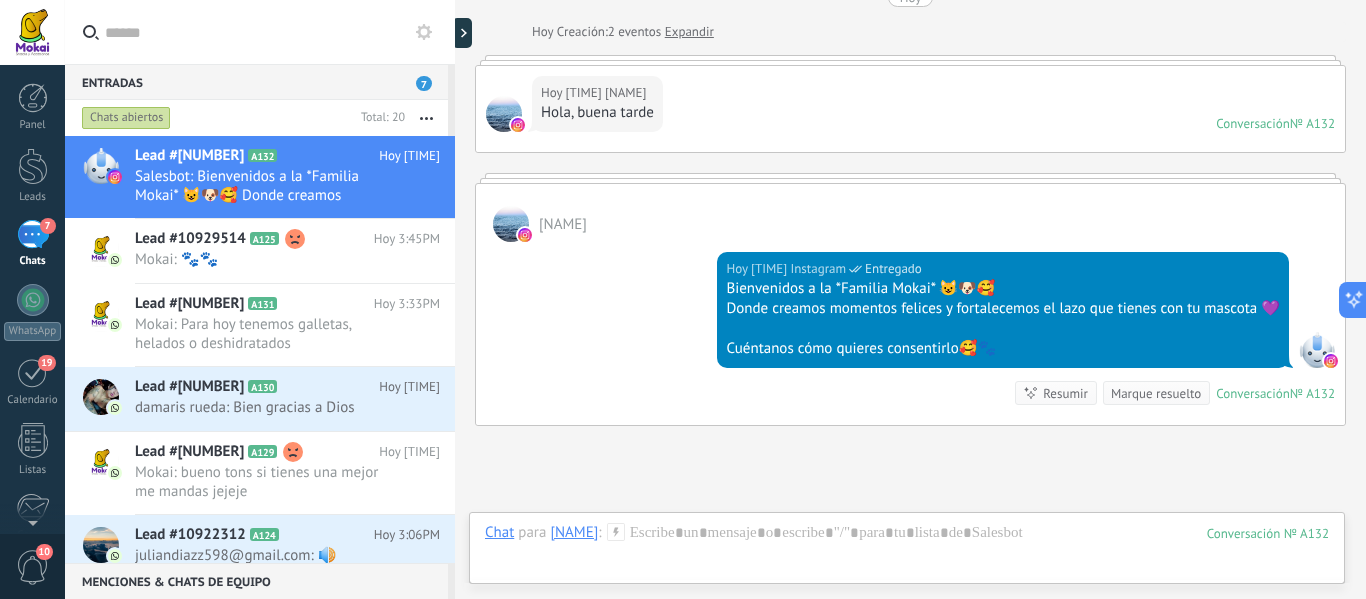 scroll, scrollTop: 0, scrollLeft: 0, axis: both 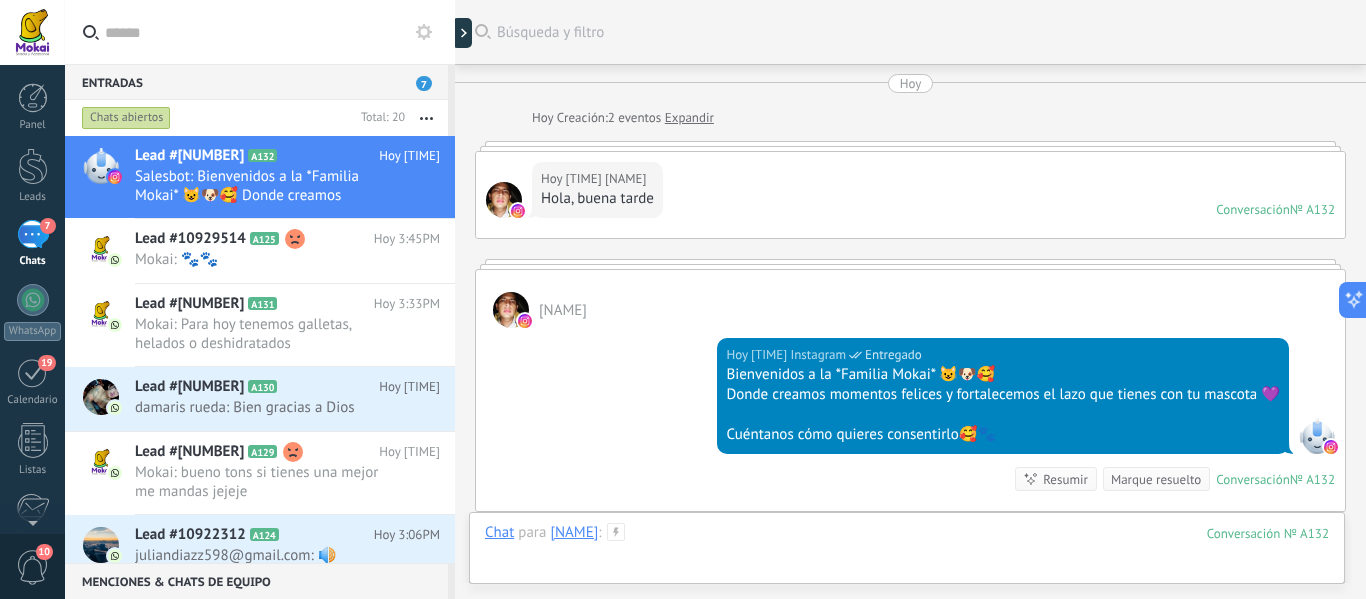 click at bounding box center [907, 553] 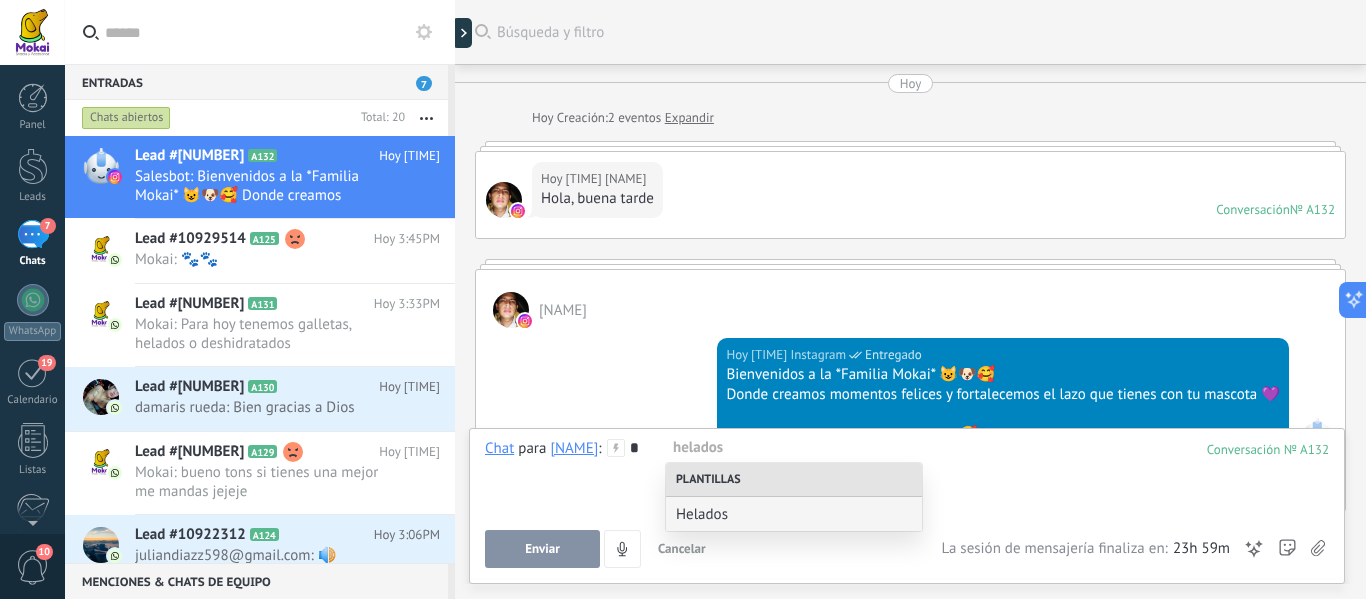 type 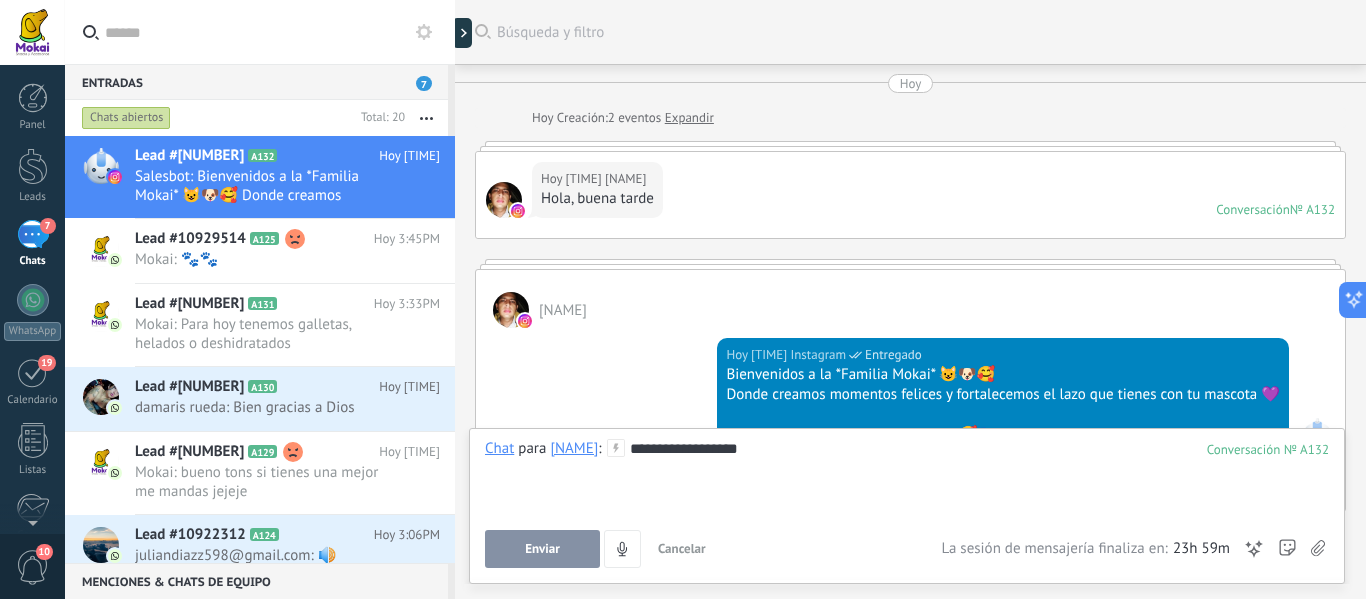 click on "Enviar" at bounding box center (542, 549) 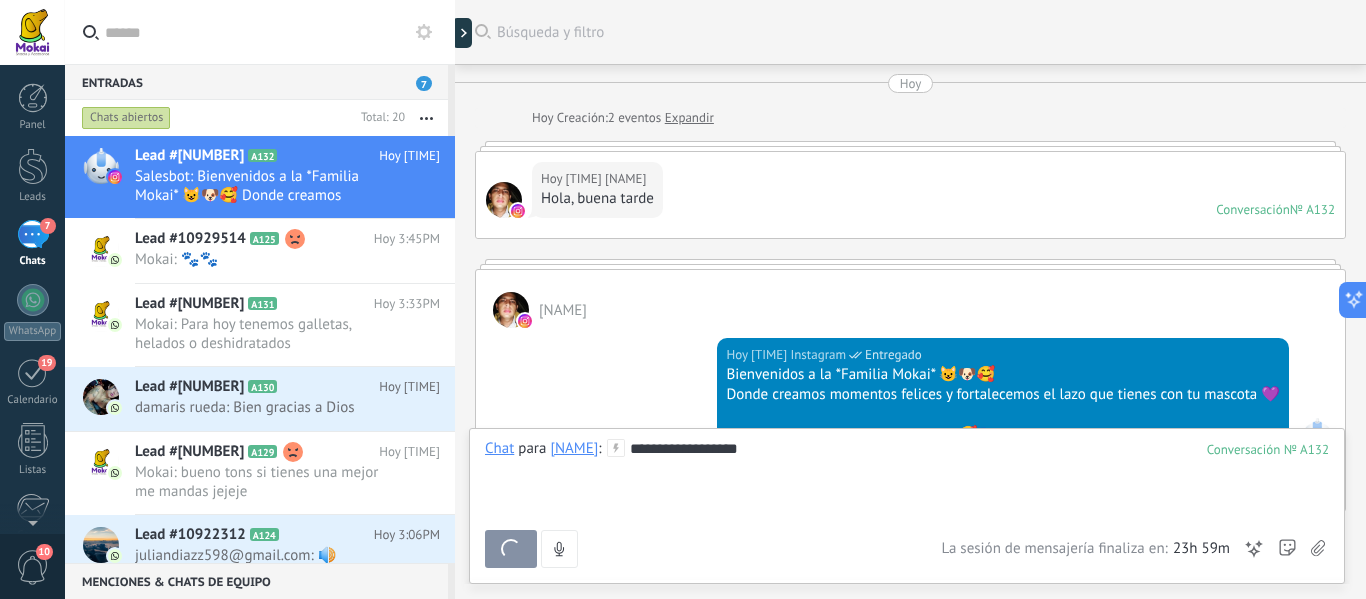 type 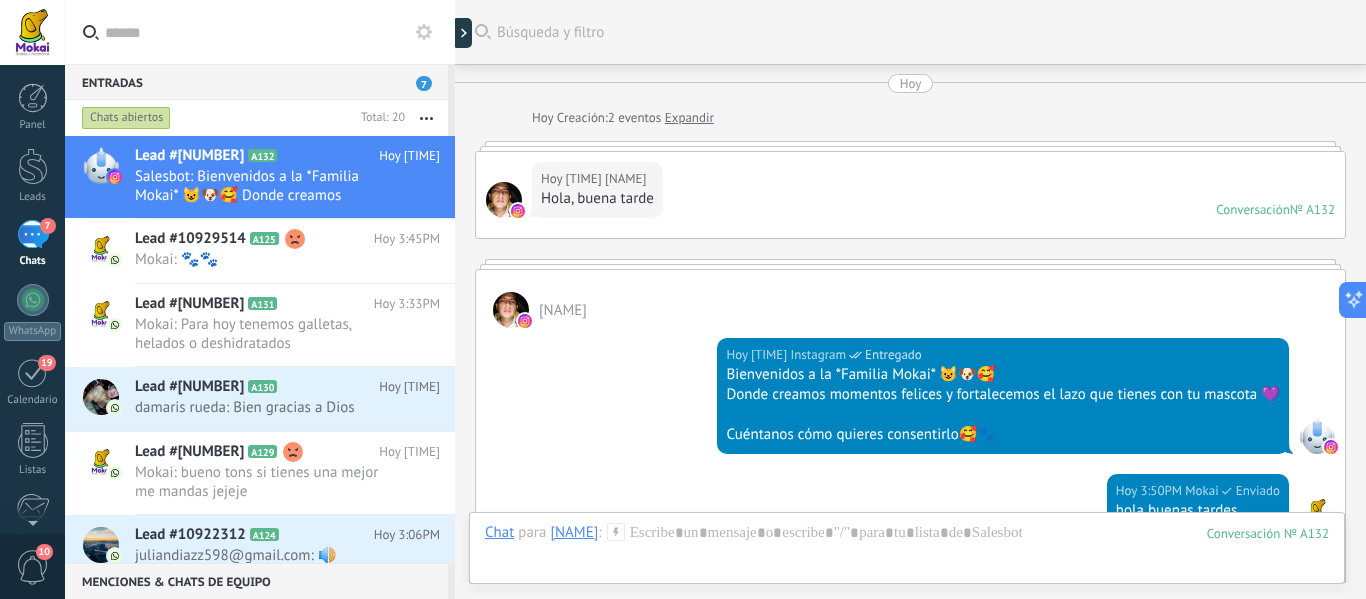 scroll, scrollTop: 338, scrollLeft: 0, axis: vertical 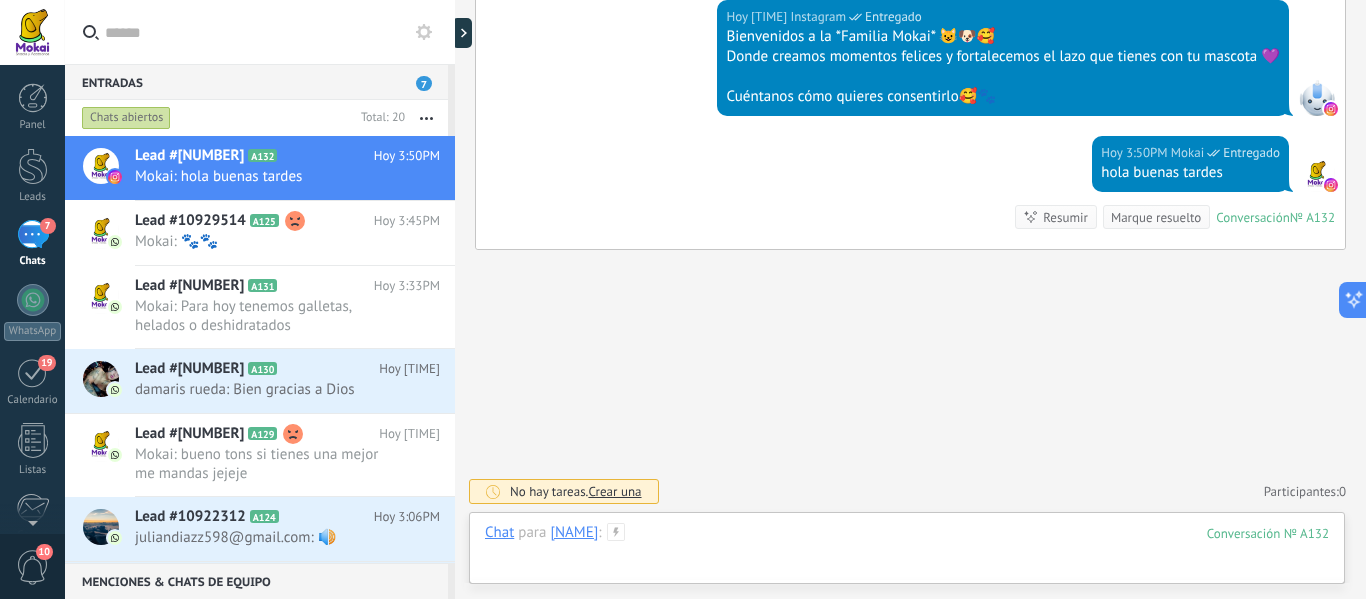 click at bounding box center [907, 553] 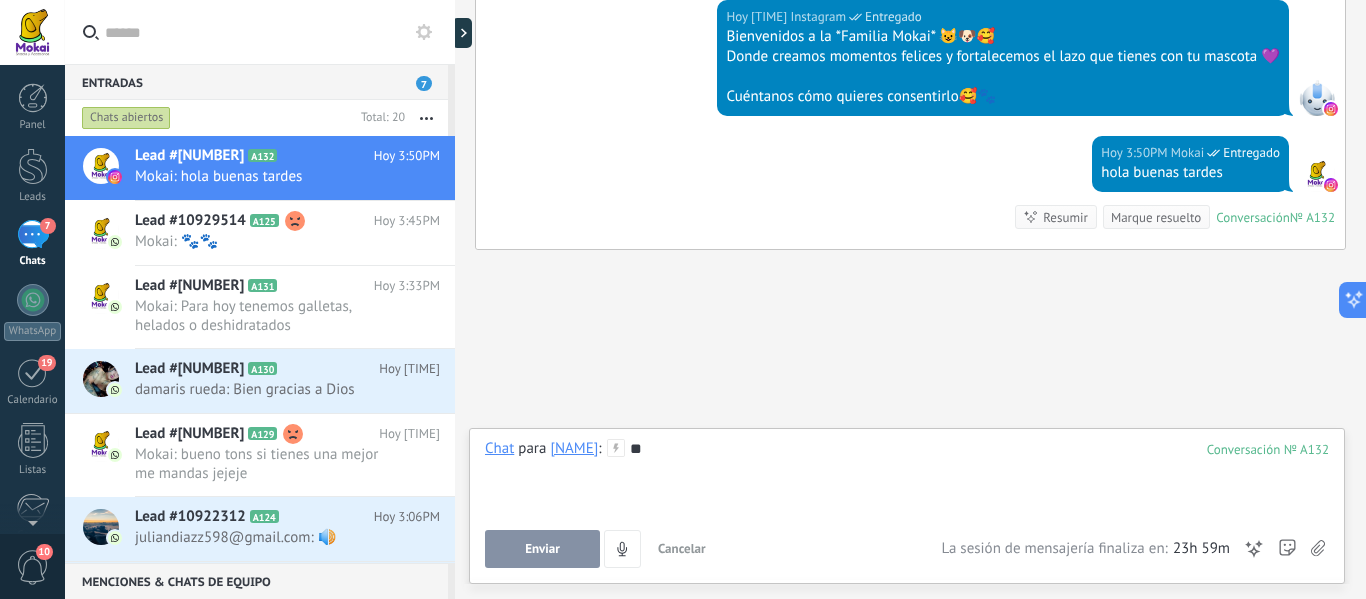 type 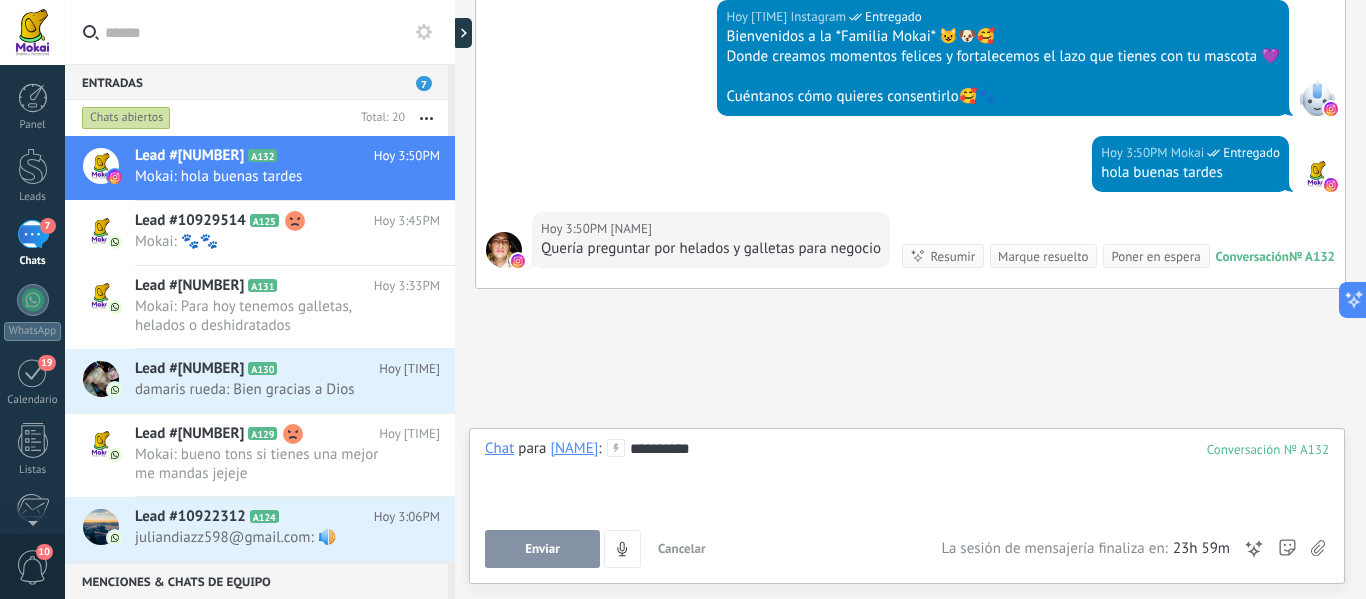 scroll, scrollTop: 377, scrollLeft: 0, axis: vertical 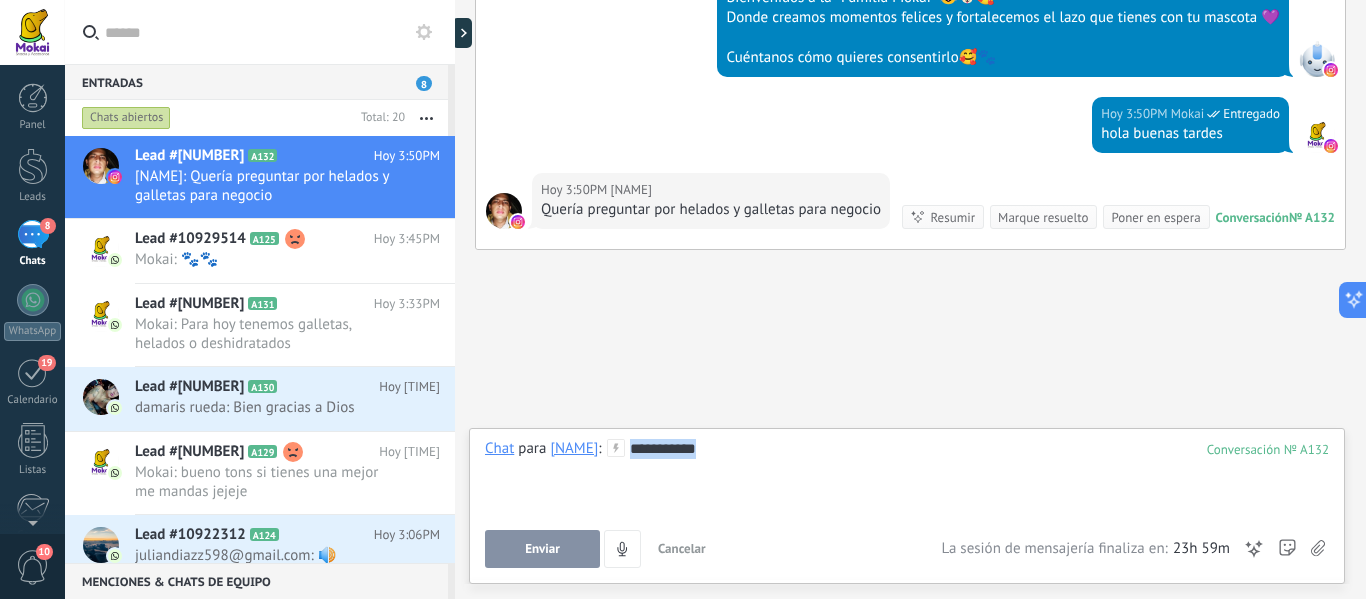 click on "**********" at bounding box center [907, 506] 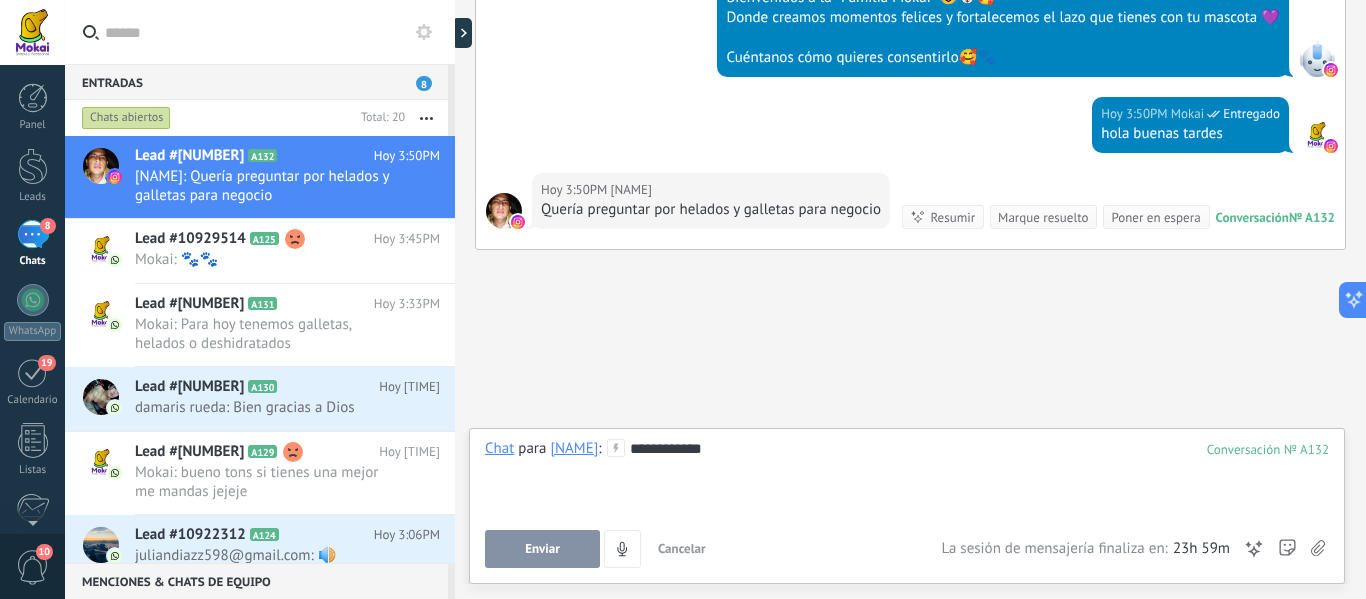 click on "Enviar" at bounding box center [542, 549] 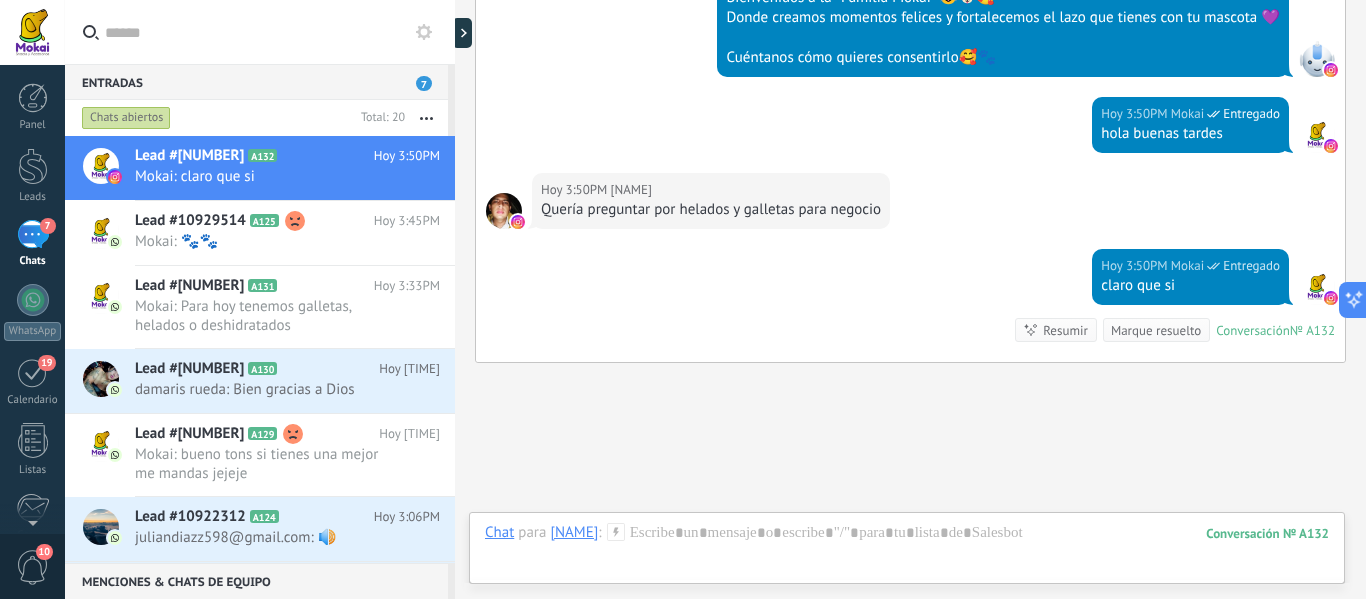 scroll, scrollTop: 490, scrollLeft: 0, axis: vertical 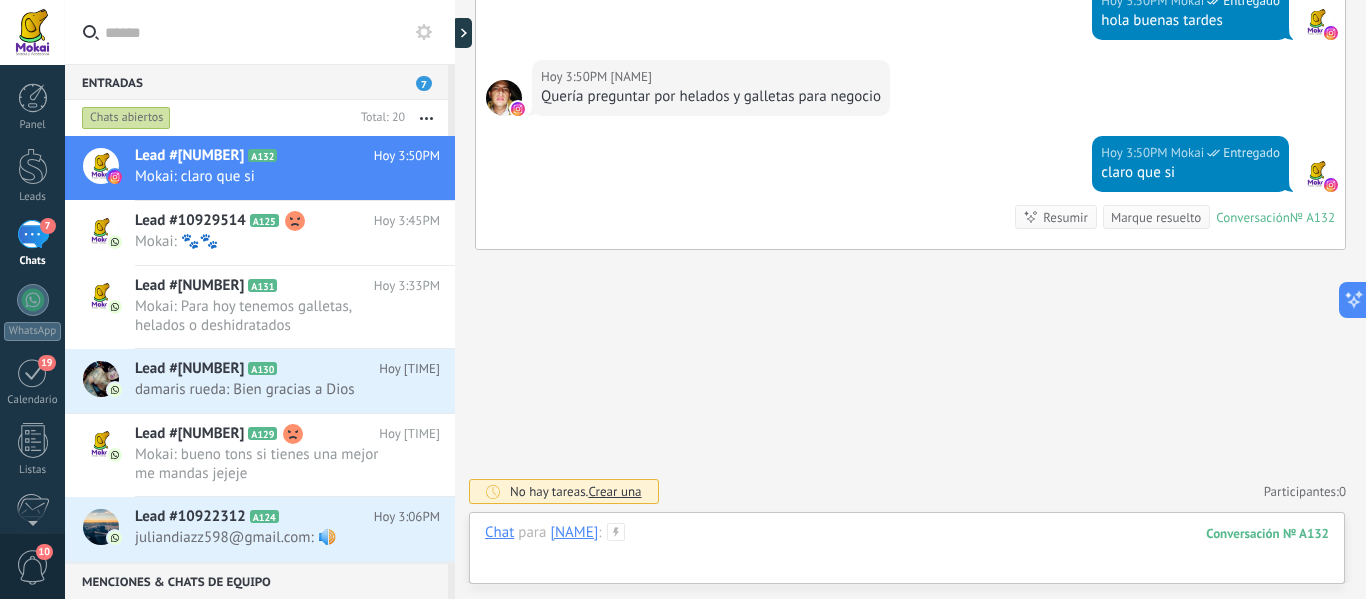 click at bounding box center (907, 553) 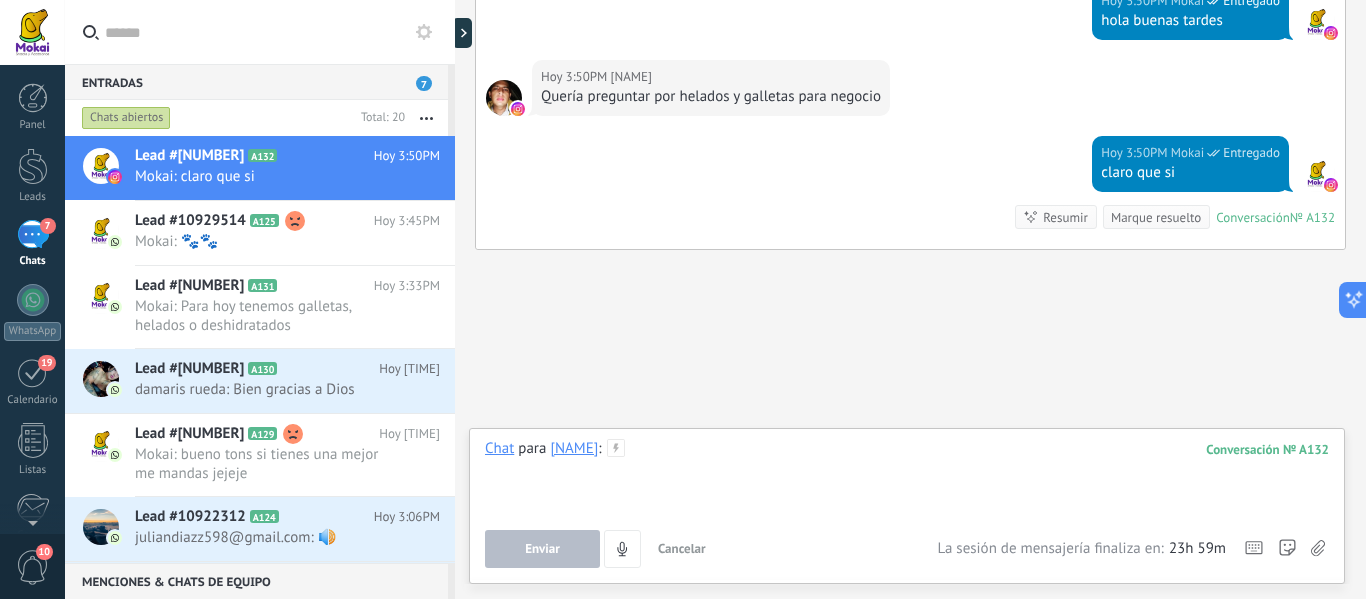 type 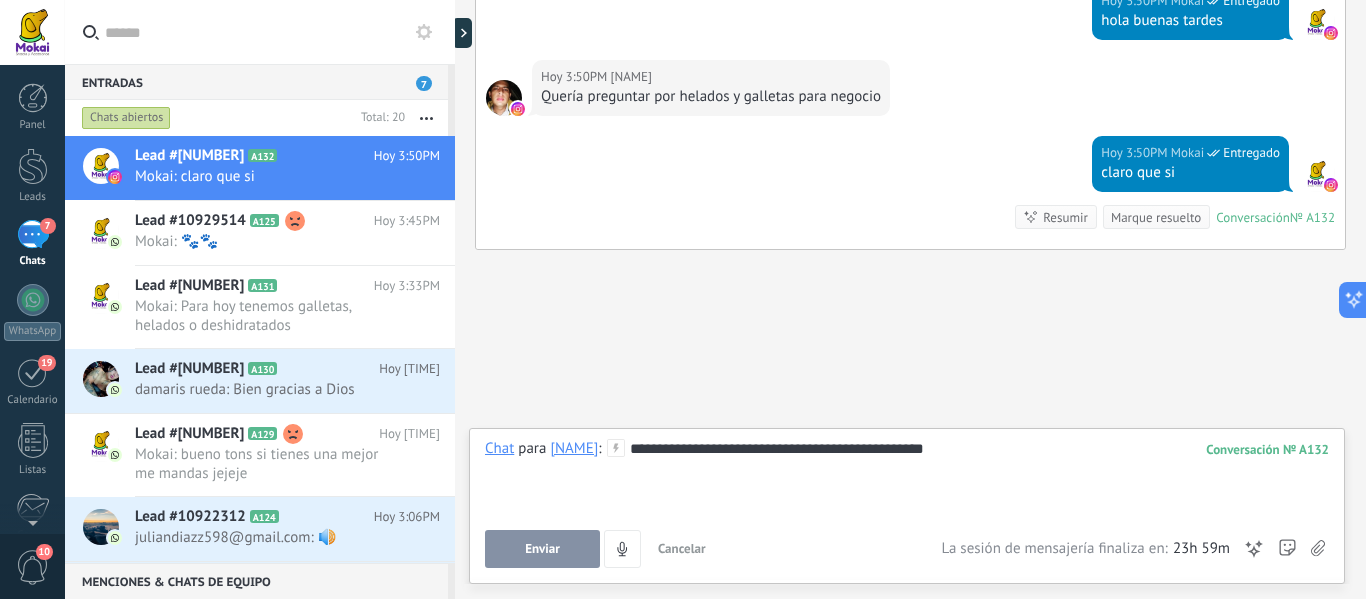 click on "Enviar" at bounding box center (542, 549) 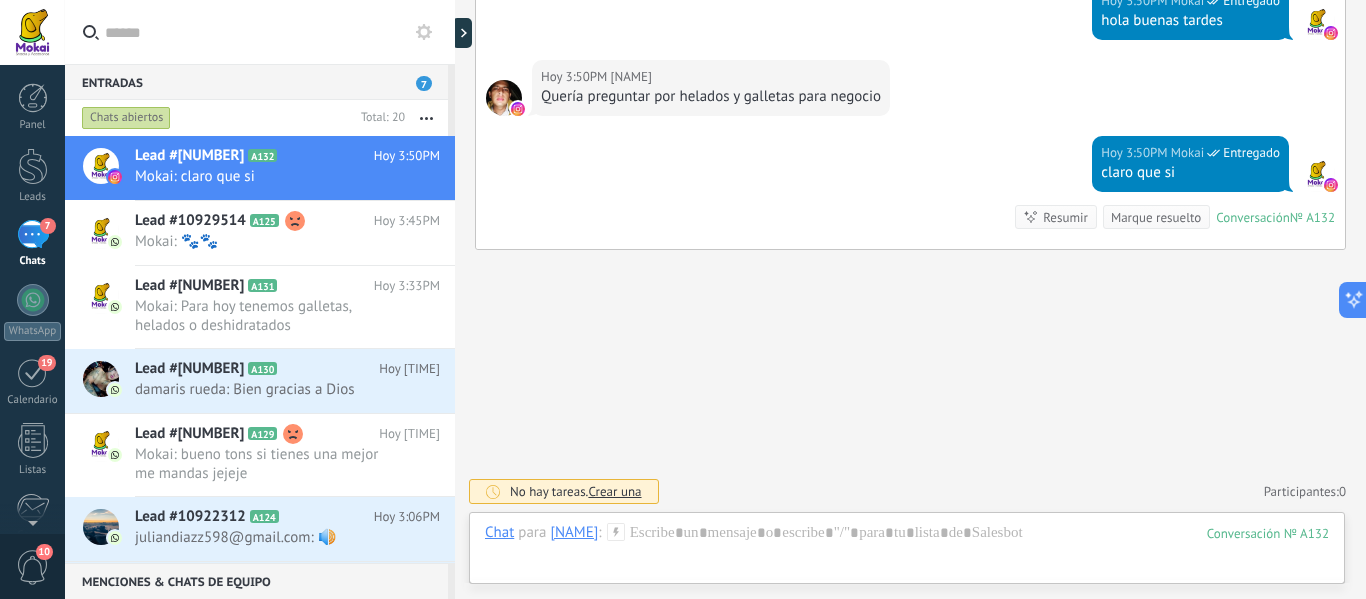 click at bounding box center (33, 166) 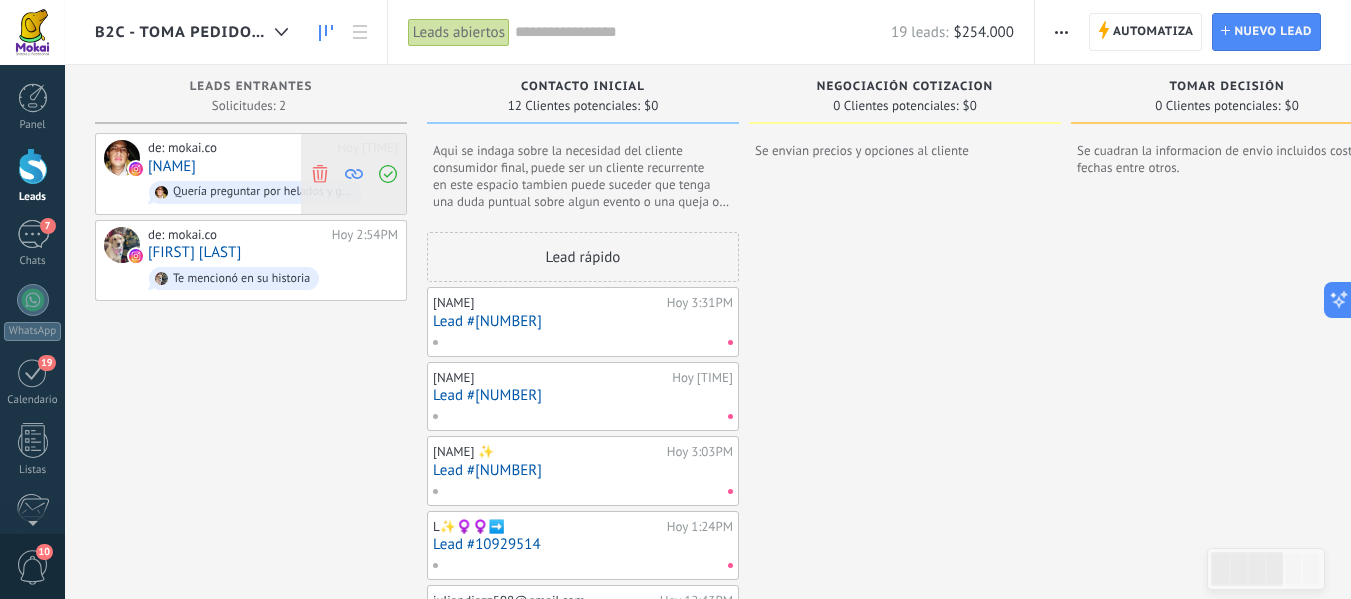 click 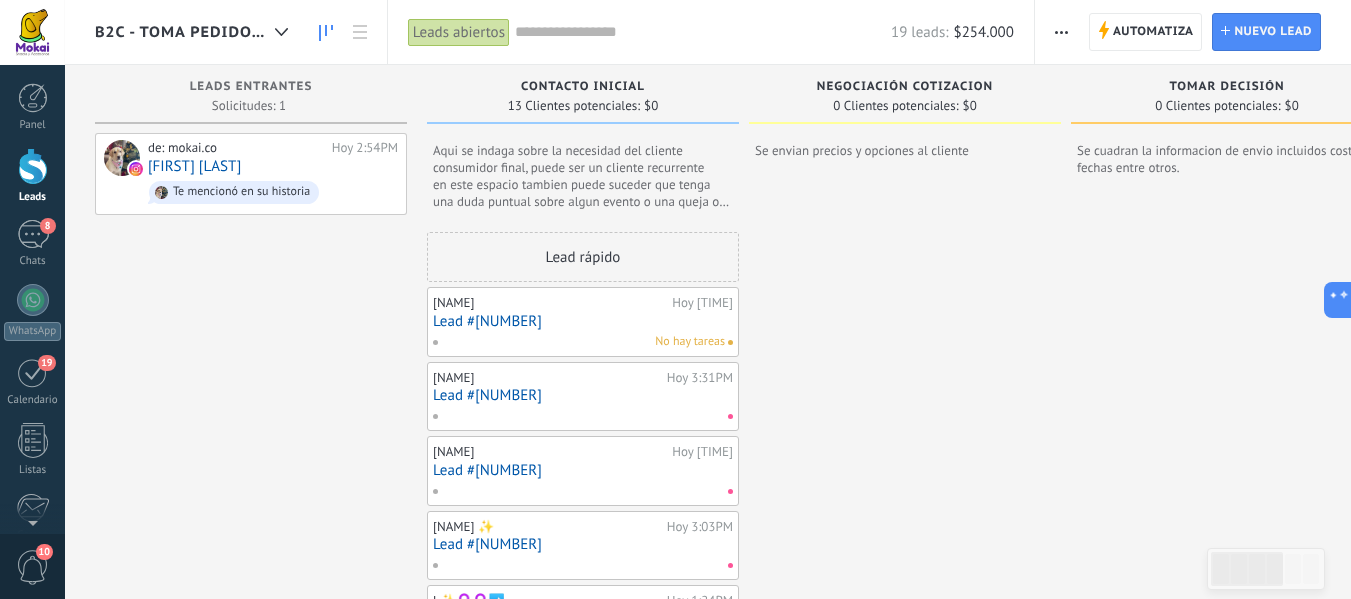 click on "Carlos Buitron Hoy 3:49PM Lead #10966048 No hay tareas" at bounding box center [583, 322] 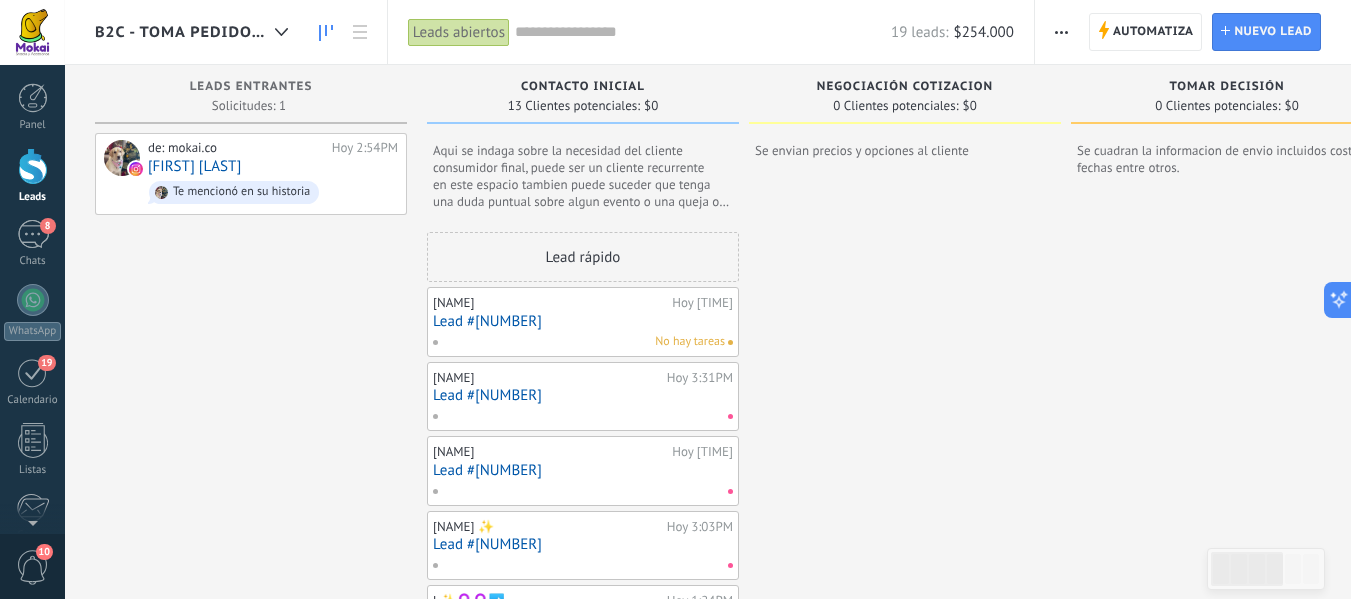 click on "Lead #10966048" at bounding box center (583, 321) 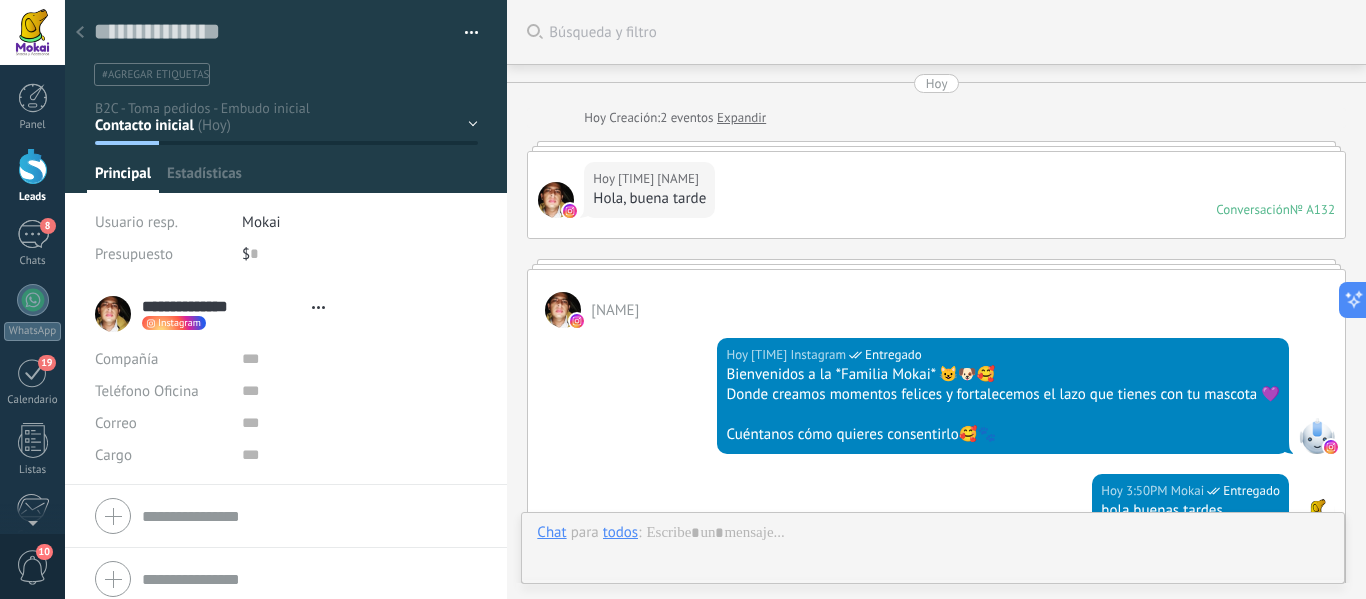 type on "**********" 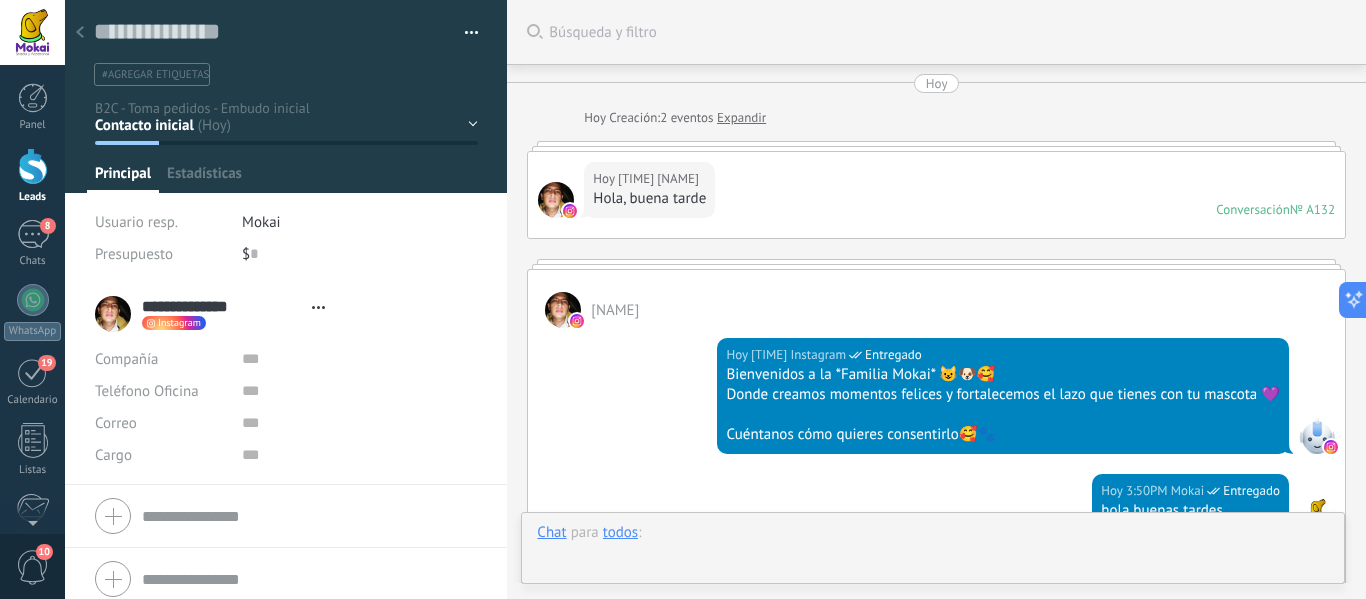 click at bounding box center [933, 553] 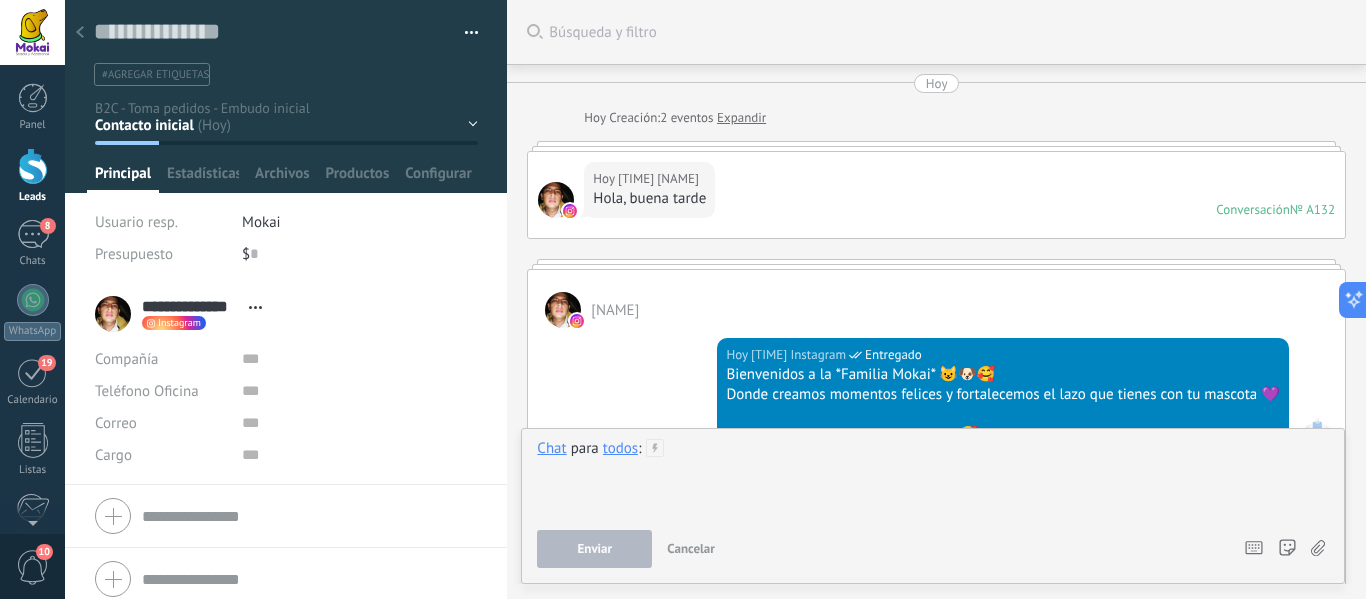 scroll, scrollTop: 784, scrollLeft: 0, axis: vertical 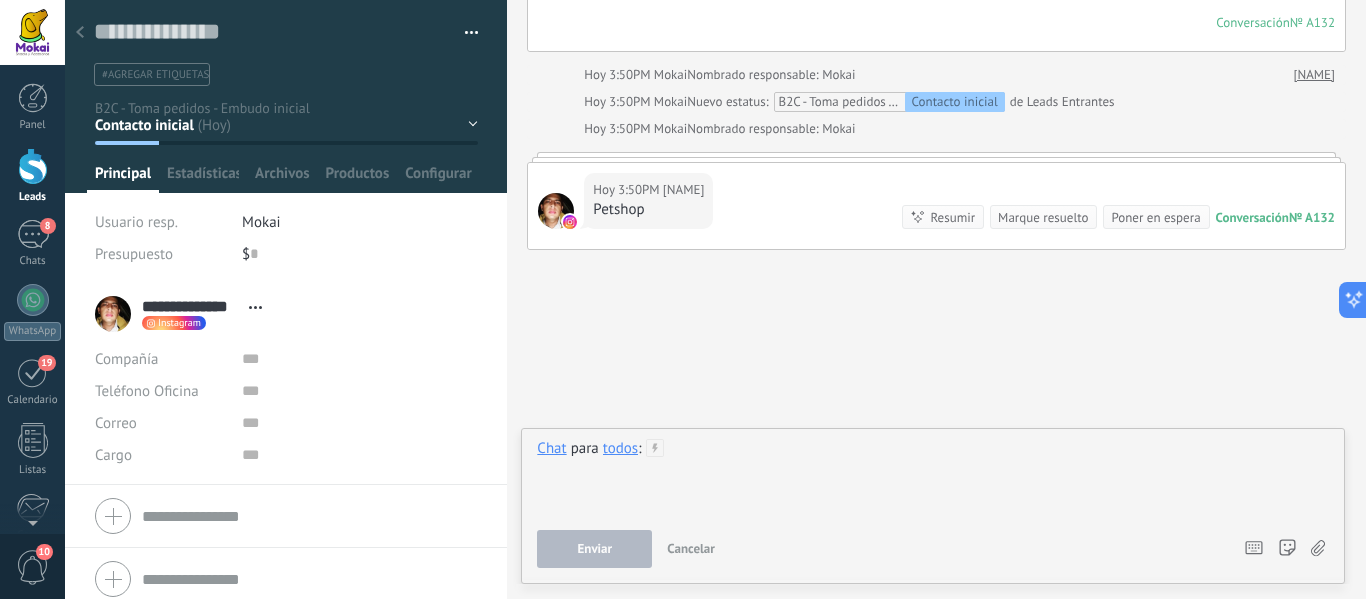type 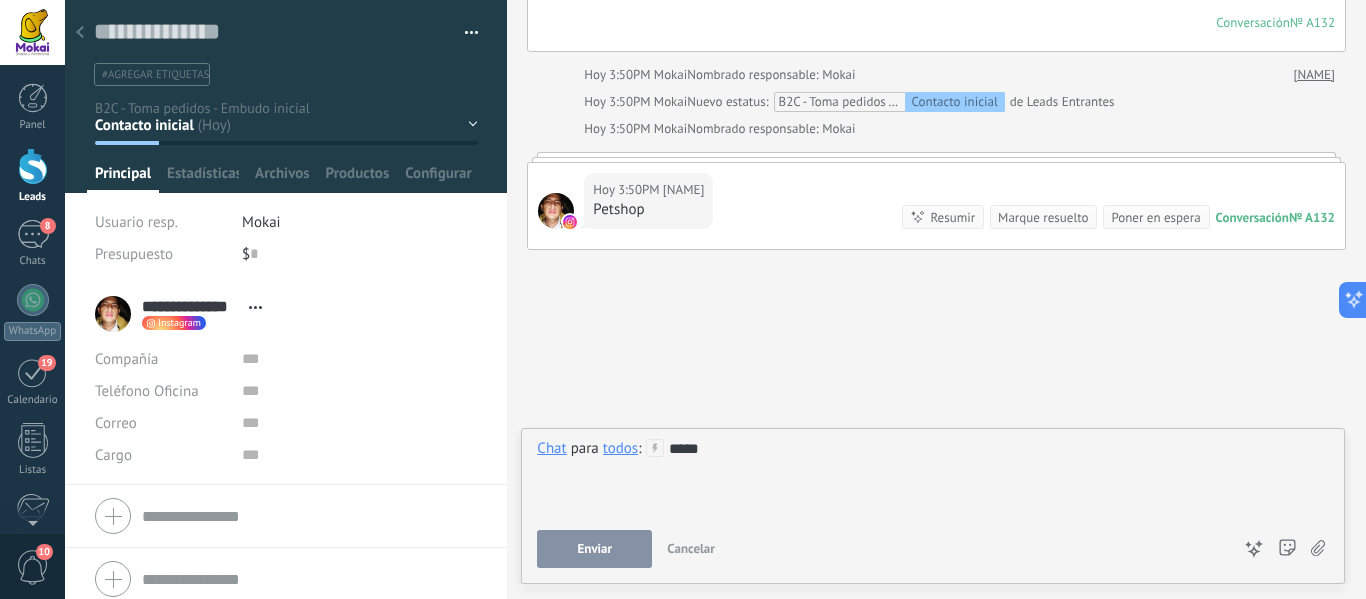 click on "Enviar" at bounding box center (594, 549) 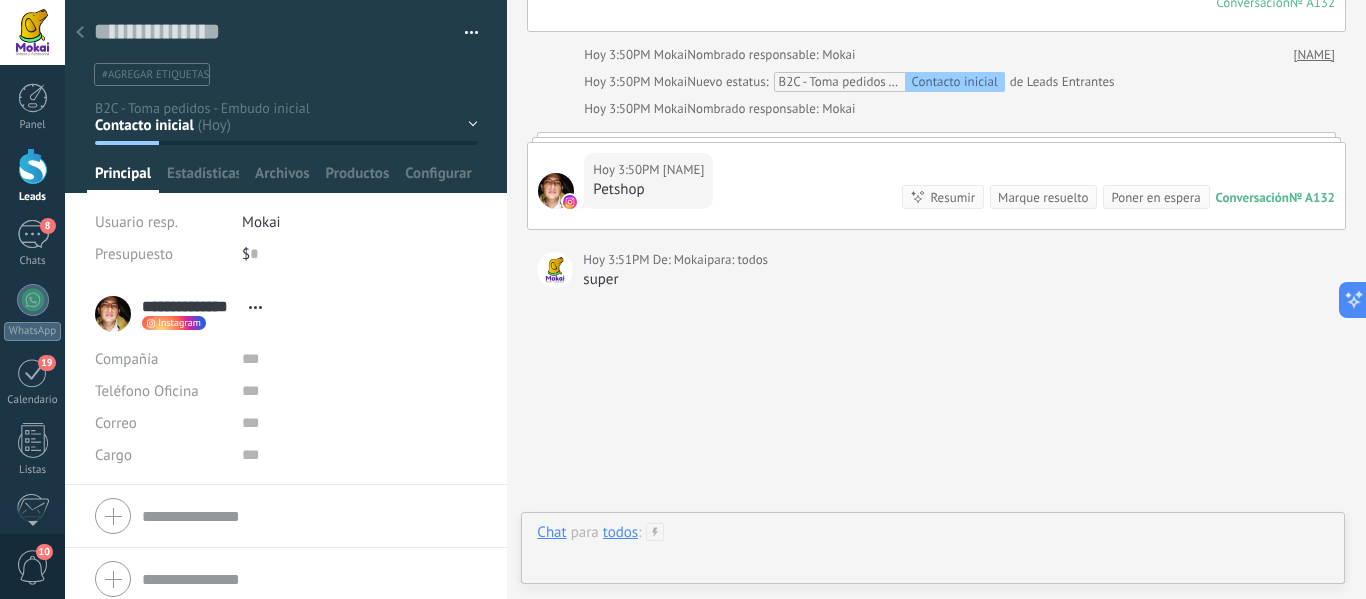 click at bounding box center (933, 553) 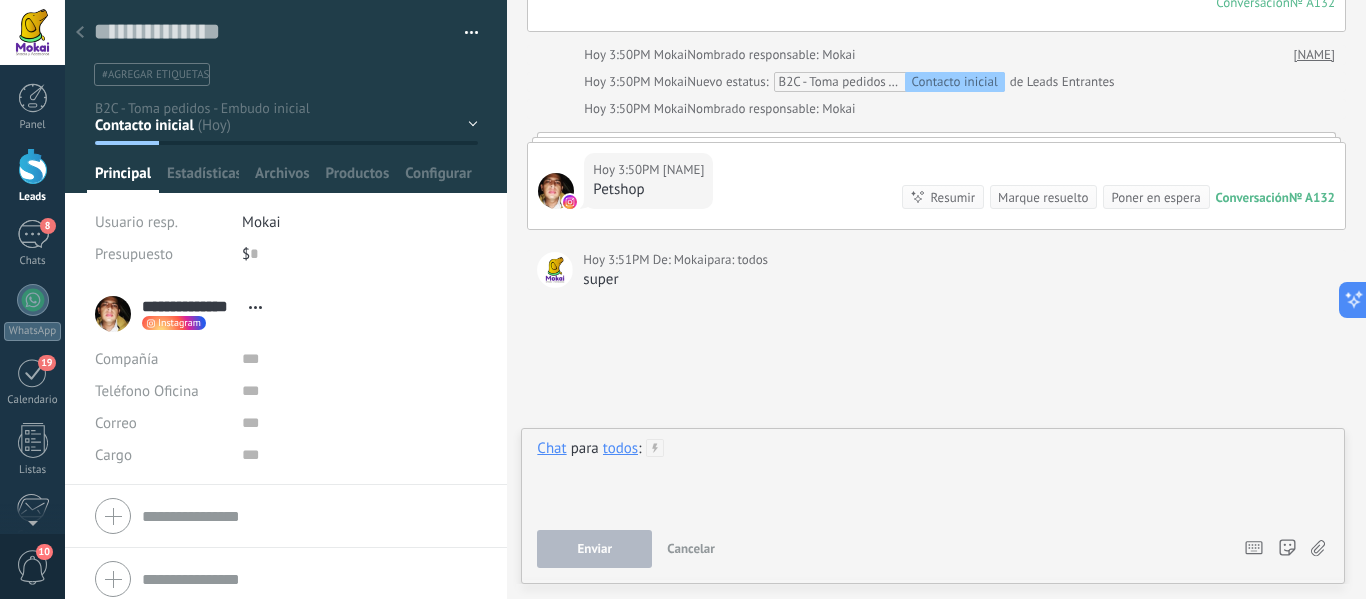 type 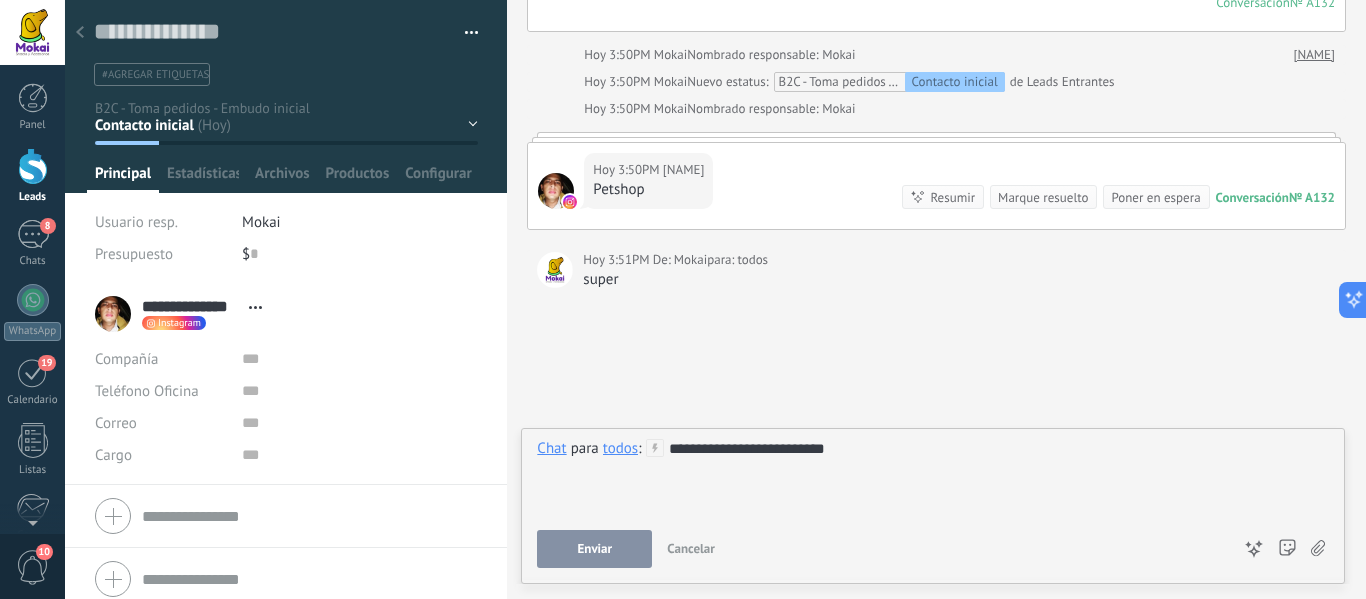 click on "Enviar" at bounding box center (594, 549) 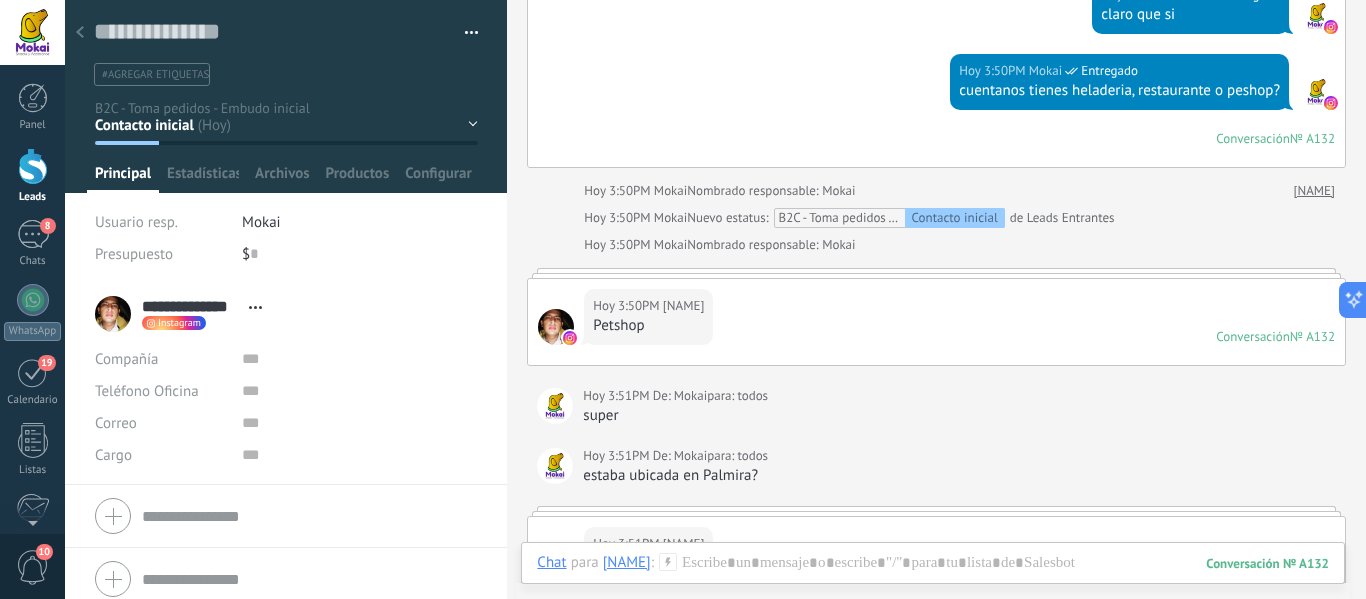 scroll, scrollTop: 848, scrollLeft: 0, axis: vertical 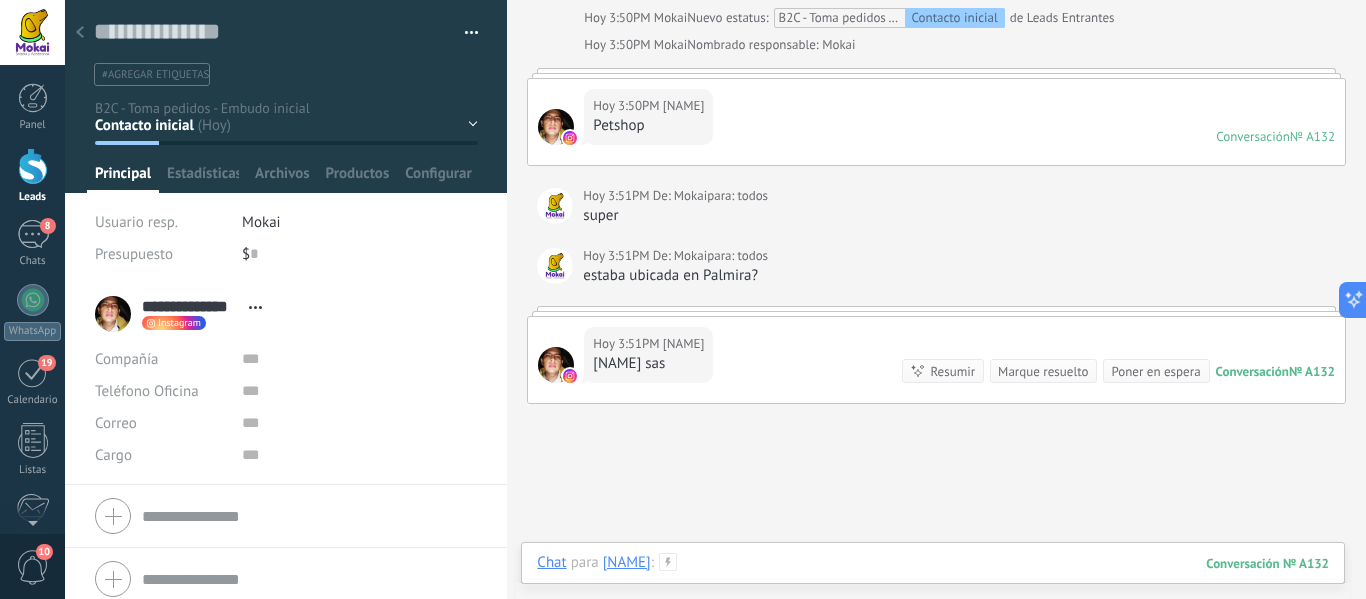 click at bounding box center (933, 583) 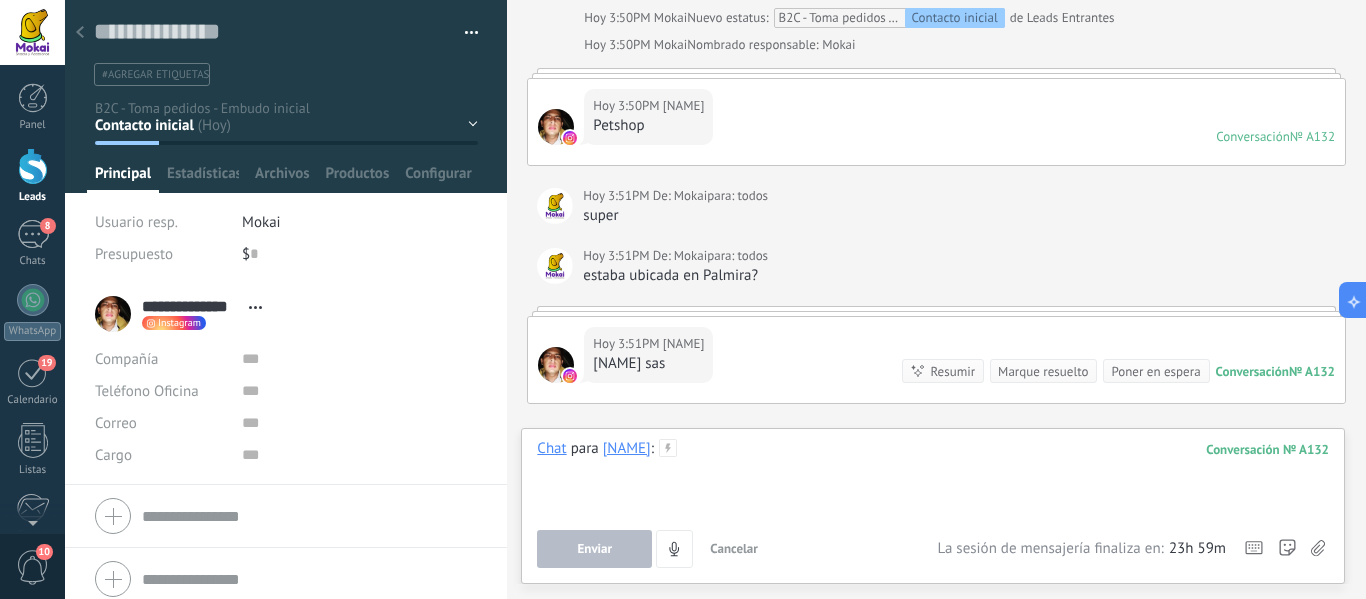type 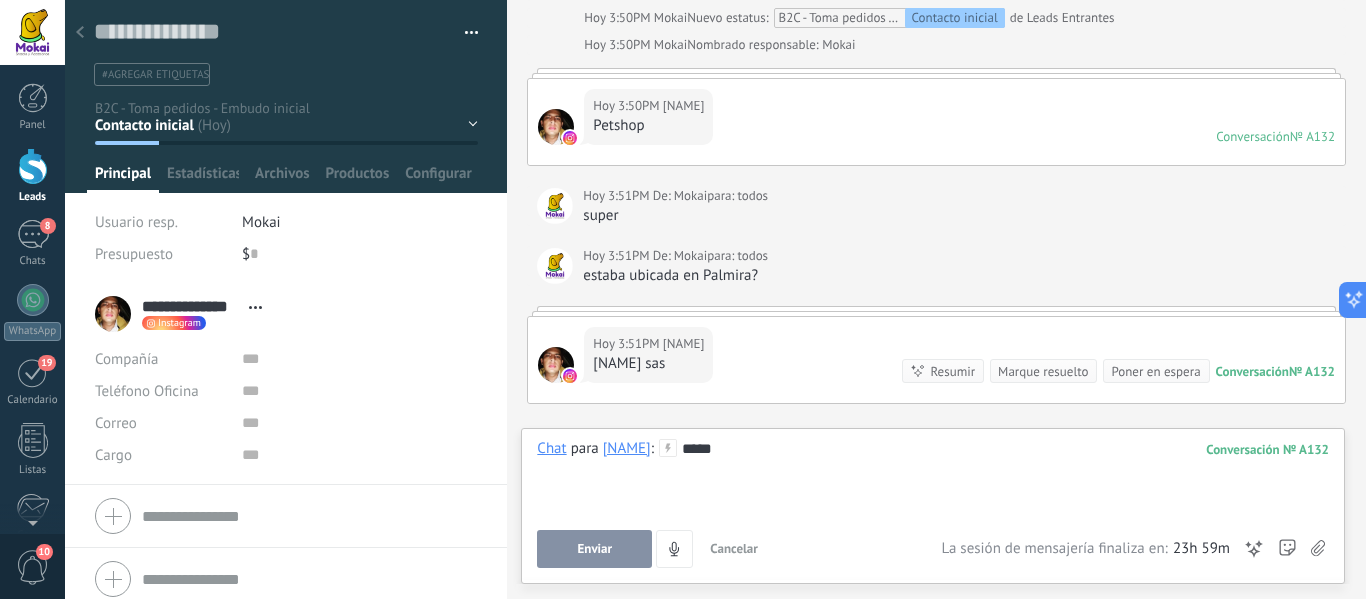 click on "Enviar" at bounding box center [594, 549] 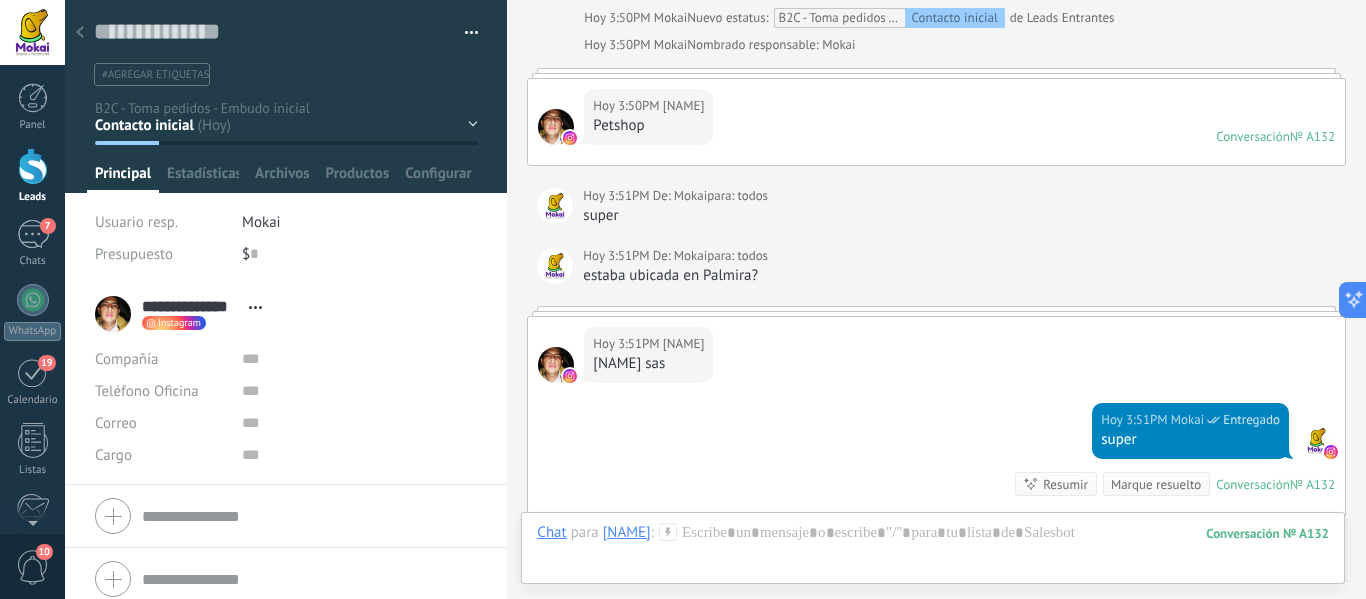 scroll, scrollTop: 1135, scrollLeft: 0, axis: vertical 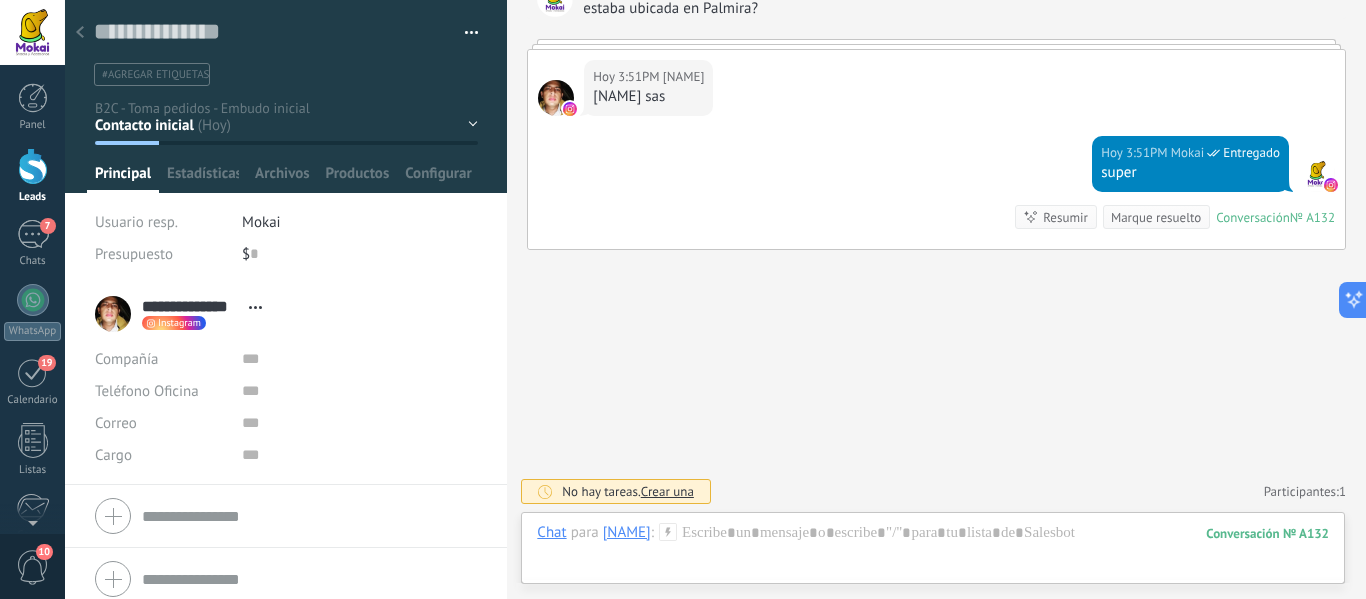 click at bounding box center (933, 589) 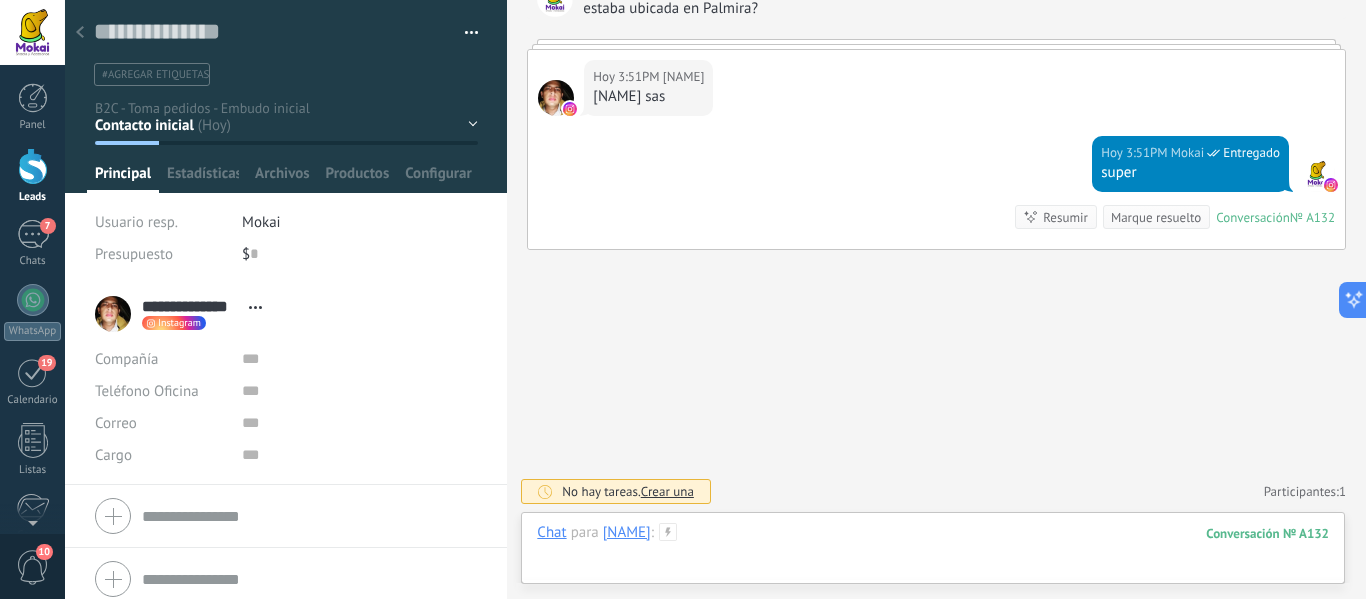 click at bounding box center [933, 553] 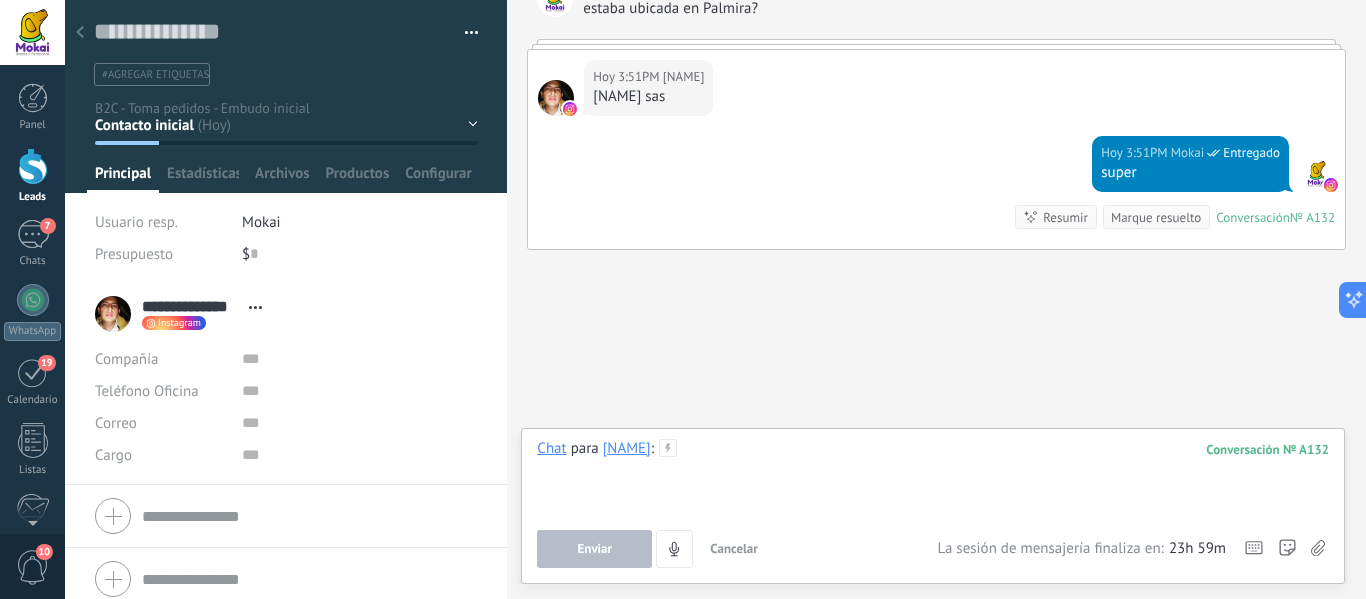 type 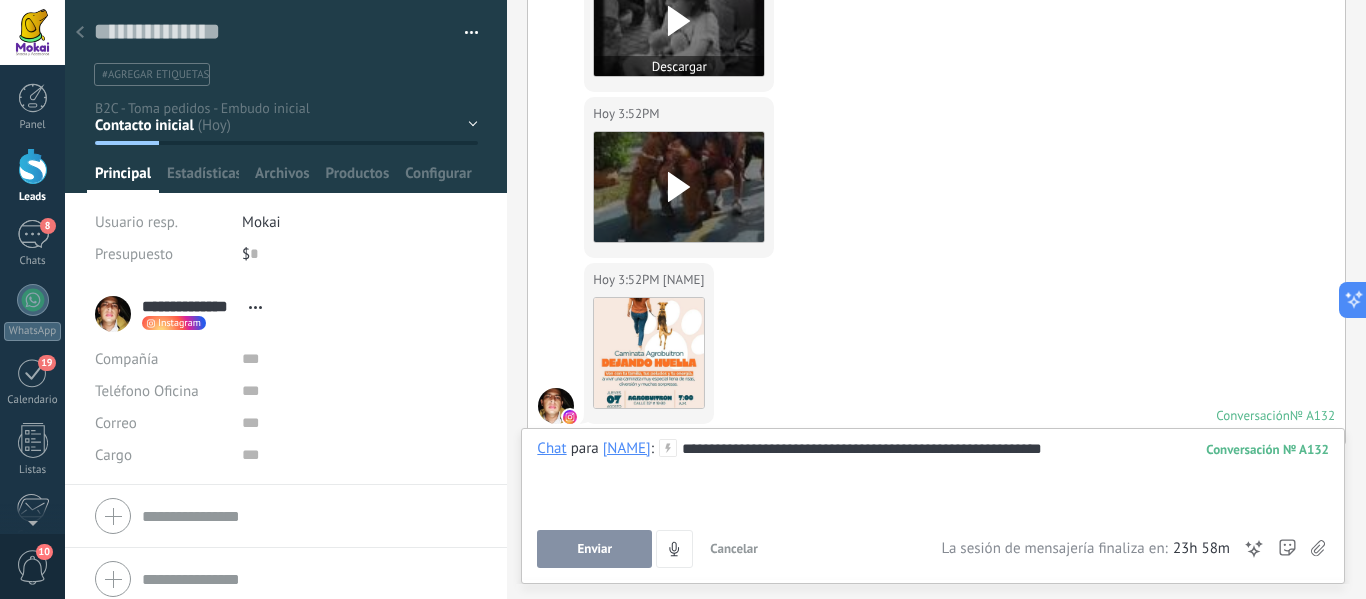 scroll, scrollTop: 1314, scrollLeft: 0, axis: vertical 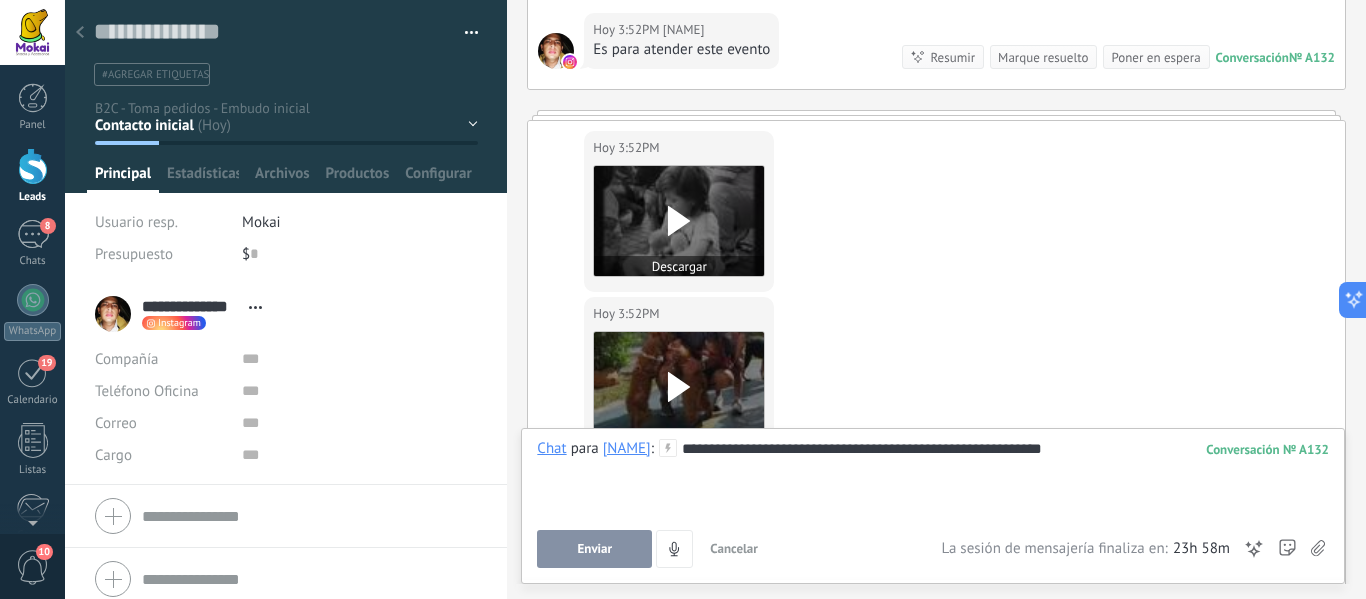 click 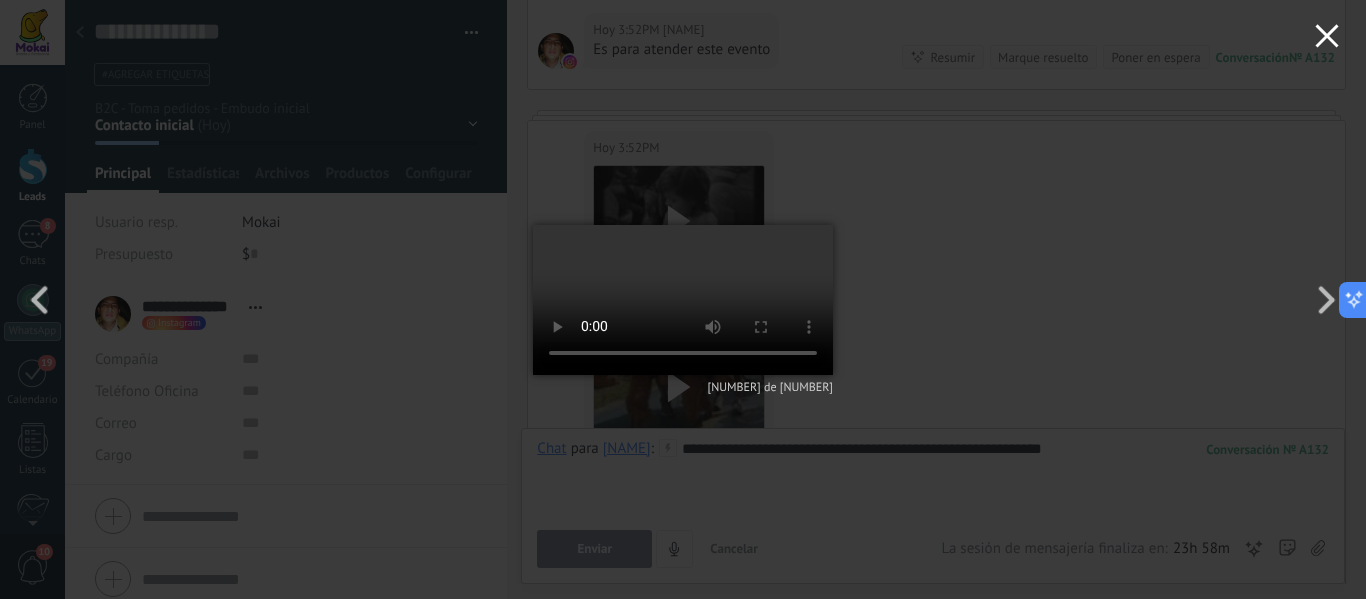 click 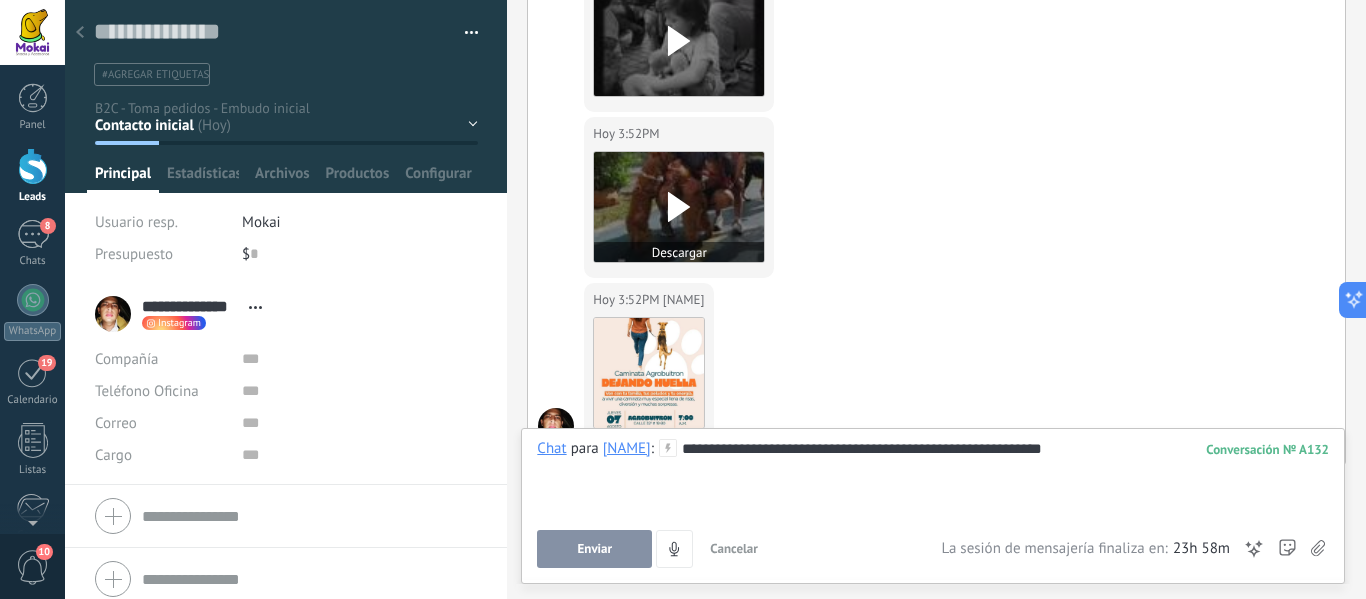 scroll, scrollTop: 1414, scrollLeft: 0, axis: vertical 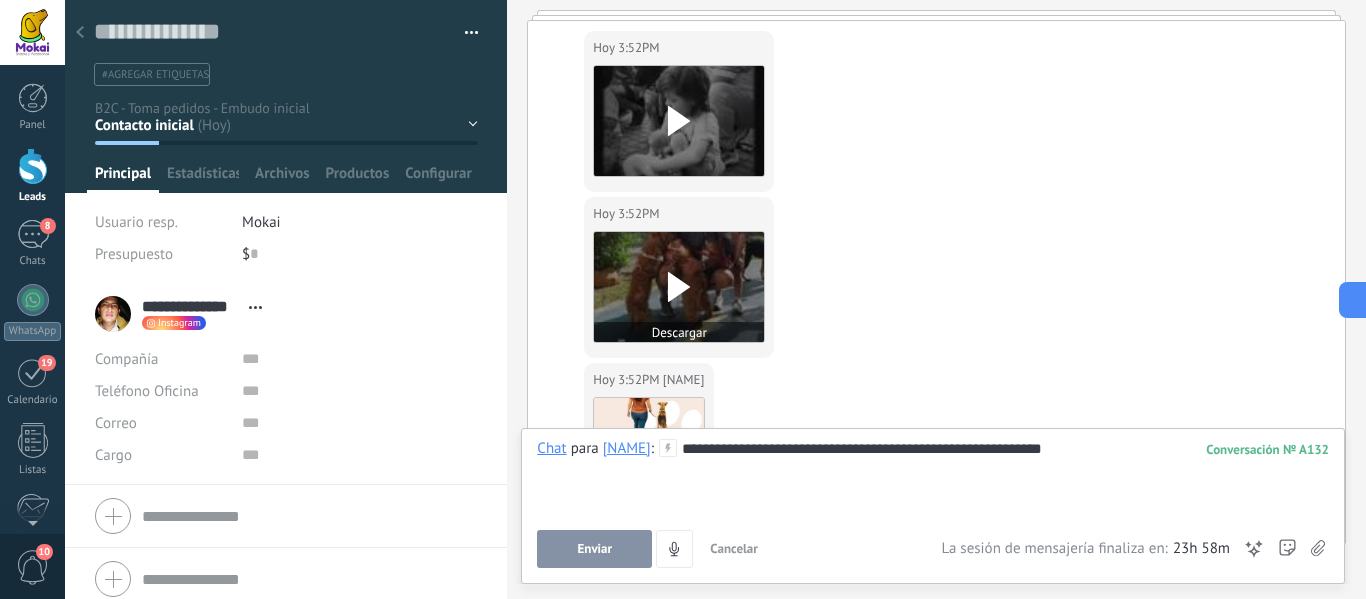 click at bounding box center (679, 287) 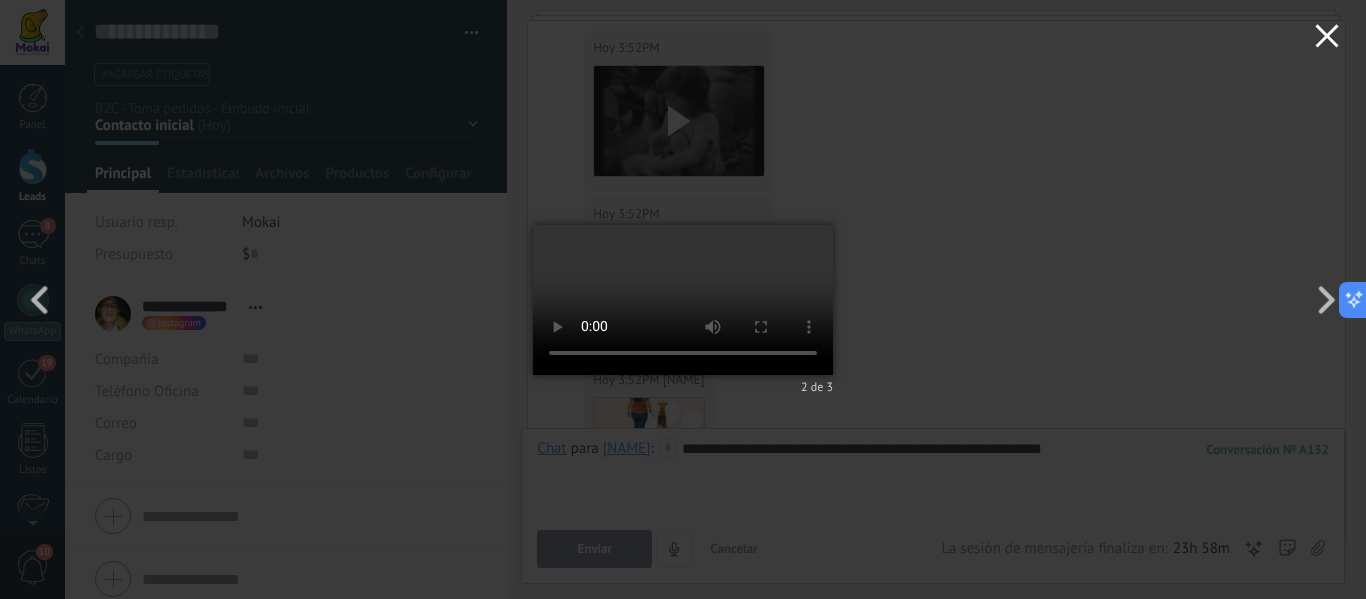 click at bounding box center (1327, 39) 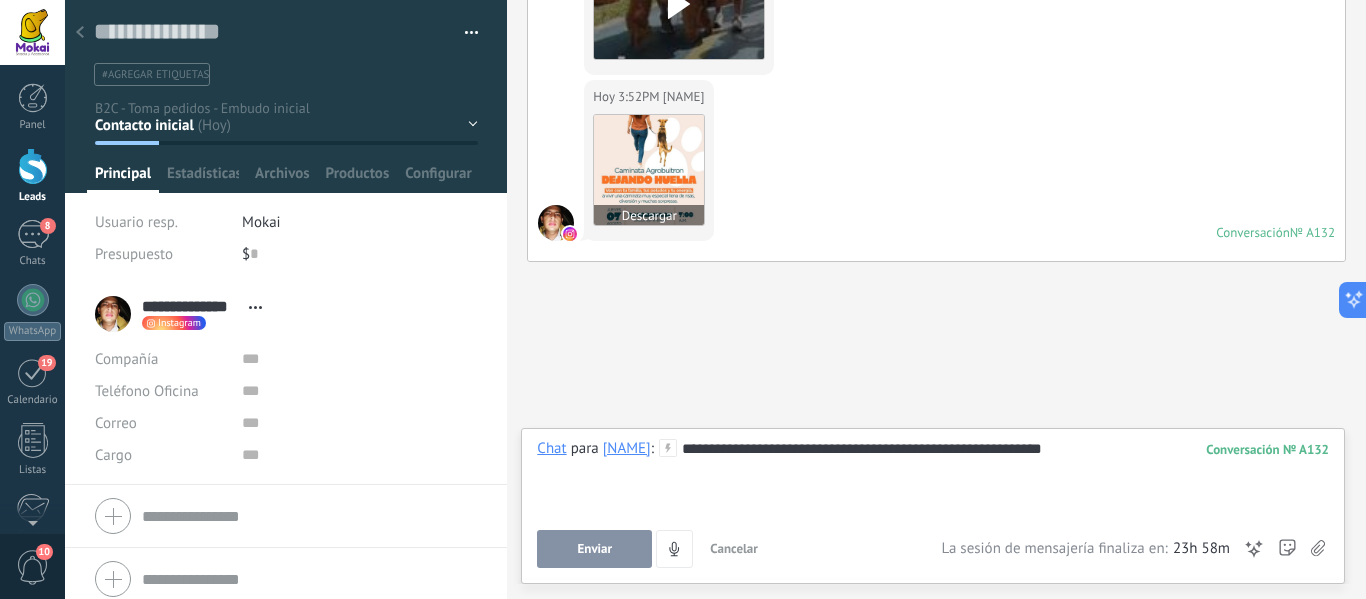 scroll, scrollTop: 1714, scrollLeft: 0, axis: vertical 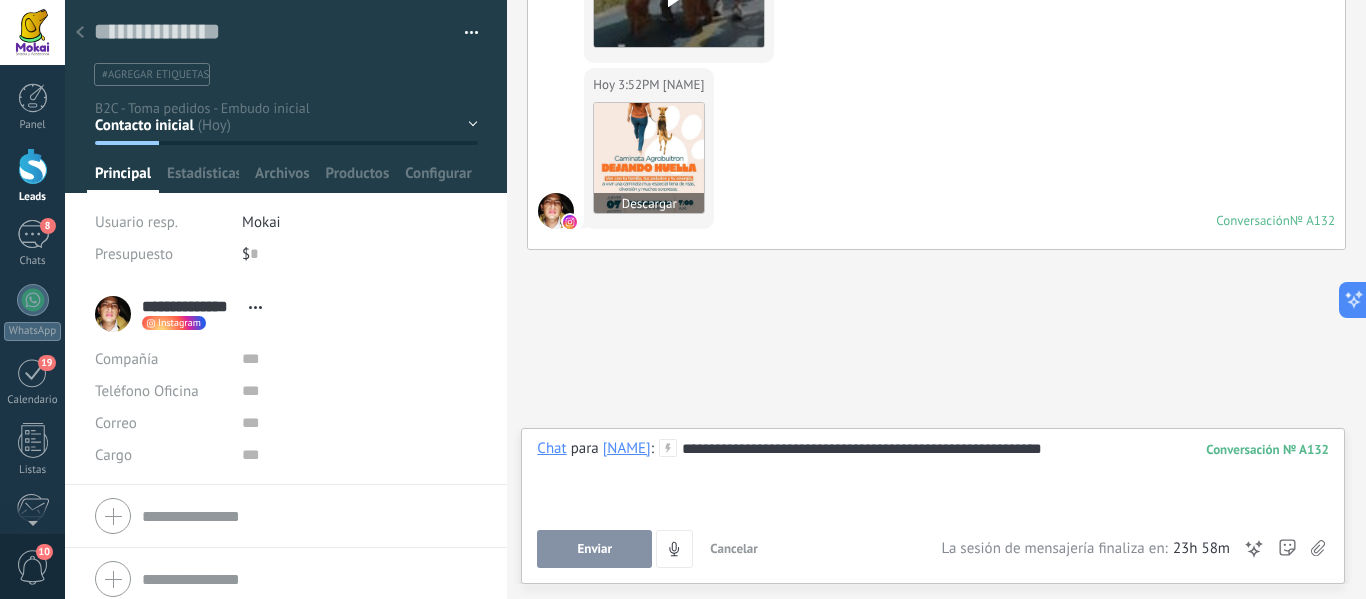 click at bounding box center (649, 158) 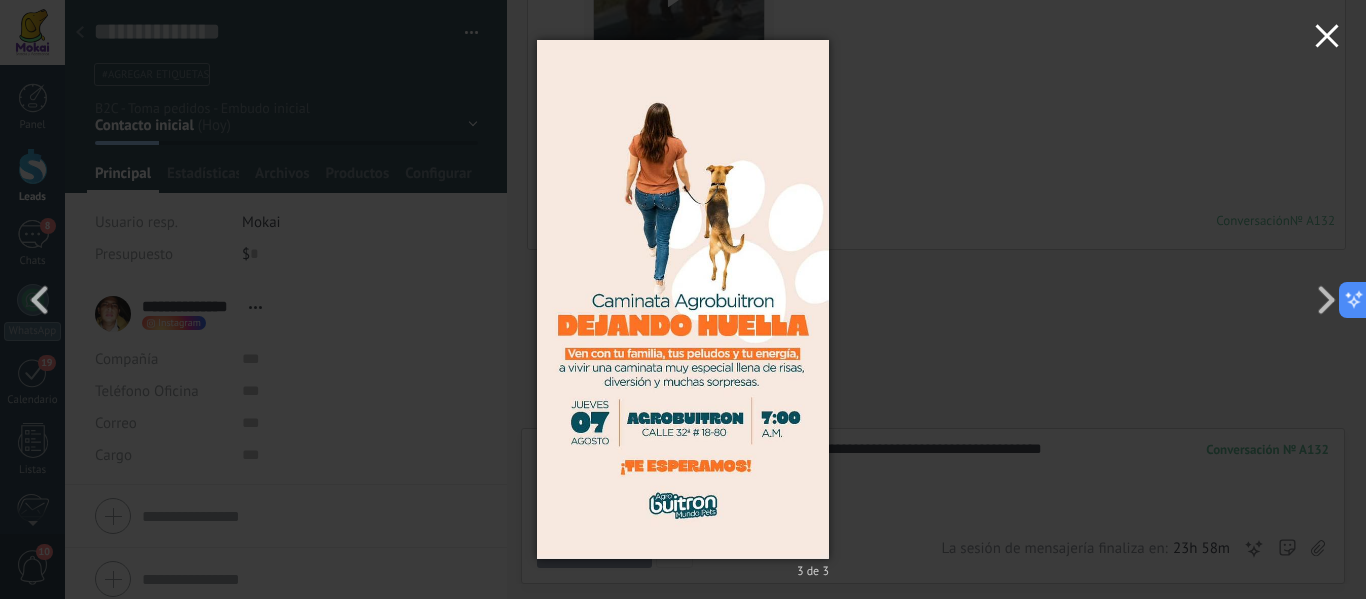 click 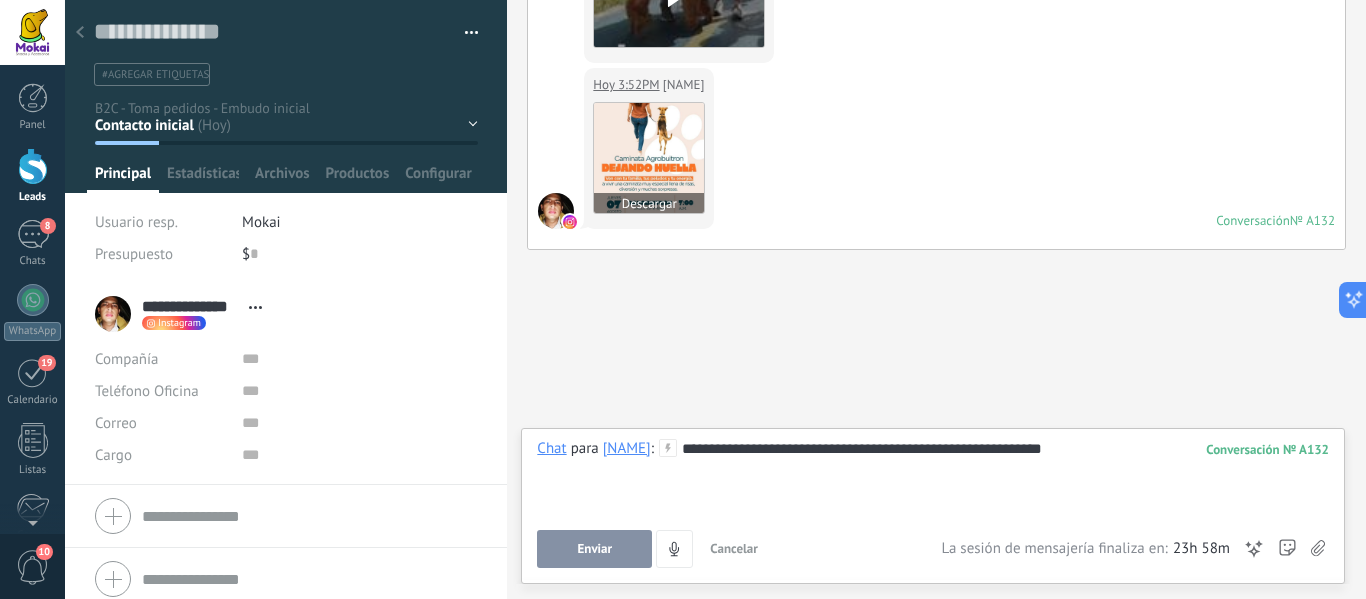 click at bounding box center [649, 158] 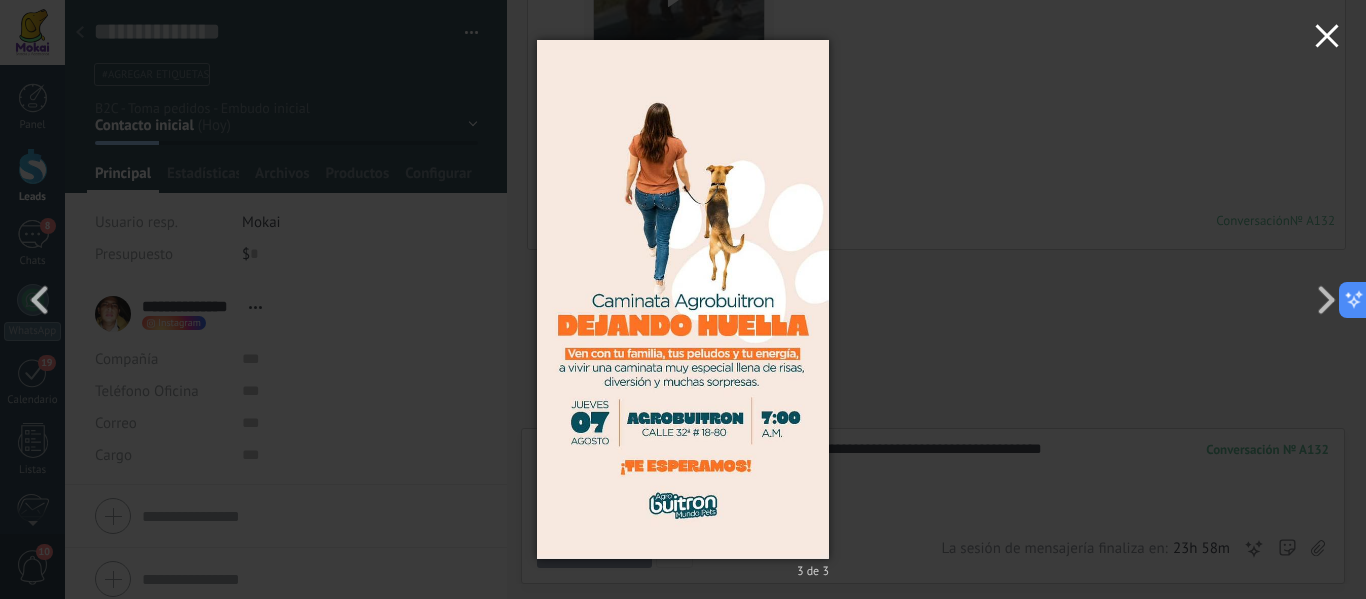 click 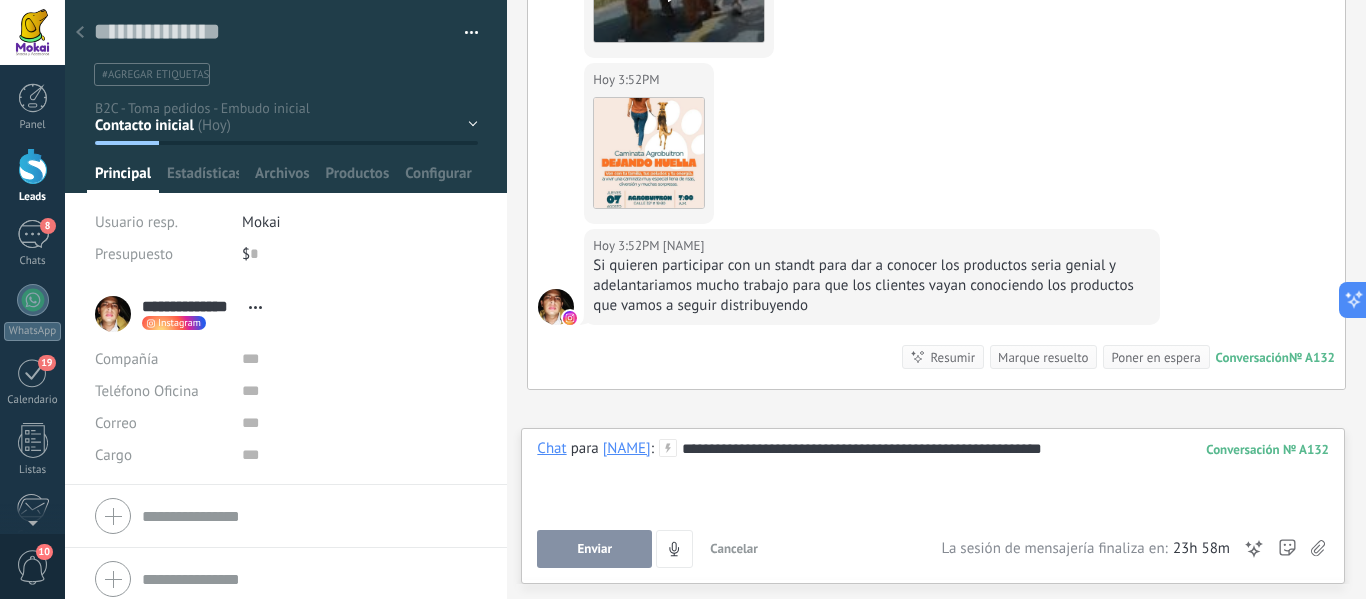 scroll, scrollTop: 1863, scrollLeft: 0, axis: vertical 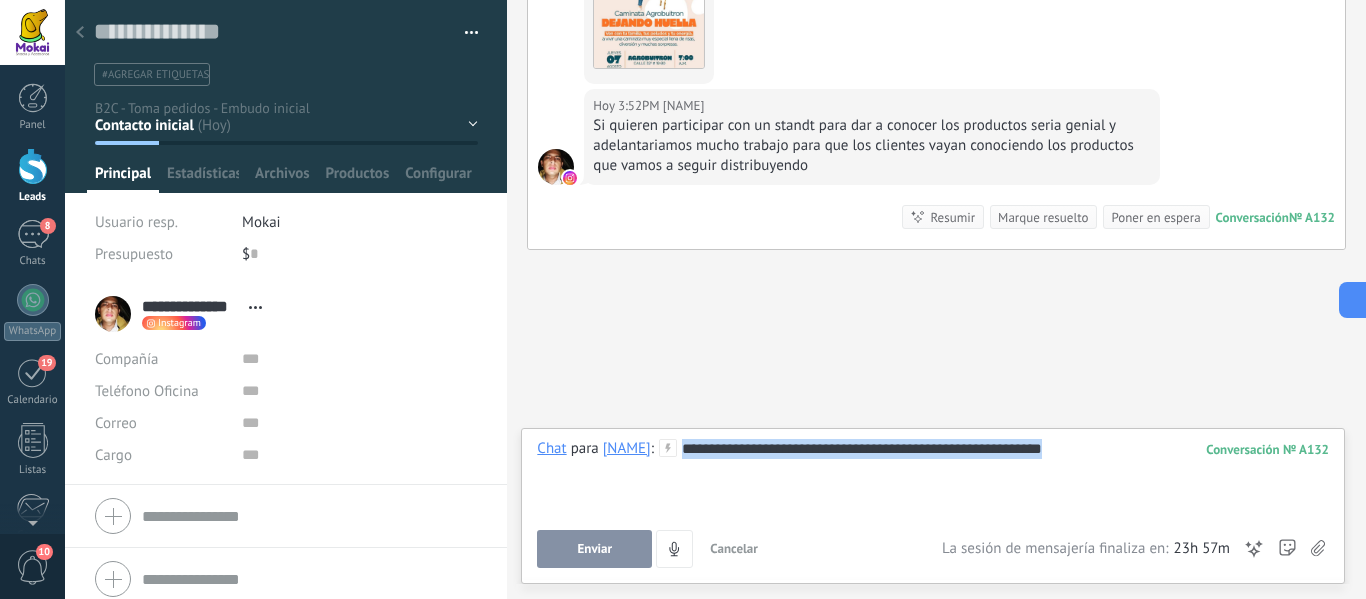 drag, startPoint x: 1148, startPoint y: 454, endPoint x: 723, endPoint y: 460, distance: 425.04236 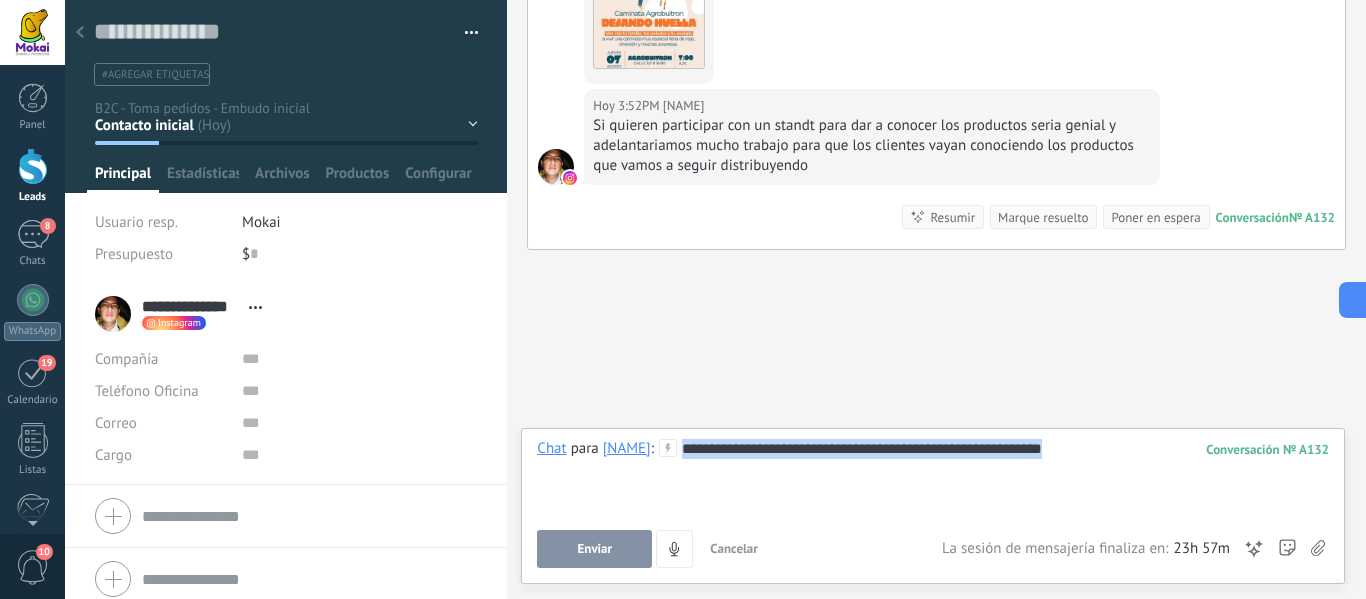click on "**********" at bounding box center [933, 477] 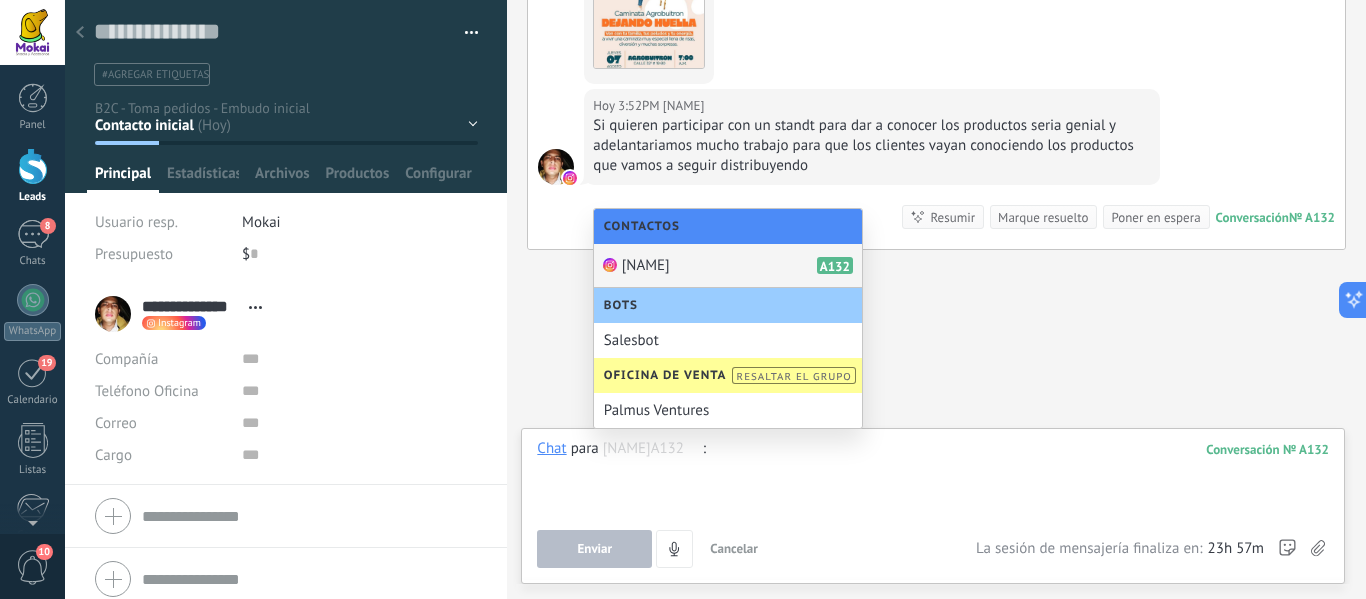 click at bounding box center [933, 477] 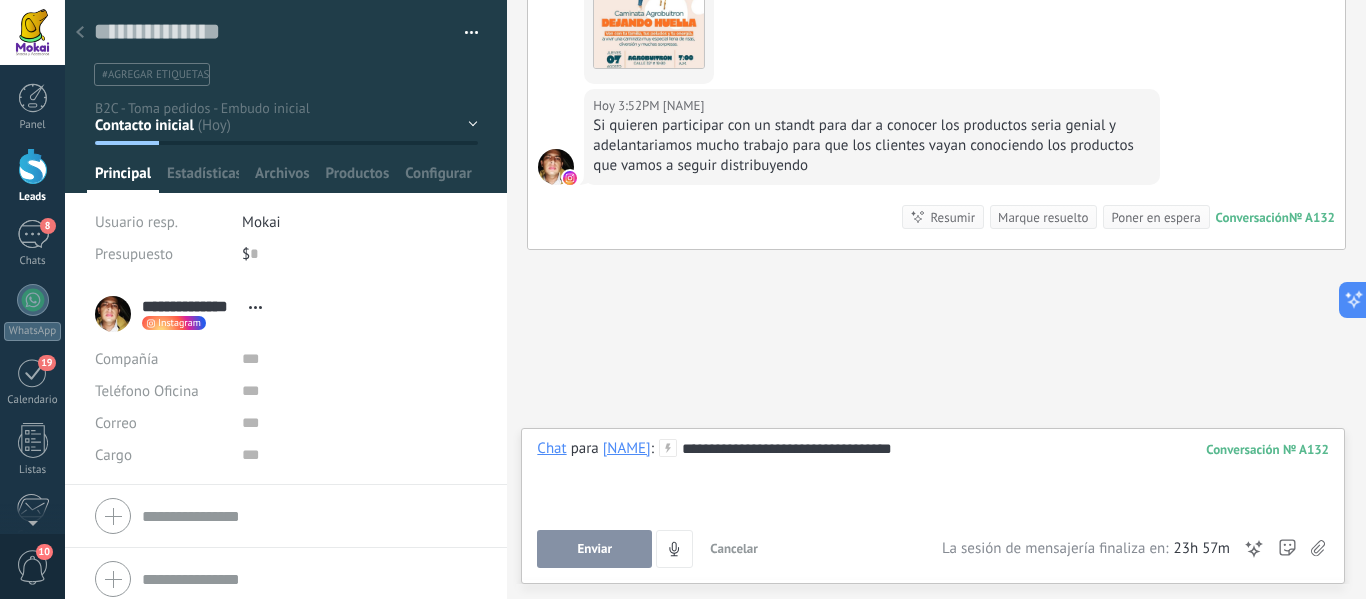 click on "Enviar" at bounding box center [594, 549] 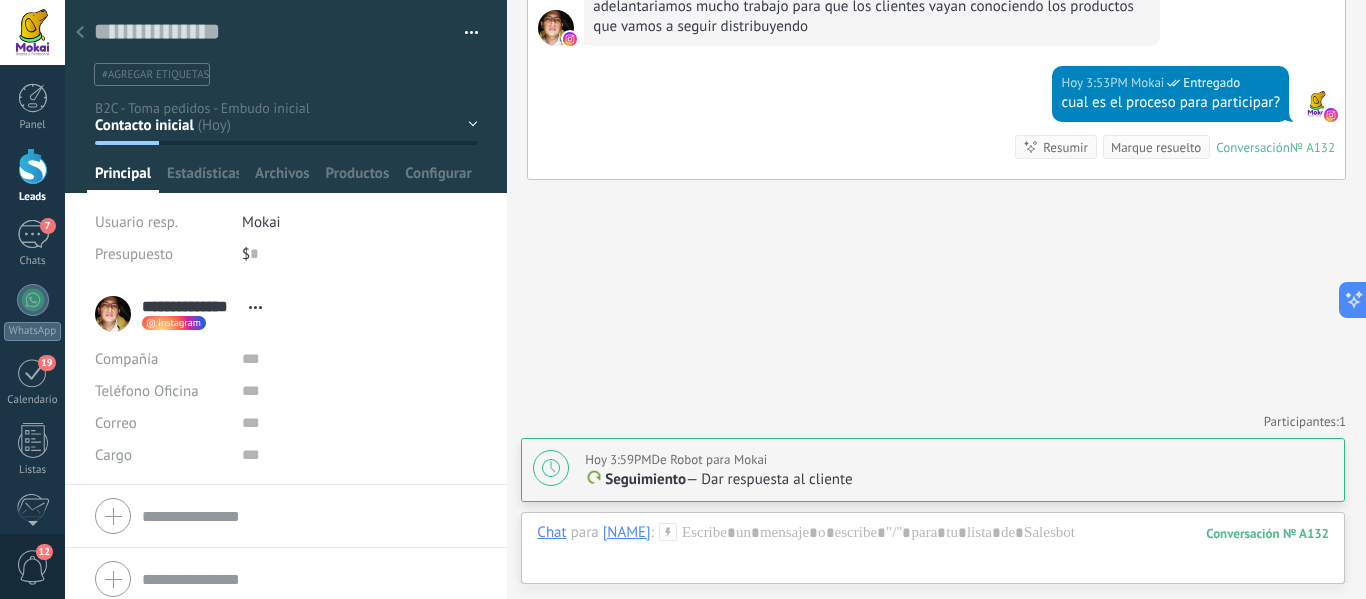 scroll, scrollTop: 2013, scrollLeft: 0, axis: vertical 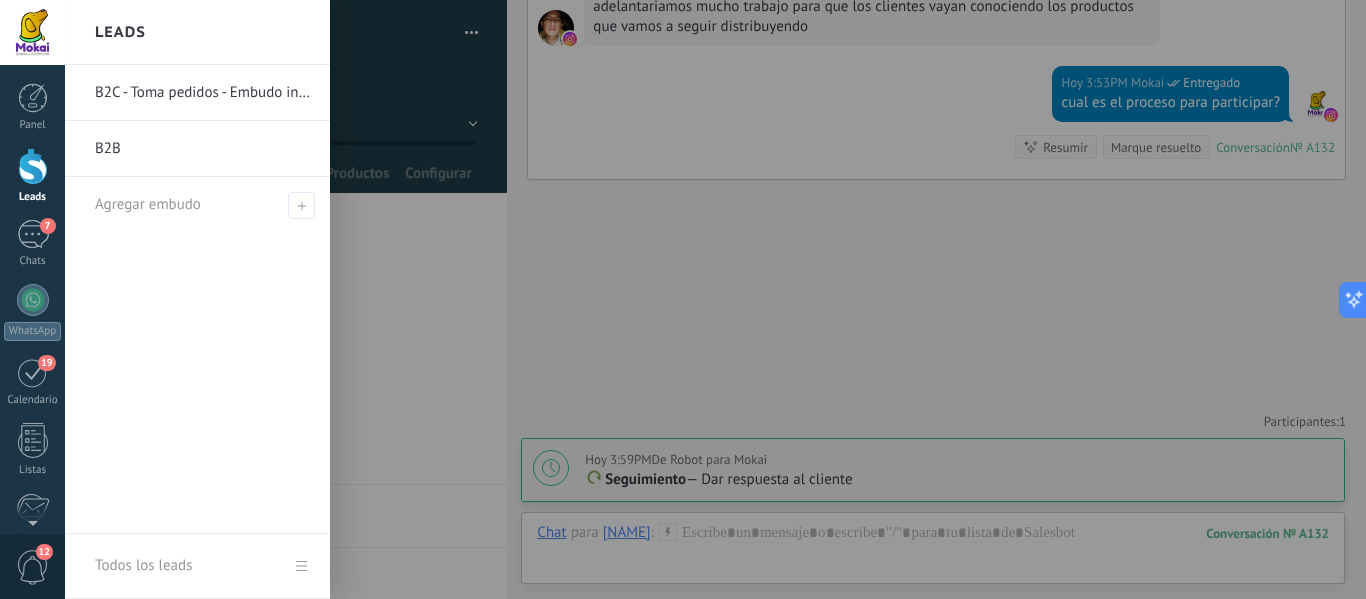 drag, startPoint x: 29, startPoint y: 165, endPoint x: 555, endPoint y: 270, distance: 536.3777 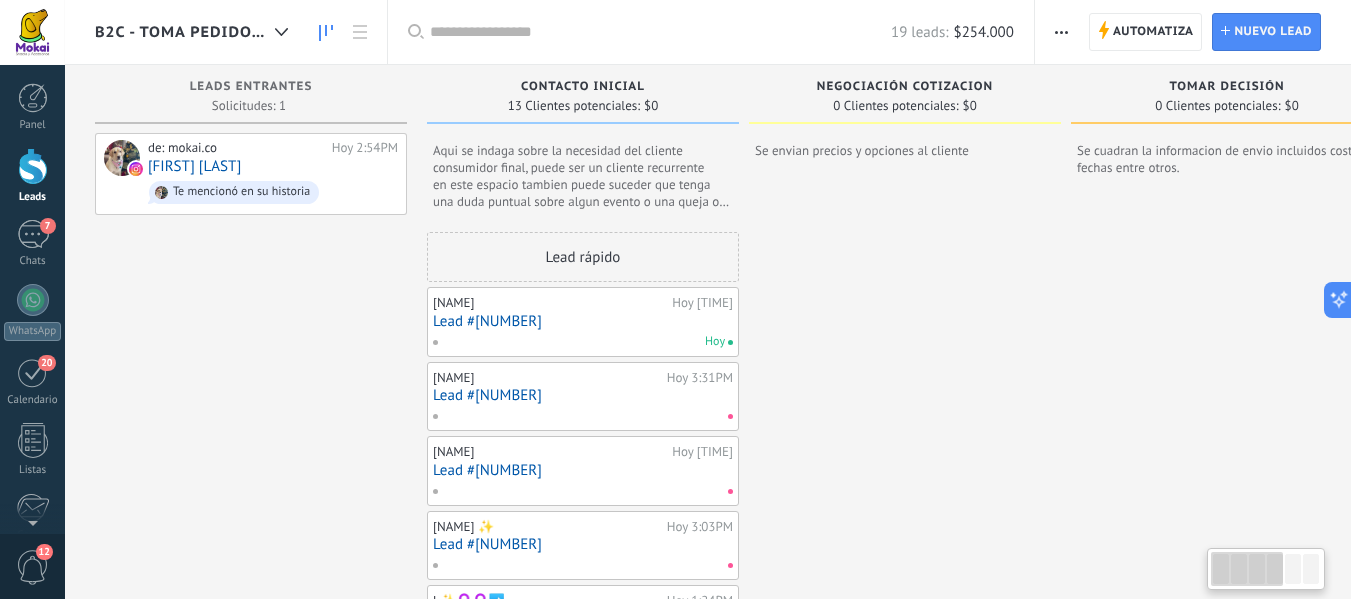 click on "Lead #10966048" at bounding box center [583, 321] 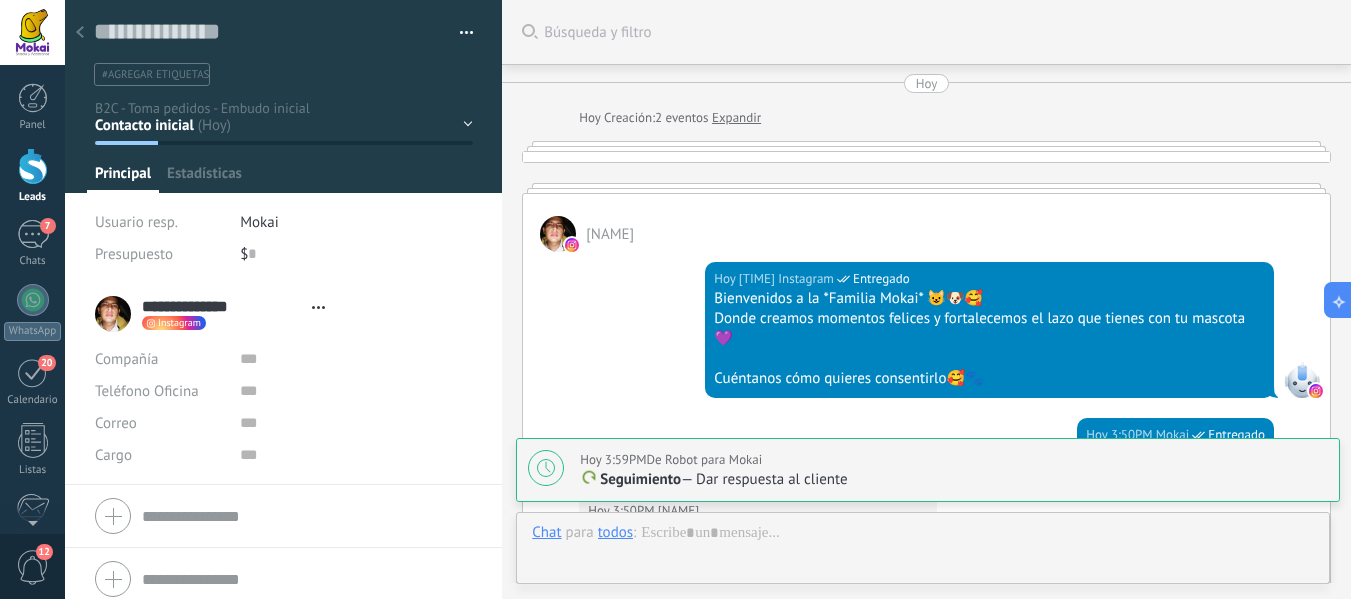type on "**********" 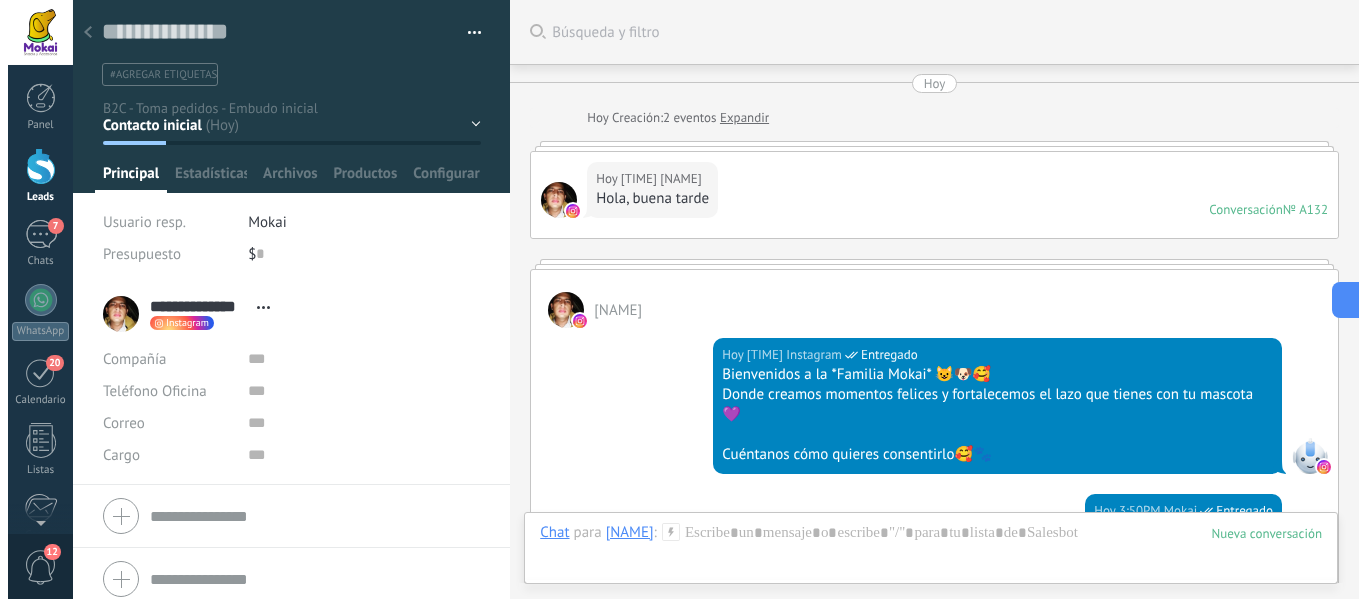 scroll, scrollTop: 1956, scrollLeft: 0, axis: vertical 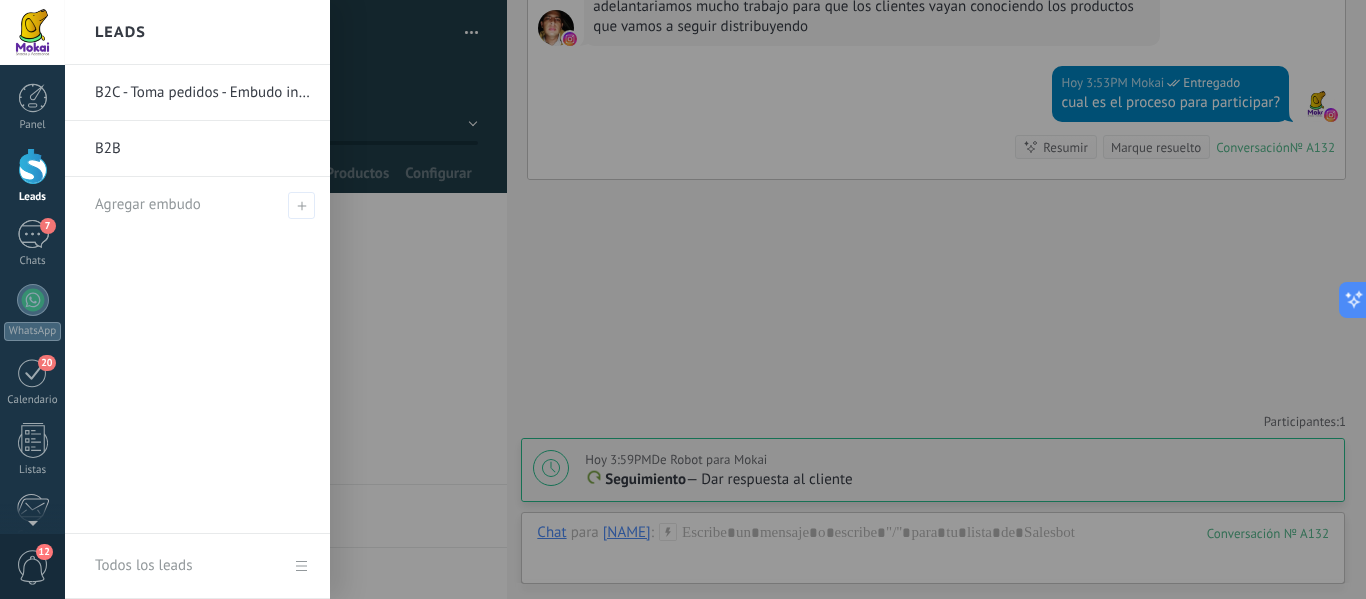 click at bounding box center (33, 166) 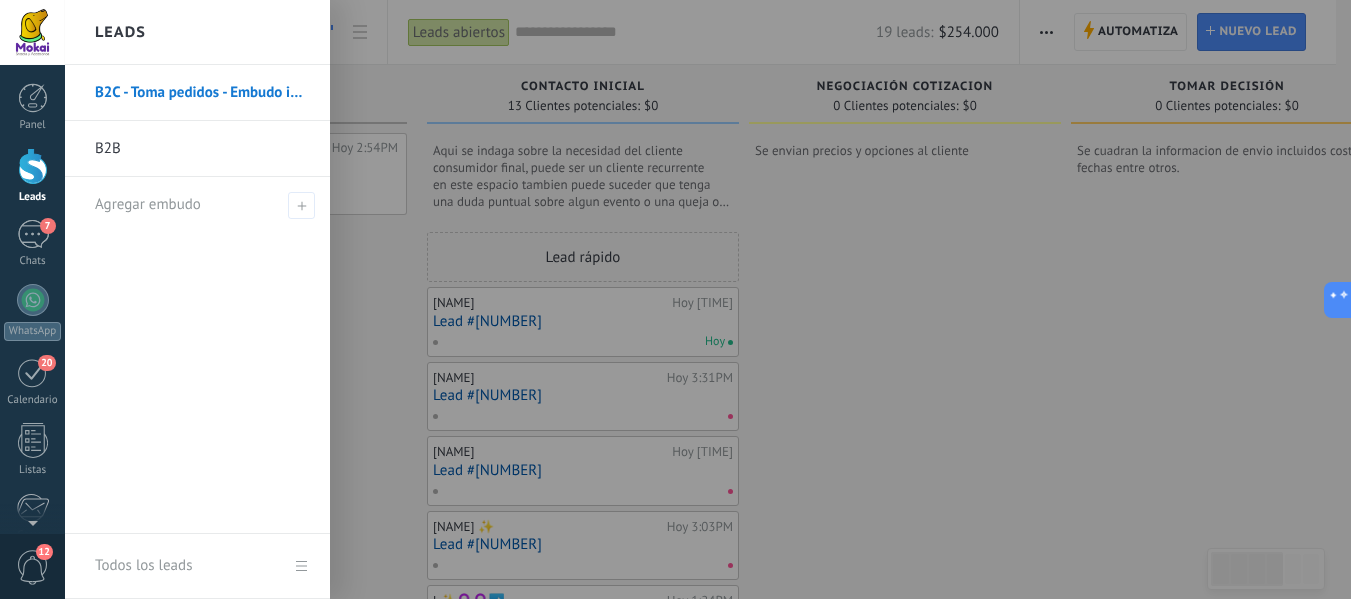 click at bounding box center (33, 166) 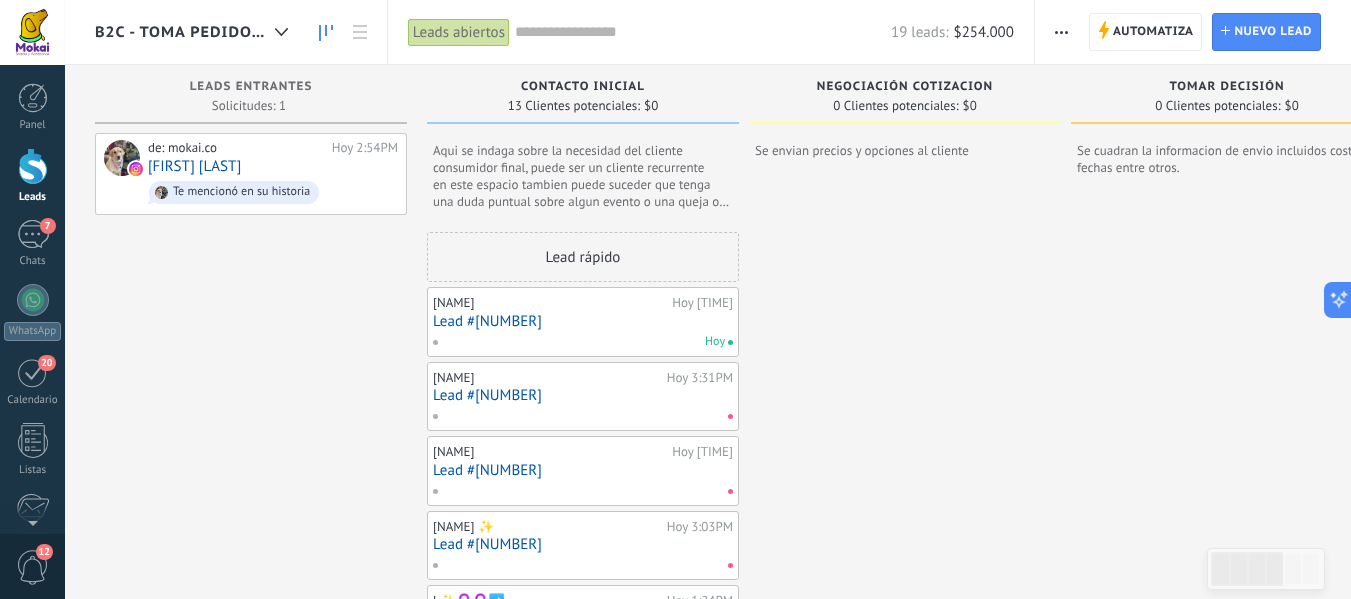 drag, startPoint x: 330, startPoint y: 332, endPoint x: 527, endPoint y: 332, distance: 197 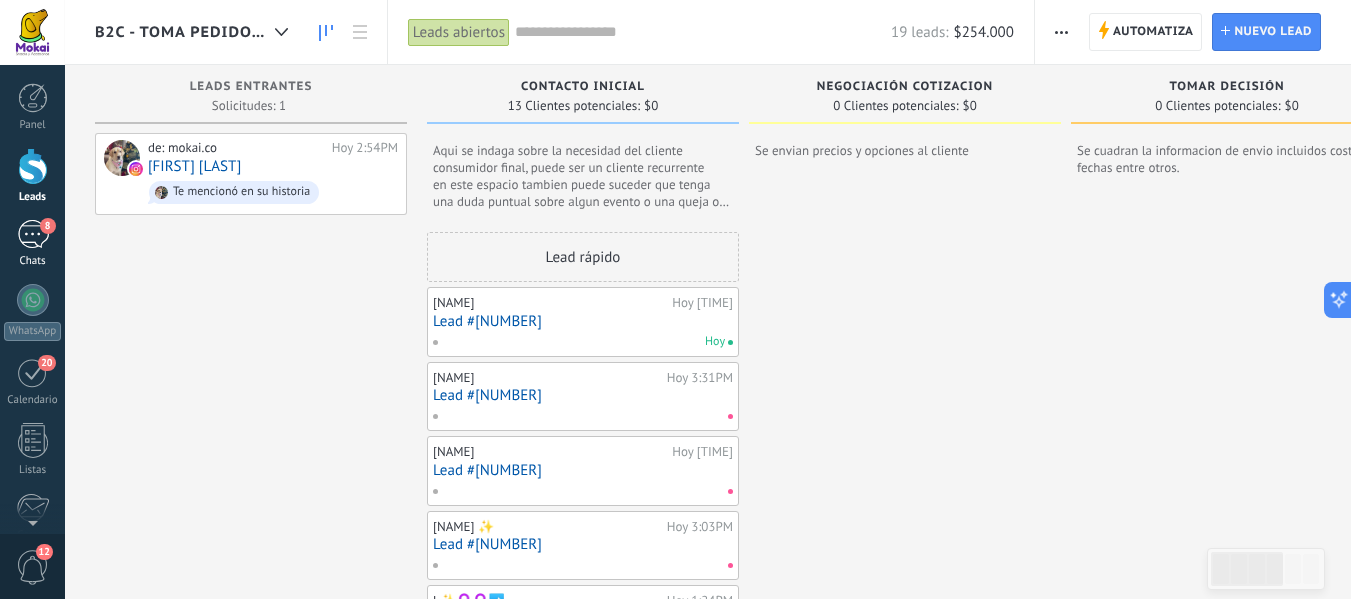 click on "8" at bounding box center [48, 226] 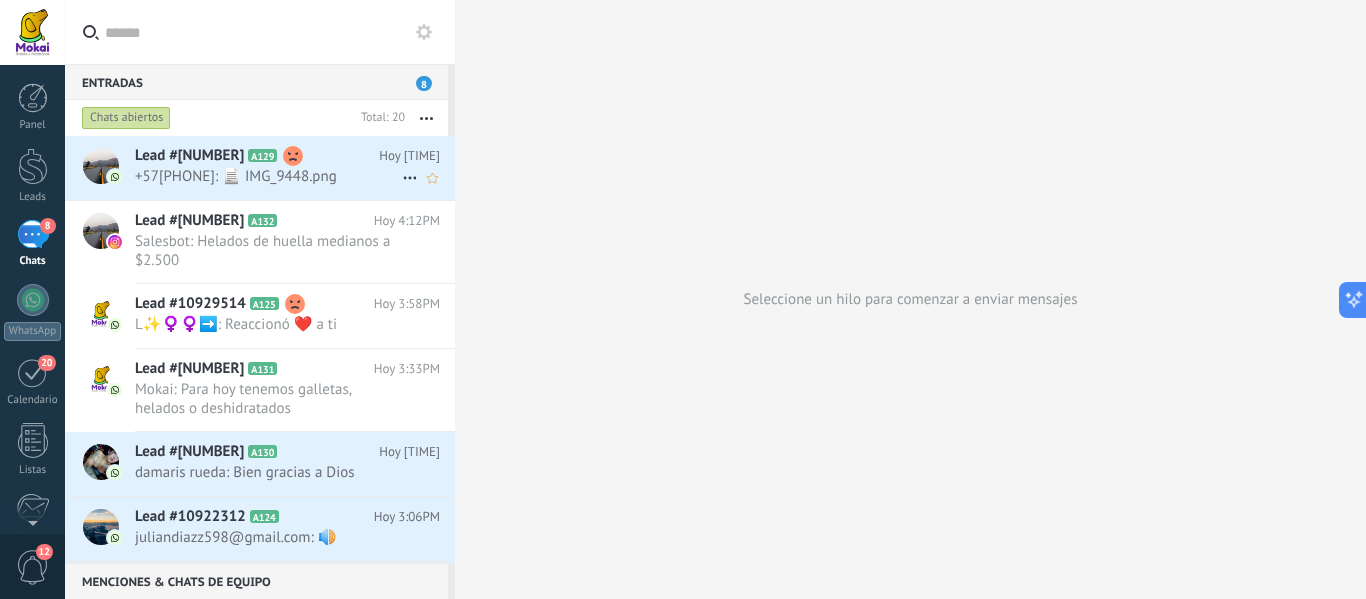 click on "573188169591: 📄 IMG_9448.png" at bounding box center [268, 176] 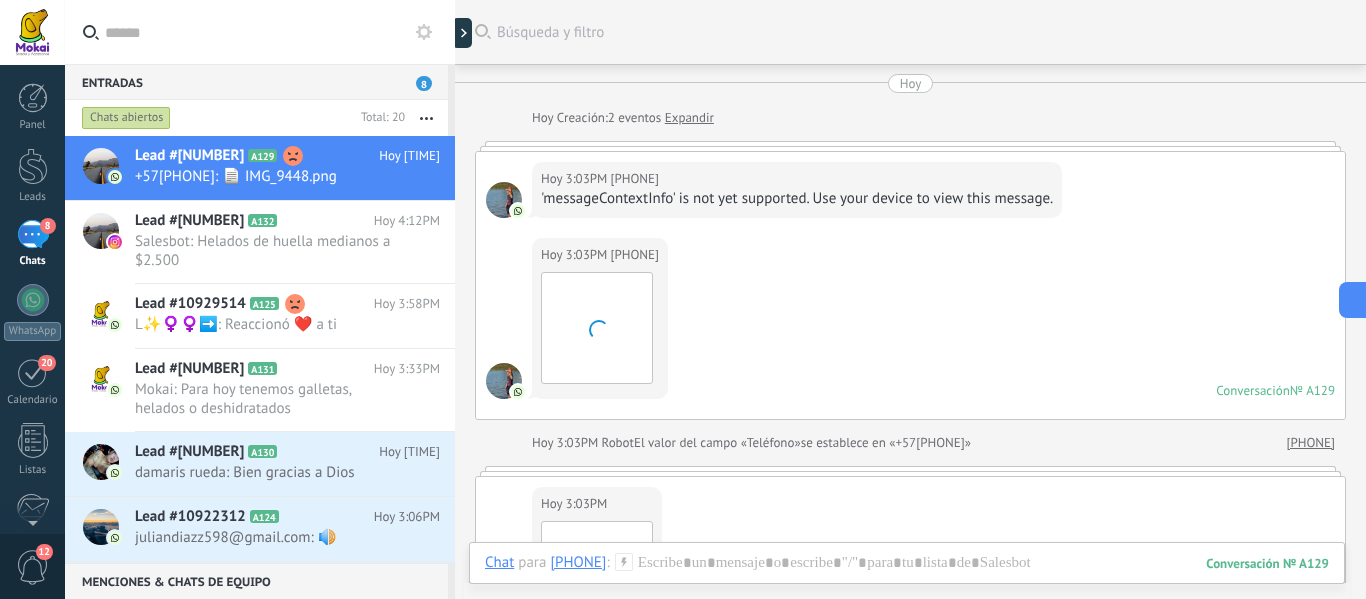 scroll, scrollTop: 1567, scrollLeft: 0, axis: vertical 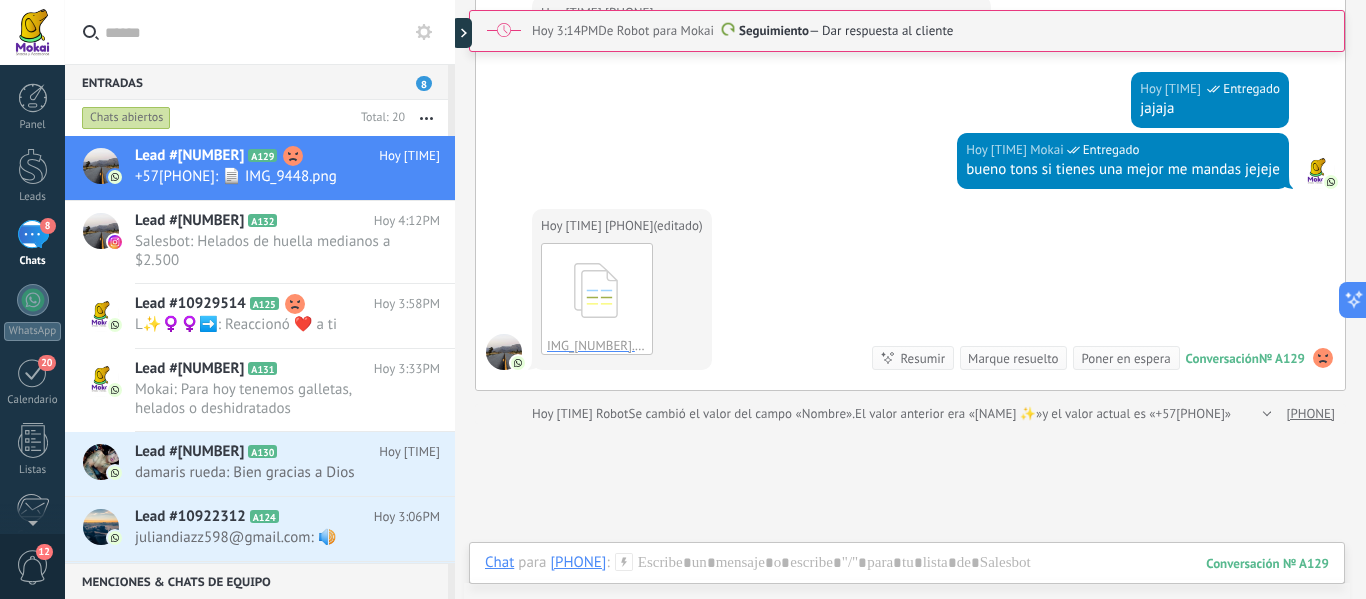 click on "Chat Correo Nota Tarea Chat   para   573188169591 : 129 Enviar Cancelar Rastrear clics en links ? Reducir links largos y rastrear clics: cuando se habilita, los URLs que envías serán reemplazados con links de rastreo. Una vez clickeados, un evento se registrará en el feed del lead. Abajo seleccione las fuentes que utilizan esta  en Ajustes Las plantillas no pueden ser editadas La sesión de mensajería finaliza en: Atajos – ejecutar bots y plantillas – seleccionar acción – mencionar a un colega – seleccionar el destinatario – insertar valor del campo Kommo AI Beta Corregir gramática y ortografía Hacerlo profesional Hacerlo amistoso Hacerlo ingenioso Hacerlo más largo Hacerlo más corto Simplificarlo Responde más rápido entrenando a tu asistente AI con tus fuentes de datos" at bounding box center [907, 578] 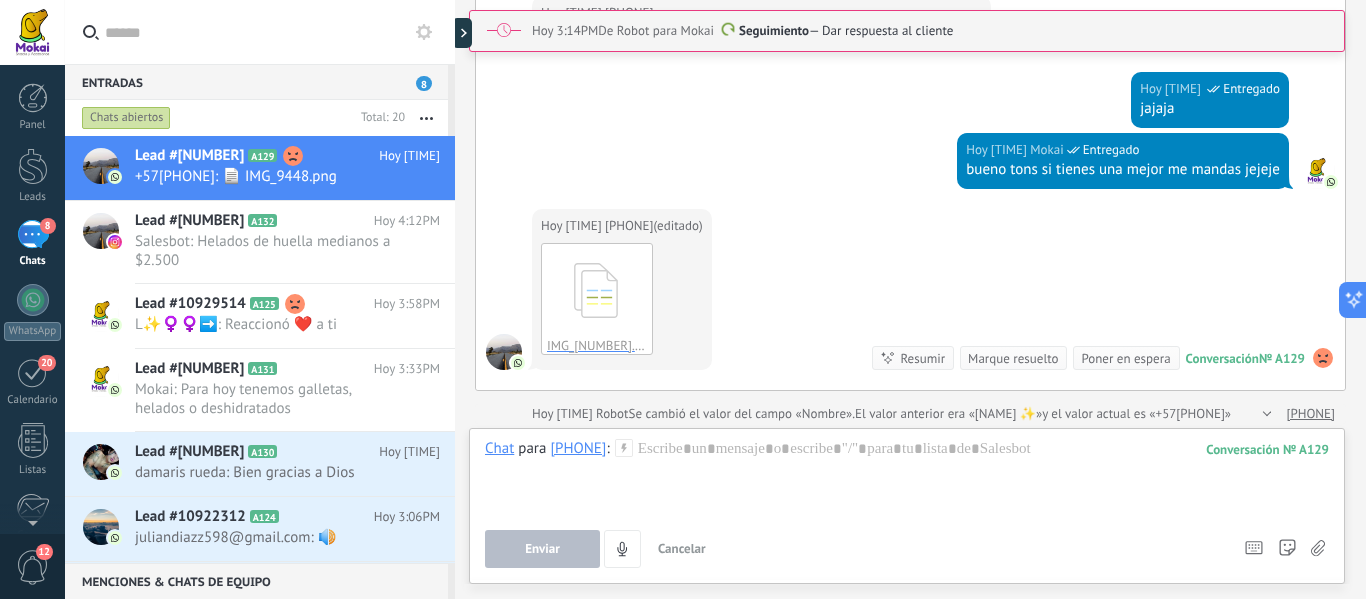 click on "Enviar Cancelar Rastrear clics en links ? Reducir links largos y rastrear clics: cuando se habilita, los URLs que envías serán reemplazados con links de rastreo. Una vez clickeados, un evento se registrará en el feed del lead. Abajo seleccione las fuentes que utilizan esta  en Ajustes" at bounding box center (855, 549) 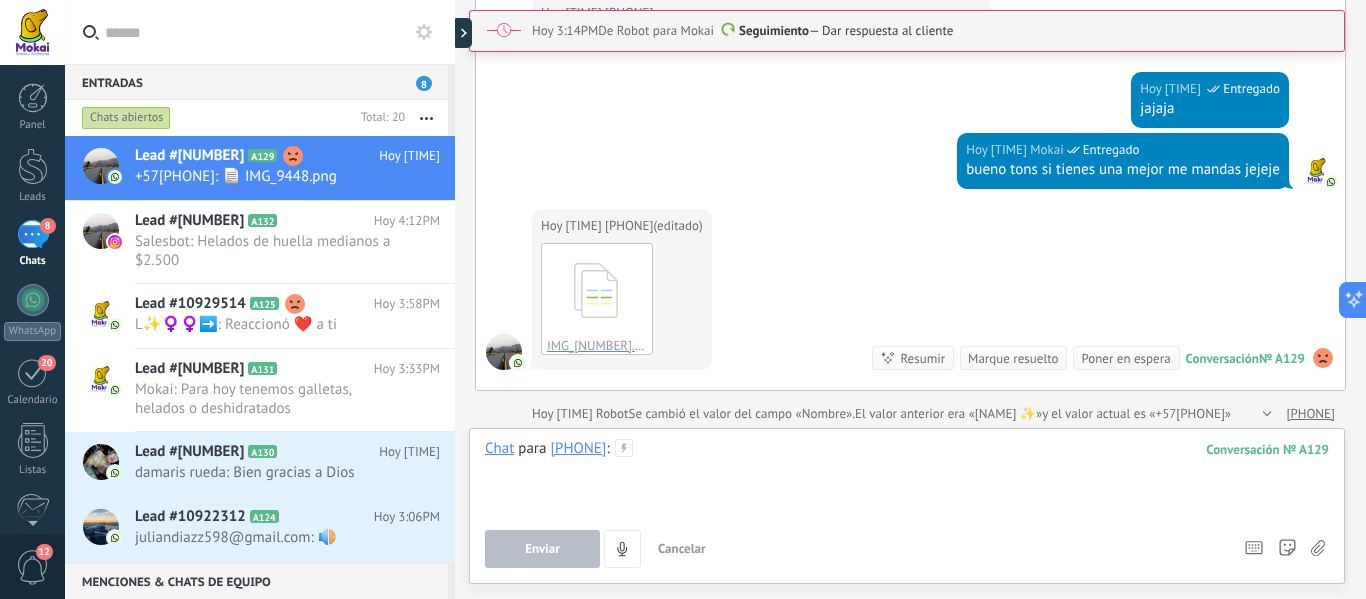click at bounding box center [907, 477] 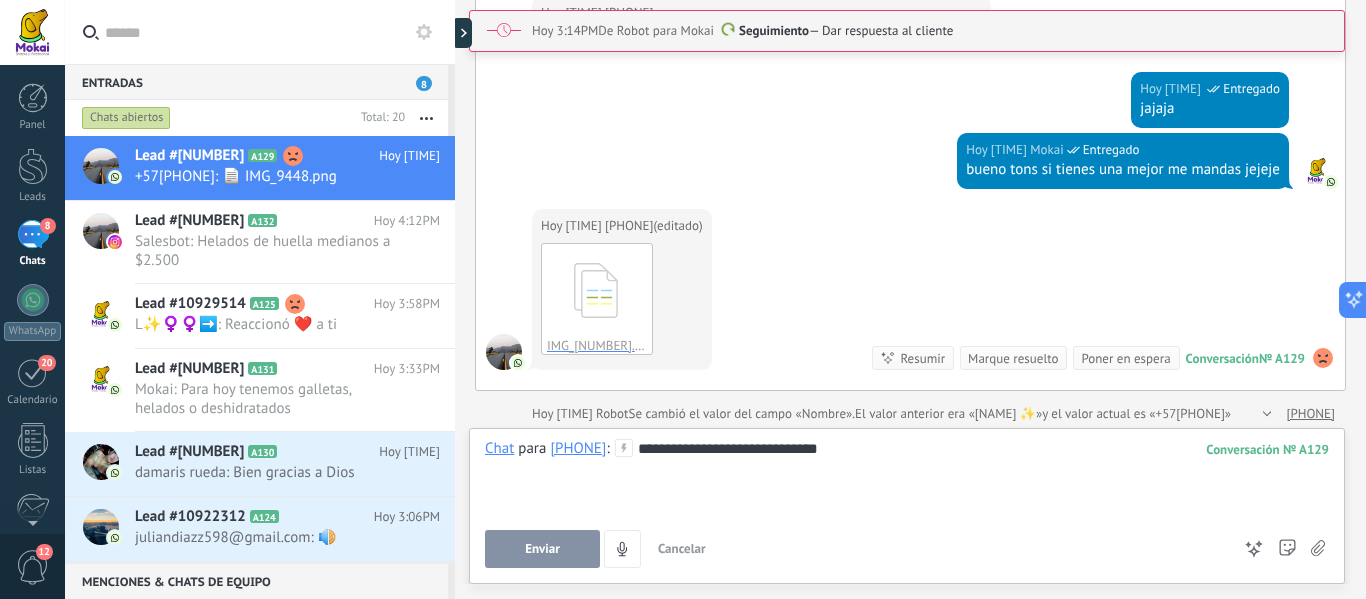 click on "Enviar" at bounding box center (542, 549) 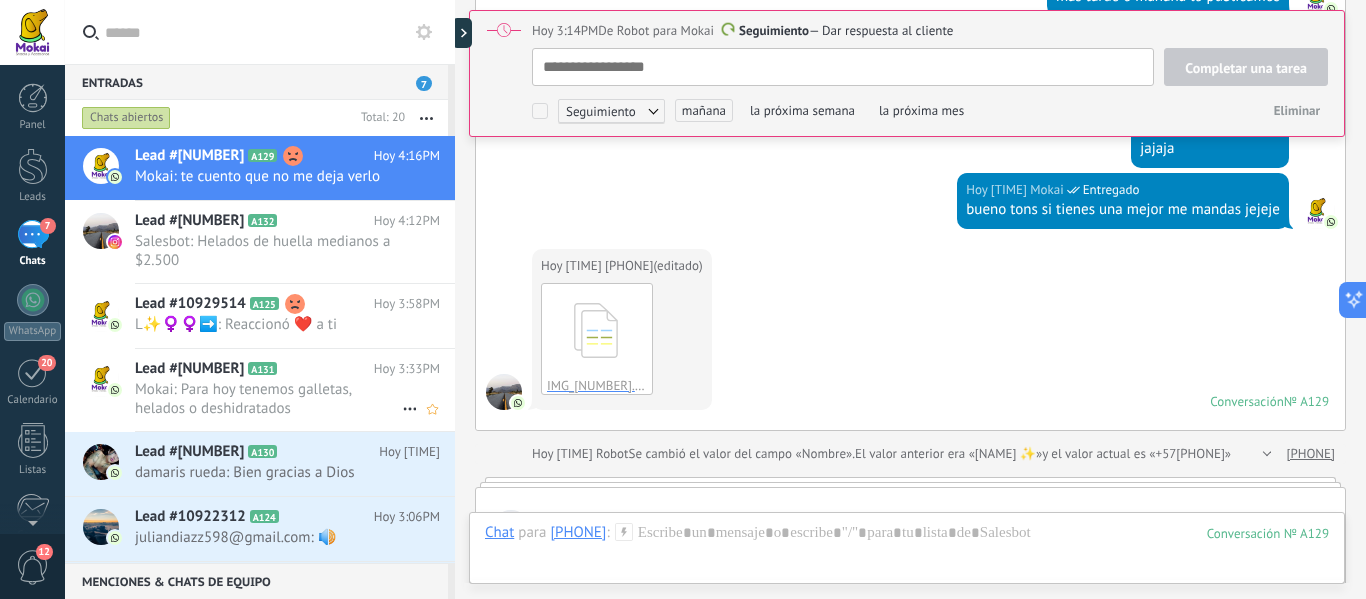 click on "A131" at bounding box center [262, 368] 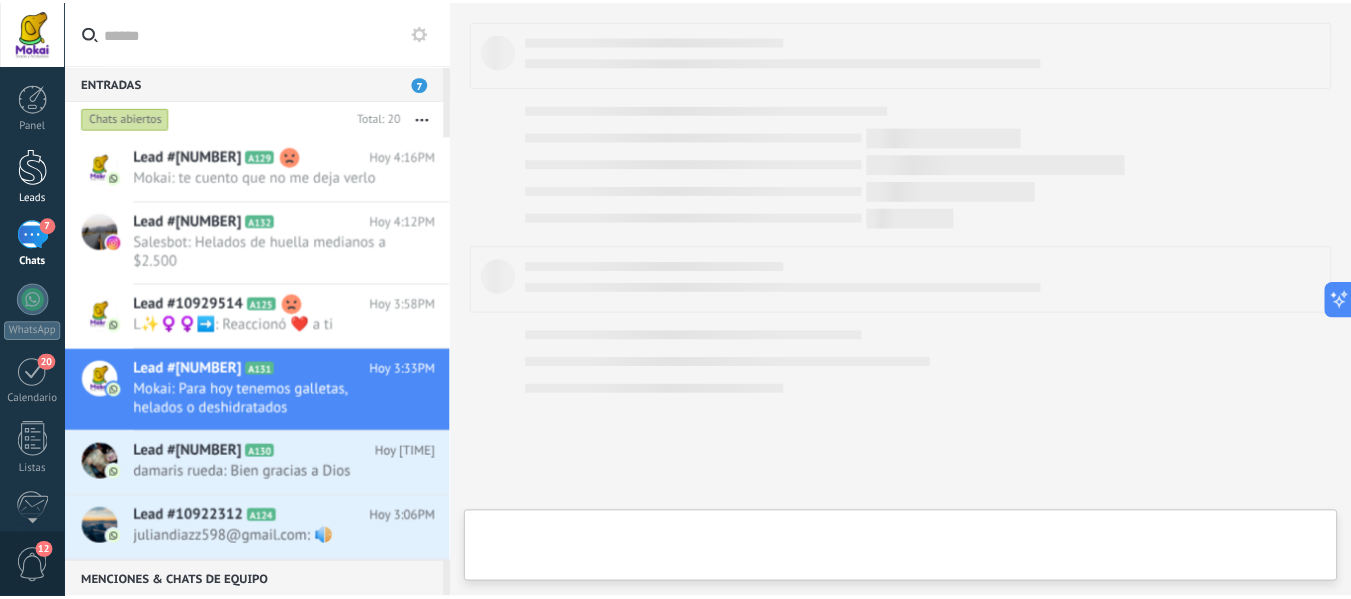 scroll, scrollTop: 20, scrollLeft: 0, axis: vertical 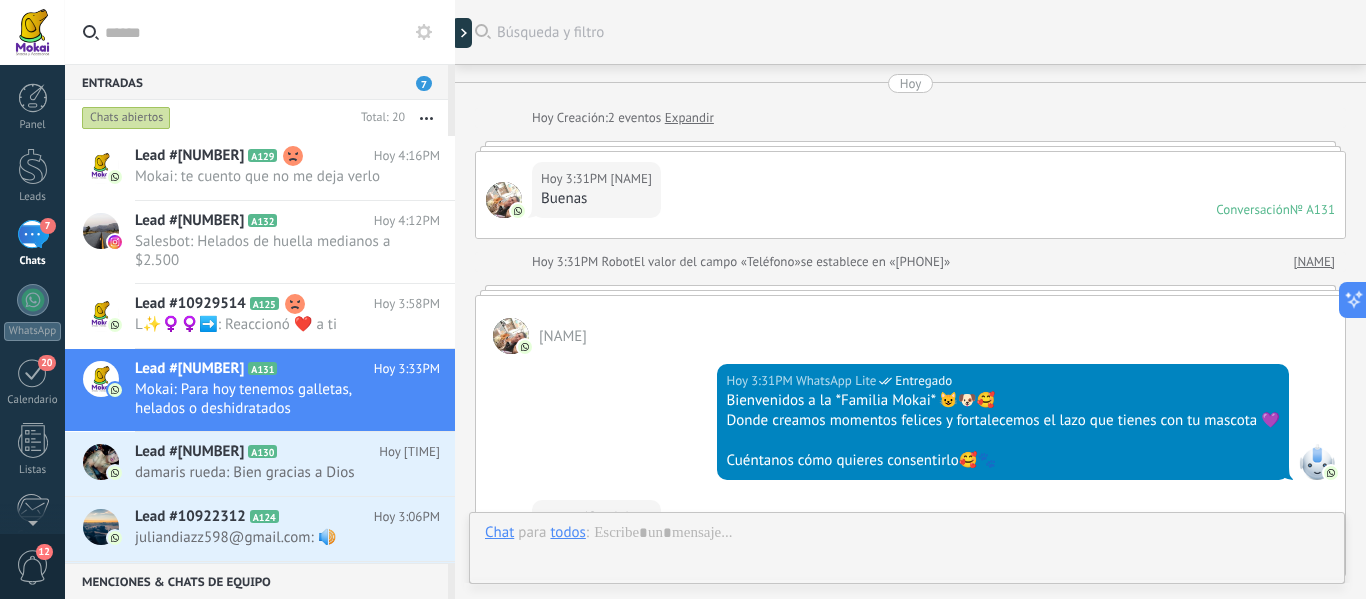click at bounding box center [33, 166] 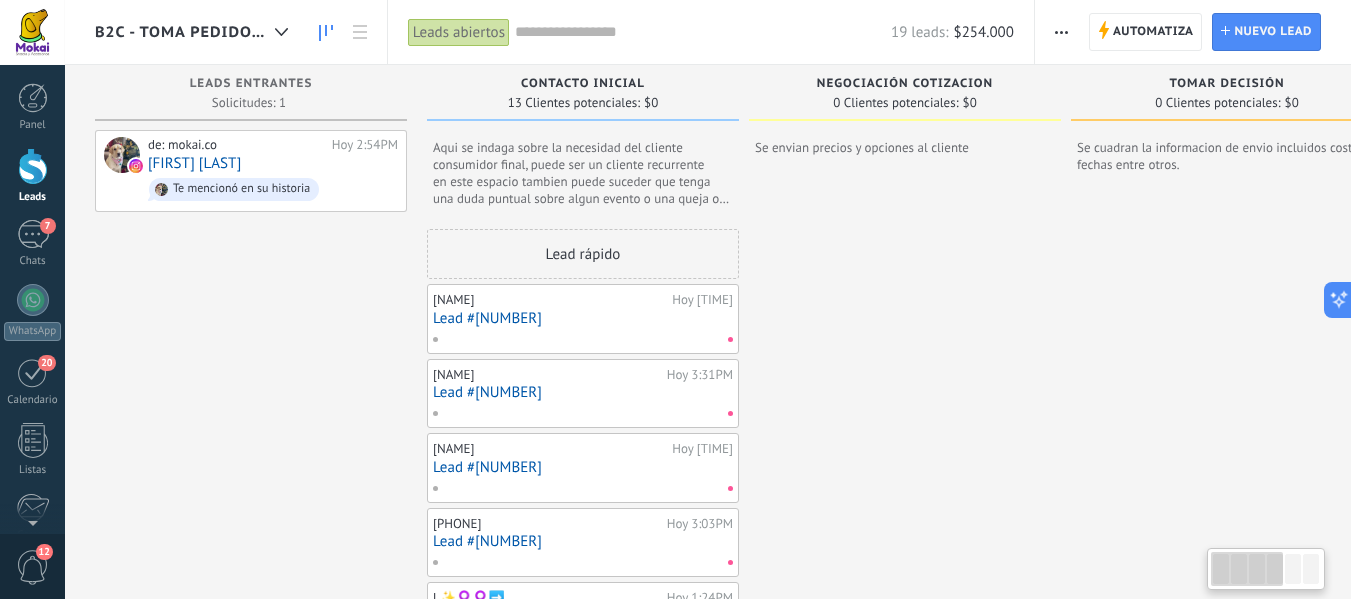 scroll, scrollTop: 100, scrollLeft: 0, axis: vertical 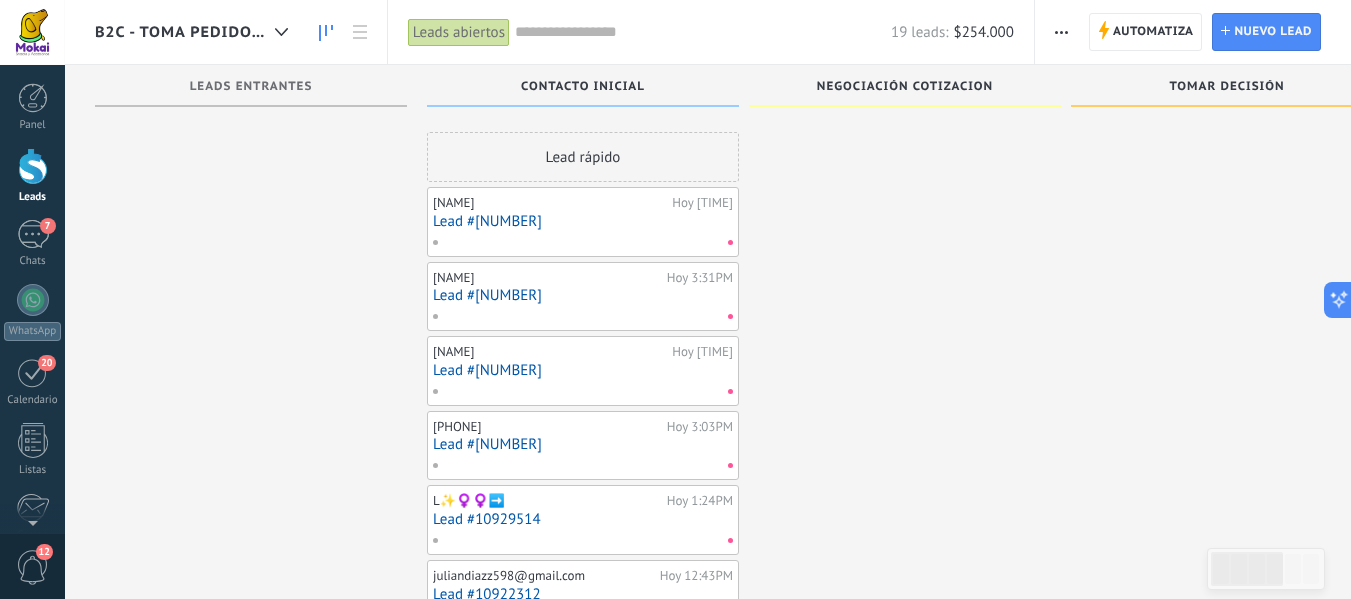 click on "Lead #10962952" at bounding box center (583, 295) 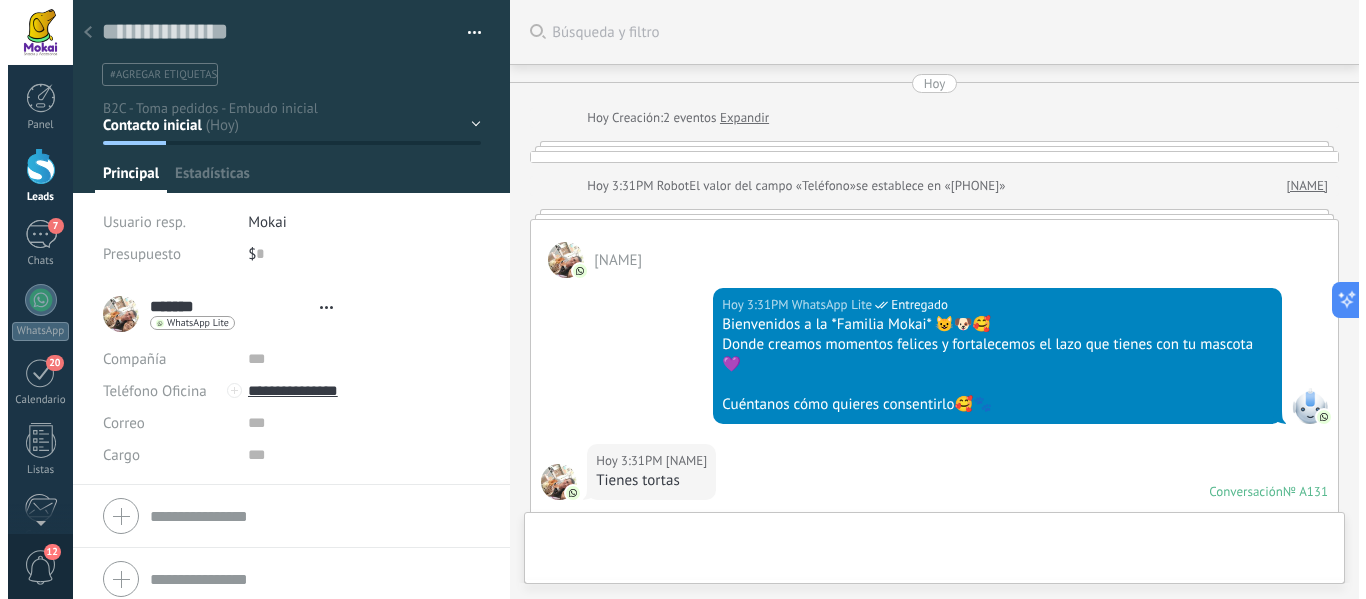 scroll, scrollTop: 0, scrollLeft: 0, axis: both 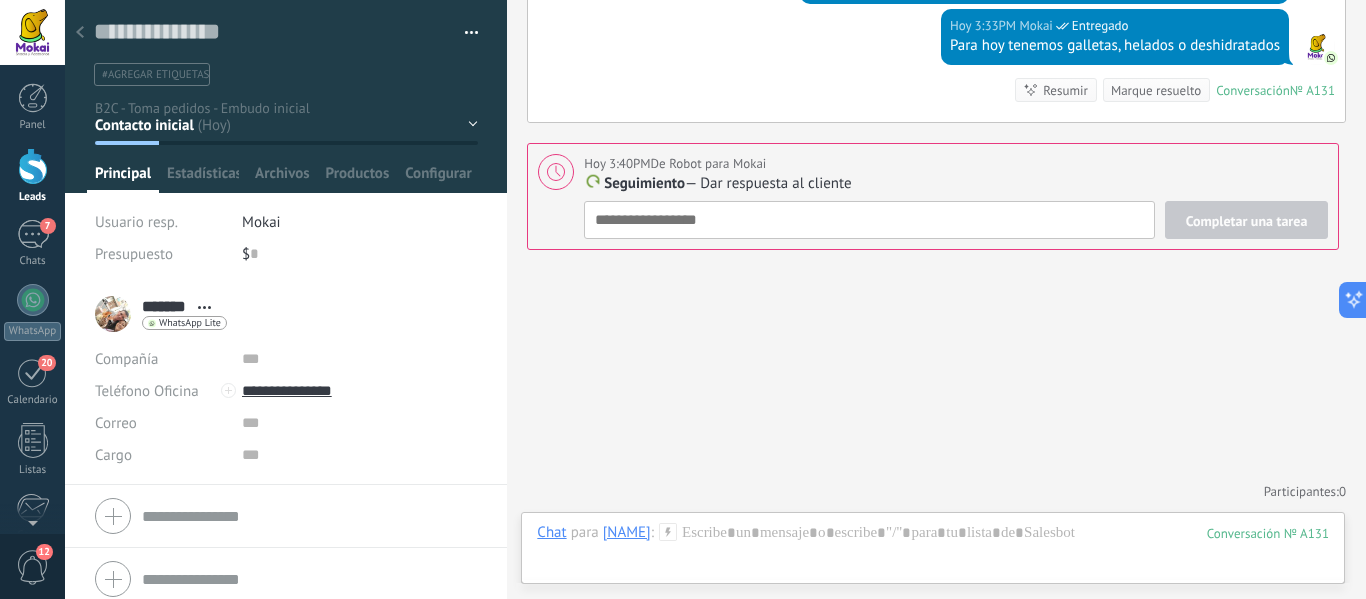 click on "Contacto inicial
Negociación Cotizacion
Tomar decisión
Pedidos por enviar o despachar
Encuesta
Logrado con éxito" at bounding box center (0, 0) 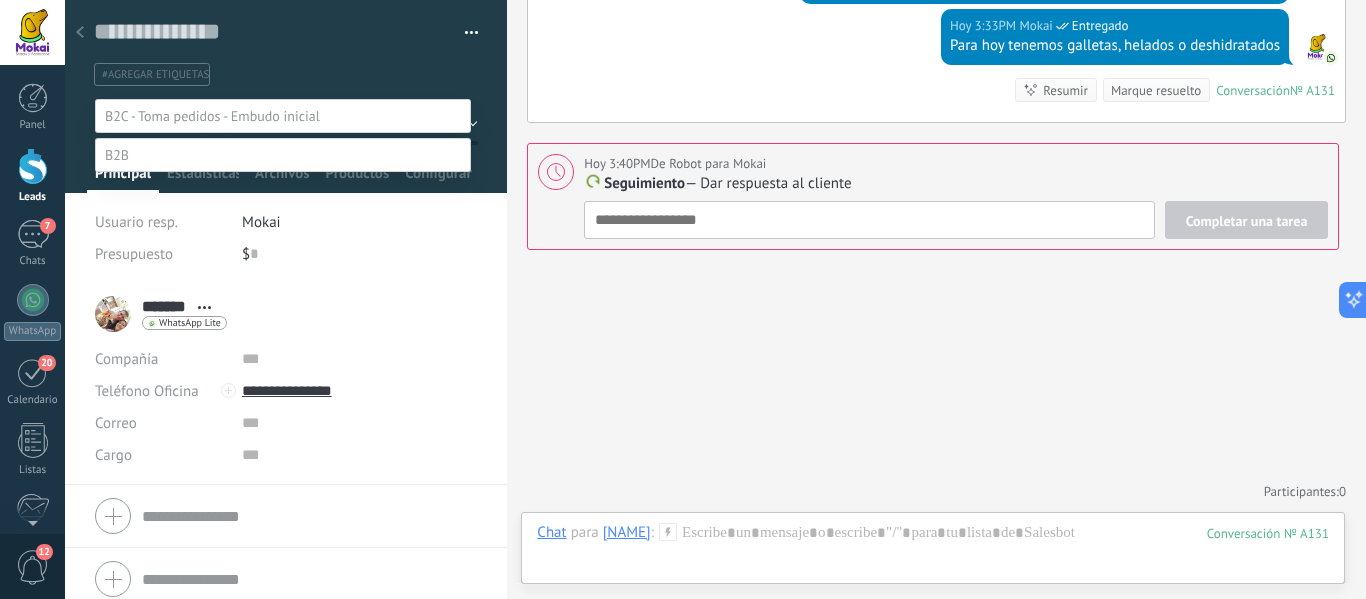 click on "Ventas Perdidos" at bounding box center (0, 0) 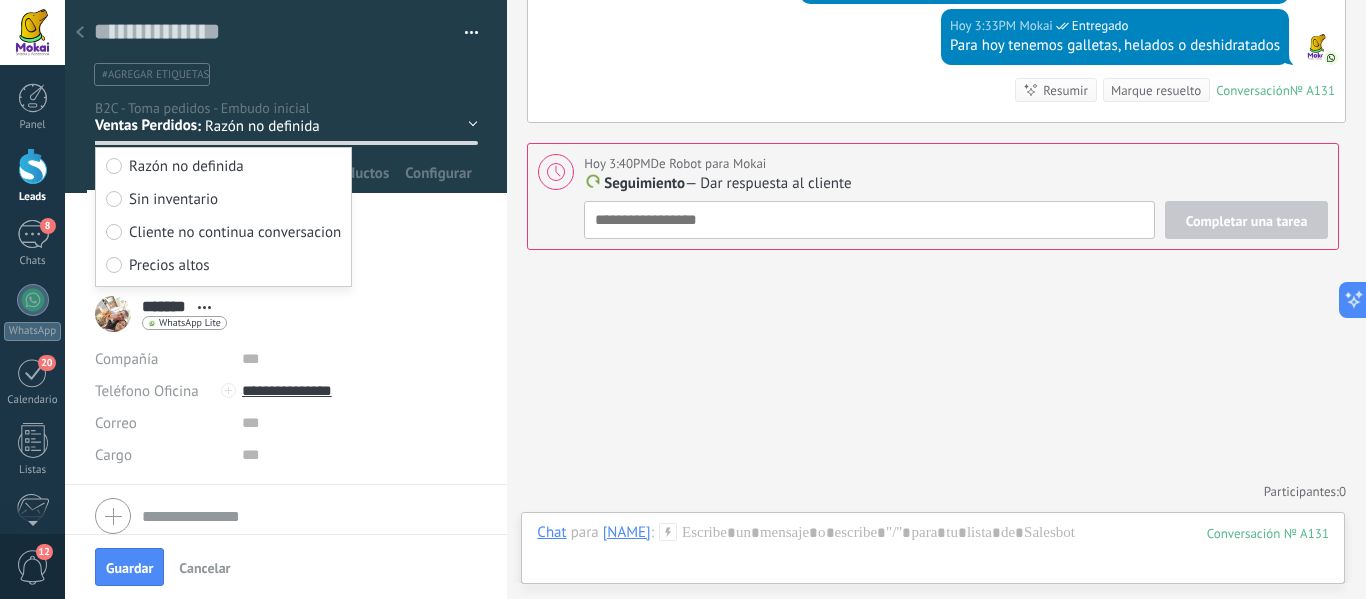 click on "Razón no definida" at bounding box center [186, 166] 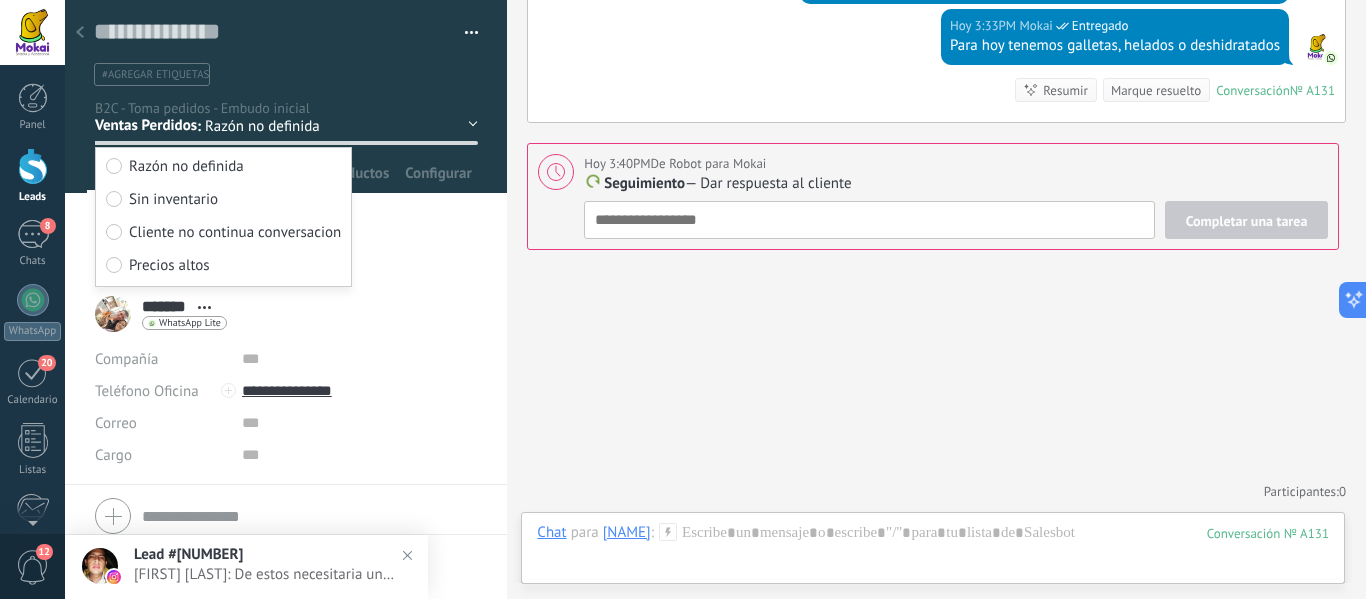 click on "Contacto inicial
Negociación Cotizacion
Tomar decisión
Pedidos por enviar o despachar
Encuesta
Logrado con éxito" at bounding box center [0, 0] 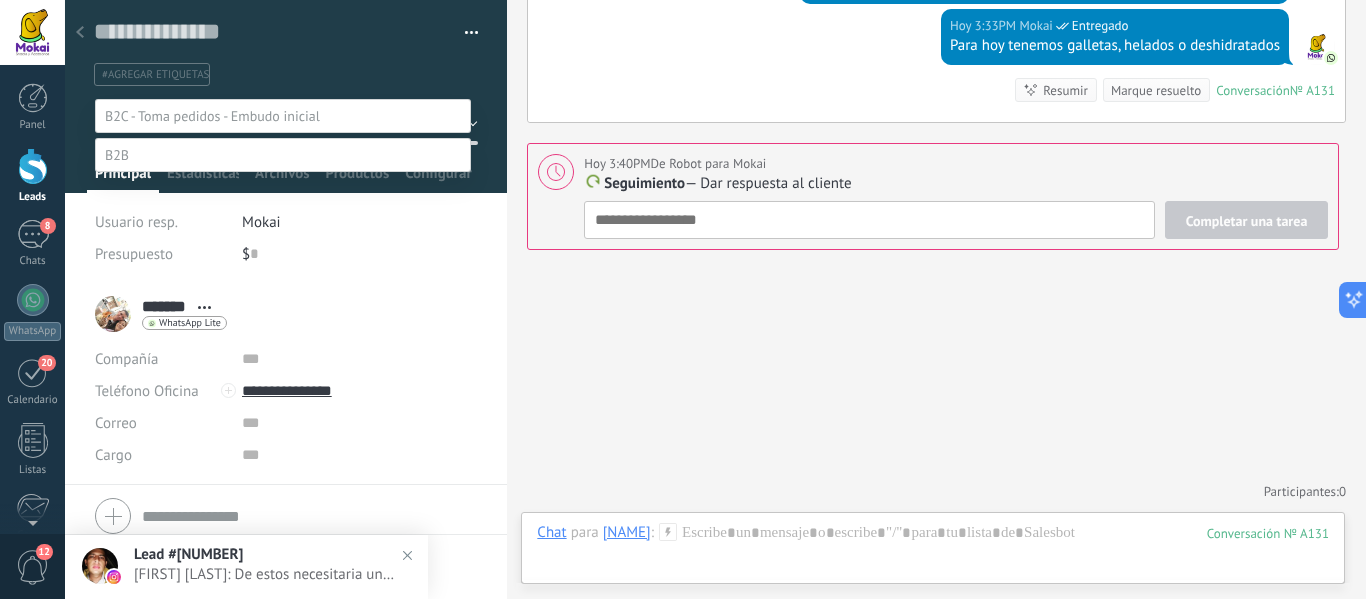 click on "Ventas Perdidos" at bounding box center [0, 0] 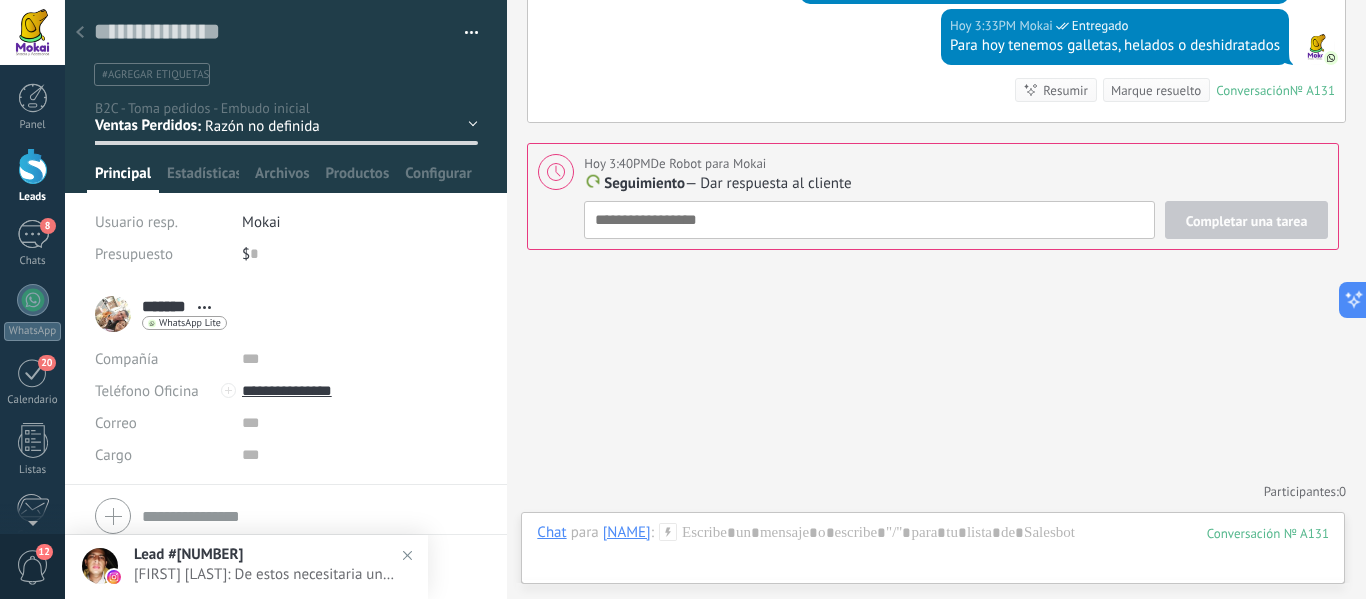 click on "Buscar Búsqueda y filtro Carga más Hoy Hoy Creación:  2  eventos   Expandir Hoy 3:31PM Liliana  Buenas Conversación  № A131 Conversación № A131 Hoy 3:31PM Robot  El valor del campo «Teléfono»  se establece en «+573136786853» Liliana Liliana  Hoy 3:31PM WhatsApp Lite  Entregado Bienvenidos a la *Familia Mokai* 😺🐶🥰 Donde creamos momentos felices y fortalecemos el lazo que tienes con tu mascota 💜   Cuéntanos cómo quieres consentirlo🥰🐾 Hoy 3:31PM Liliana  Tienes tortas Conversación  № A131 Conversación № A131 Hoy Cambio del usuario responsable:  2  eventos   Expandir Hoy 3:31PM Mokai  Nuevo estatus: B2C - Toma pedidos - Embudo inicial Contacto inicial de Leads Entrantes Liliana  Hoy 3:31PM Mokai  Entregado Hola buenas tardes como estas? Hoy 3:31PM Liliana  Hola bien gra Hoy 3:31PM Mokai  Entregado Si Sra, manejamos torticas Hoy 3:32PM Mokai  Entregado Únicamente las realizamos bajo pedido con 2 días de anticipación Hoy 3:32PM Mokai  Entregado Mokai" at bounding box center (936, -304) 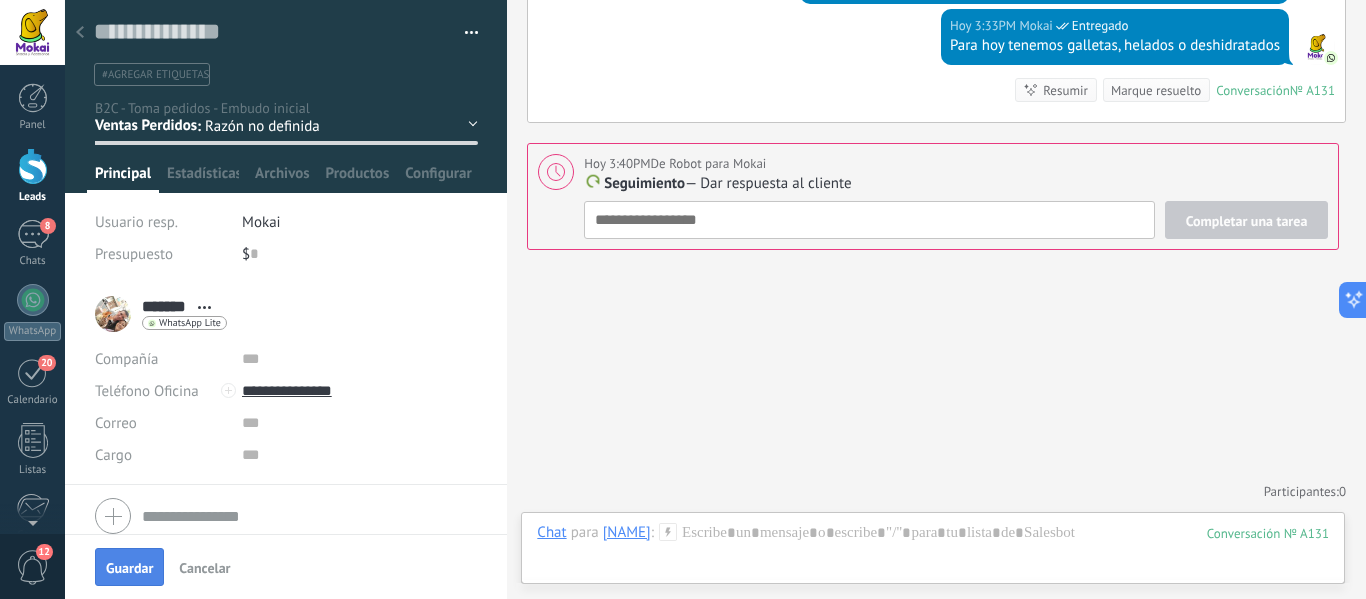 click on "Guardar" at bounding box center [129, 568] 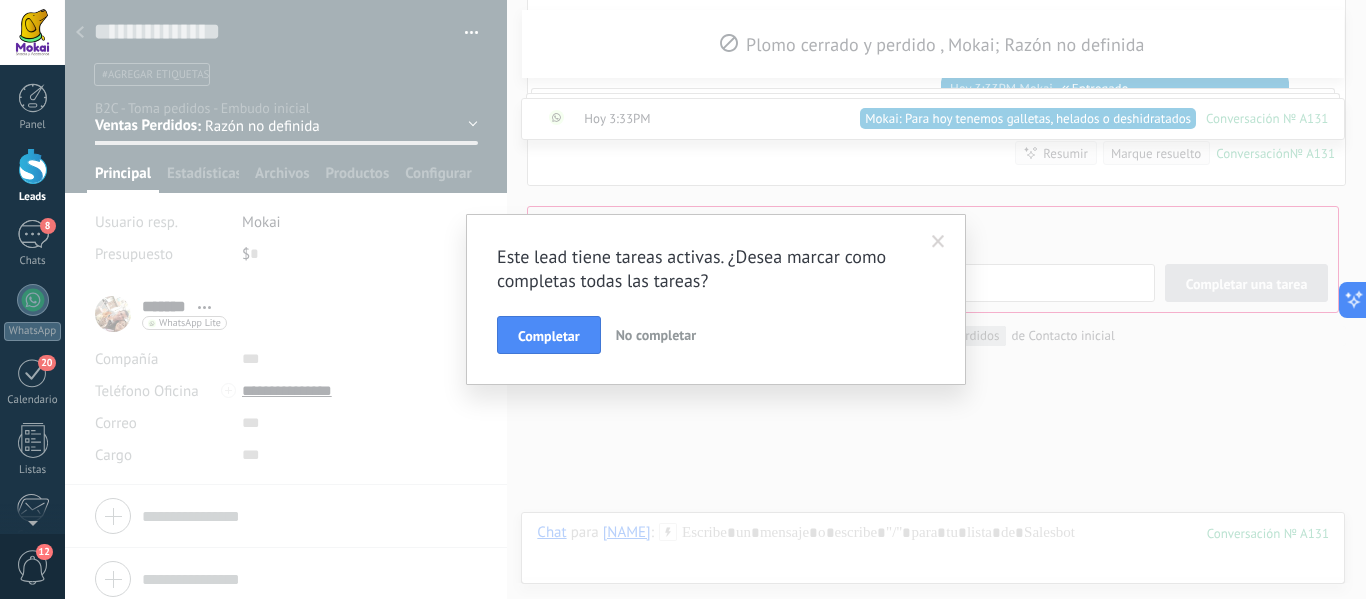 scroll, scrollTop: 1343, scrollLeft: 0, axis: vertical 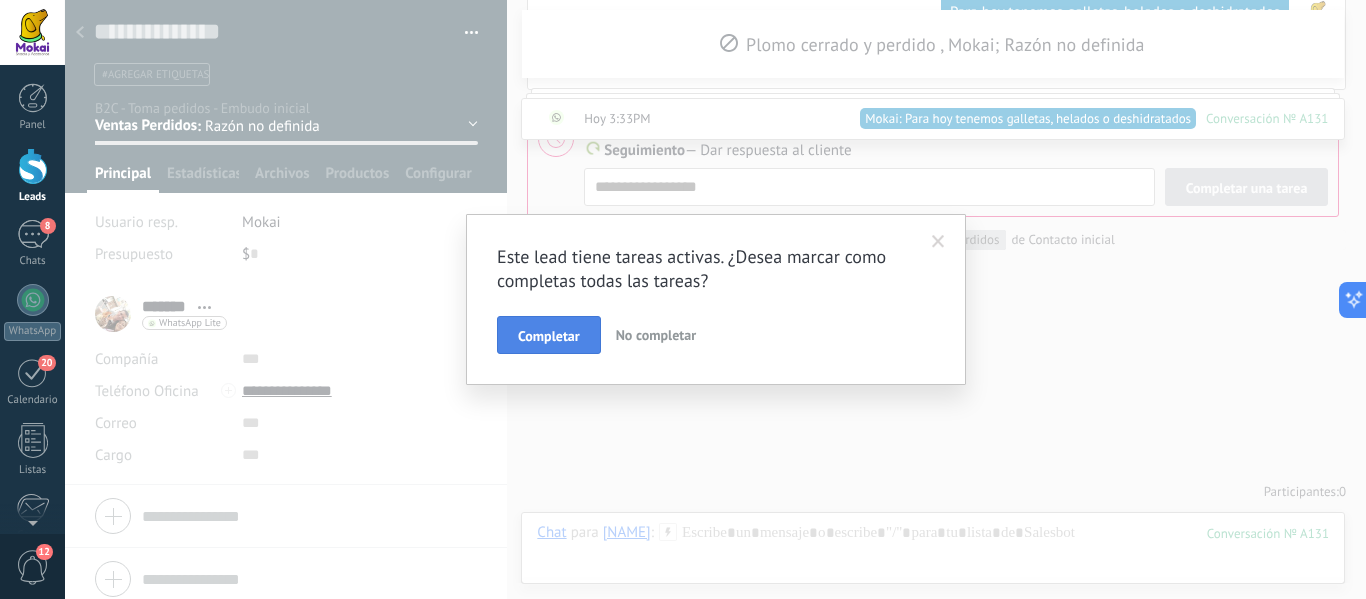 click on "Completar" at bounding box center (549, 336) 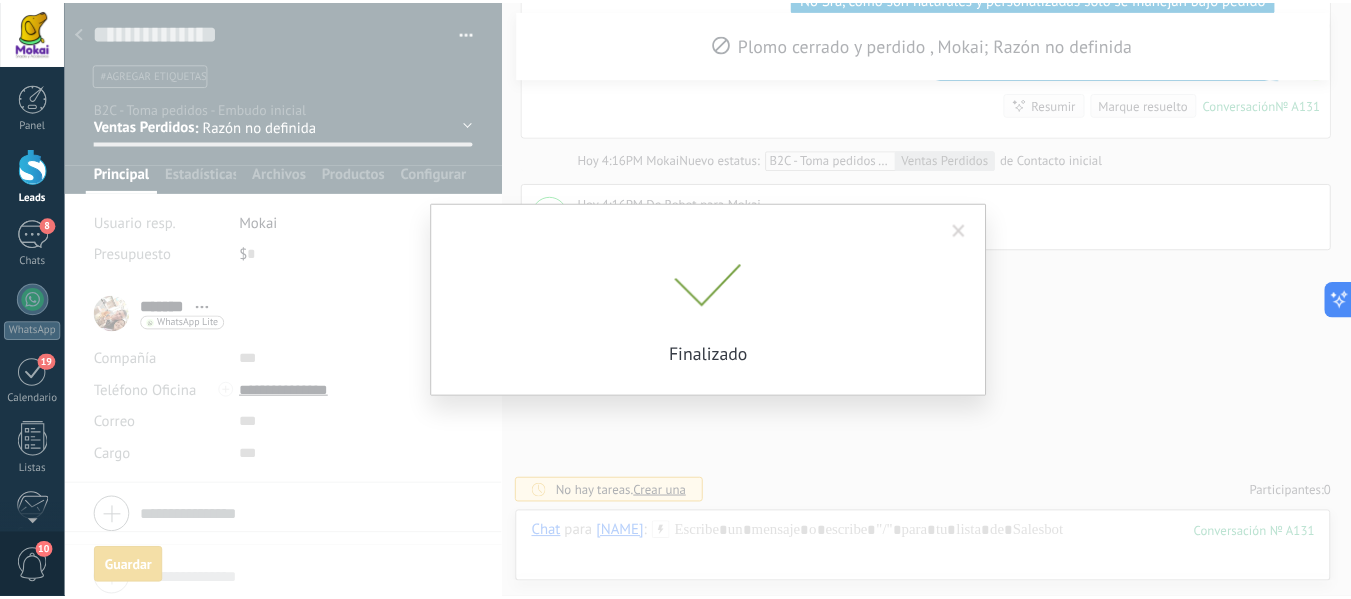 scroll, scrollTop: 1296, scrollLeft: 0, axis: vertical 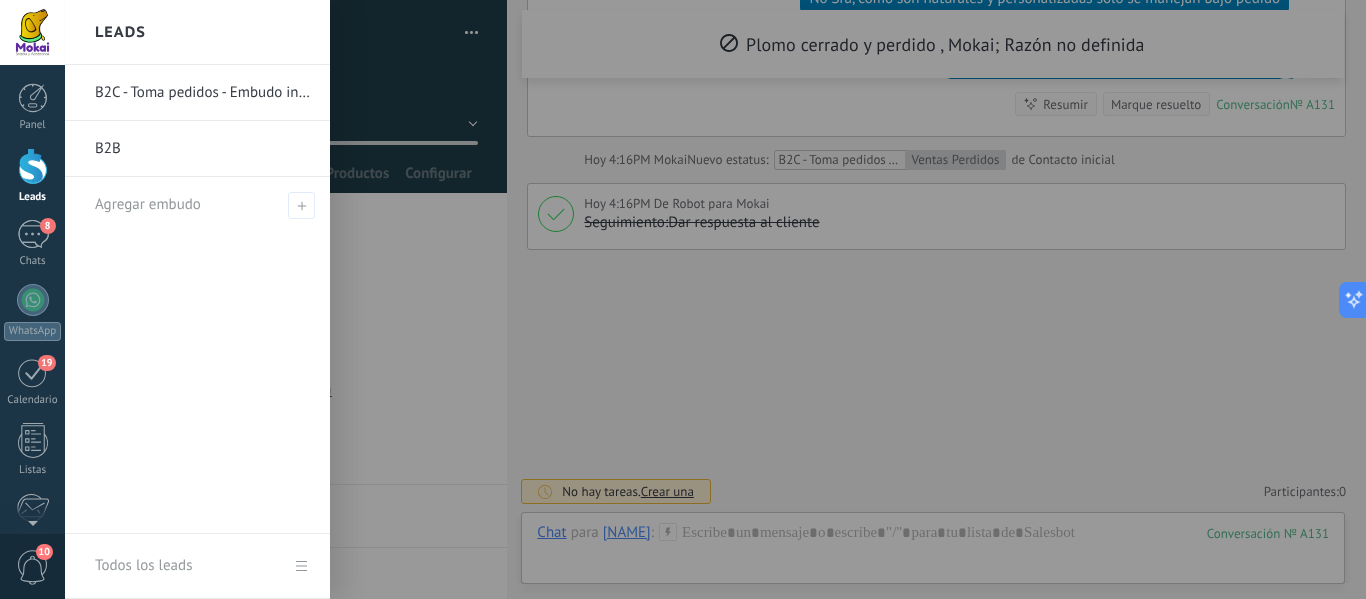 click at bounding box center [33, 166] 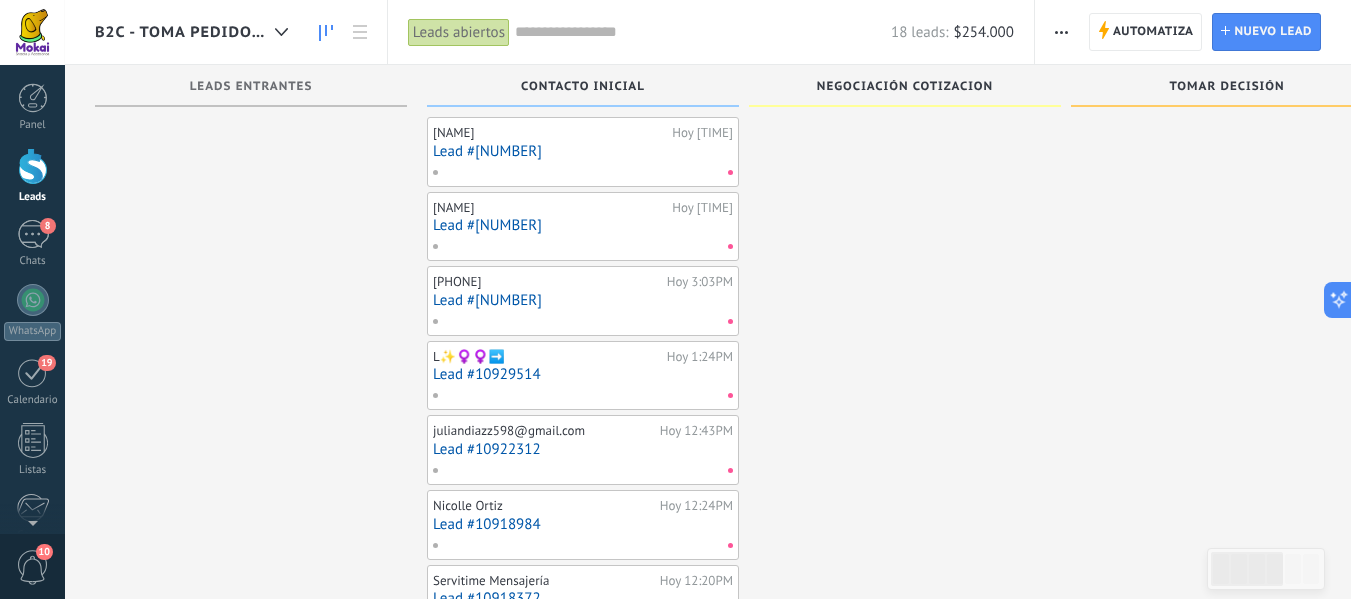 scroll, scrollTop: 200, scrollLeft: 0, axis: vertical 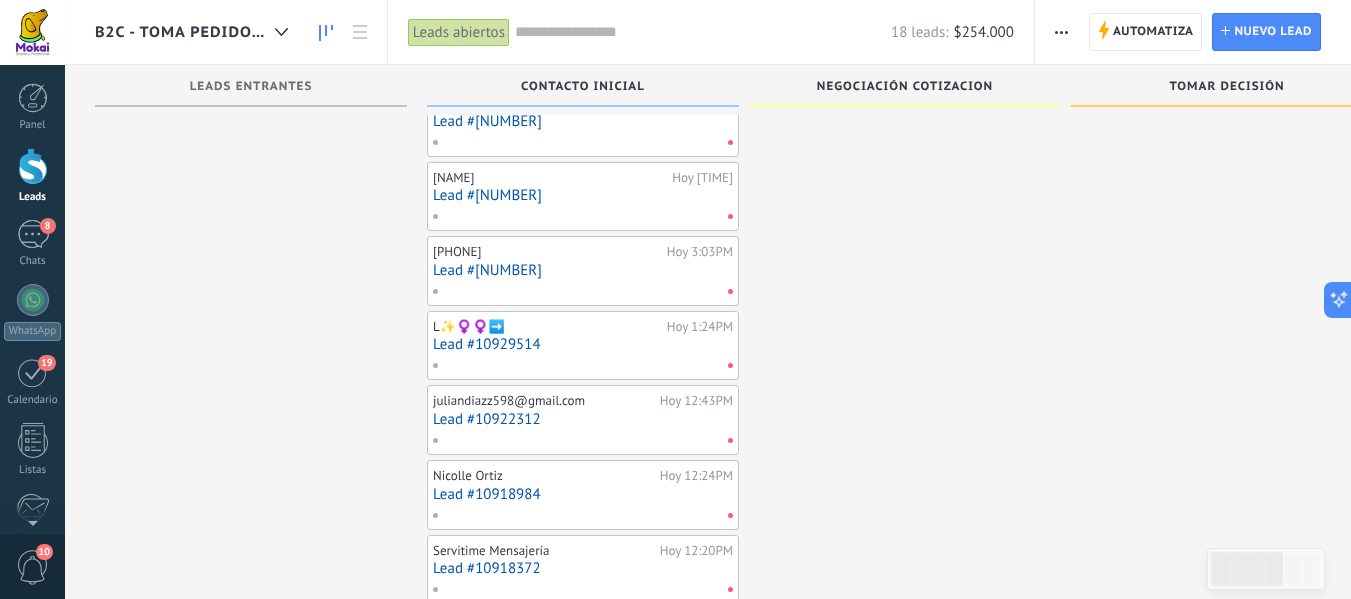 click on "Lead #10918984" at bounding box center [583, 494] 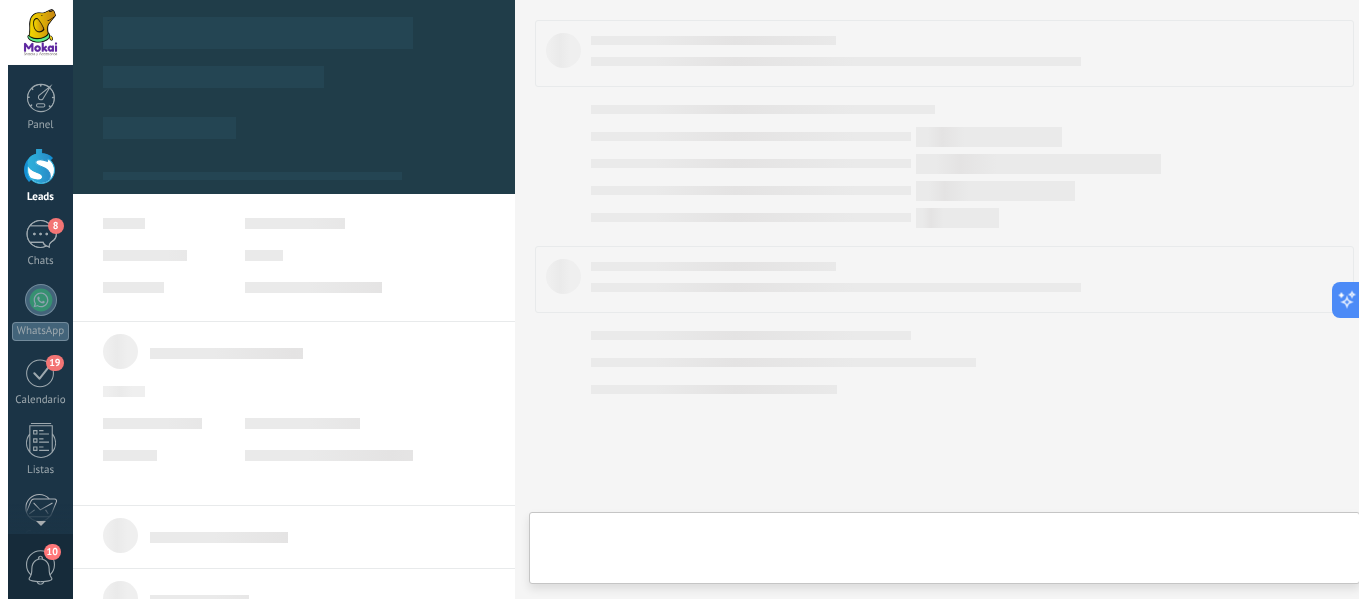 scroll, scrollTop: 0, scrollLeft: 0, axis: both 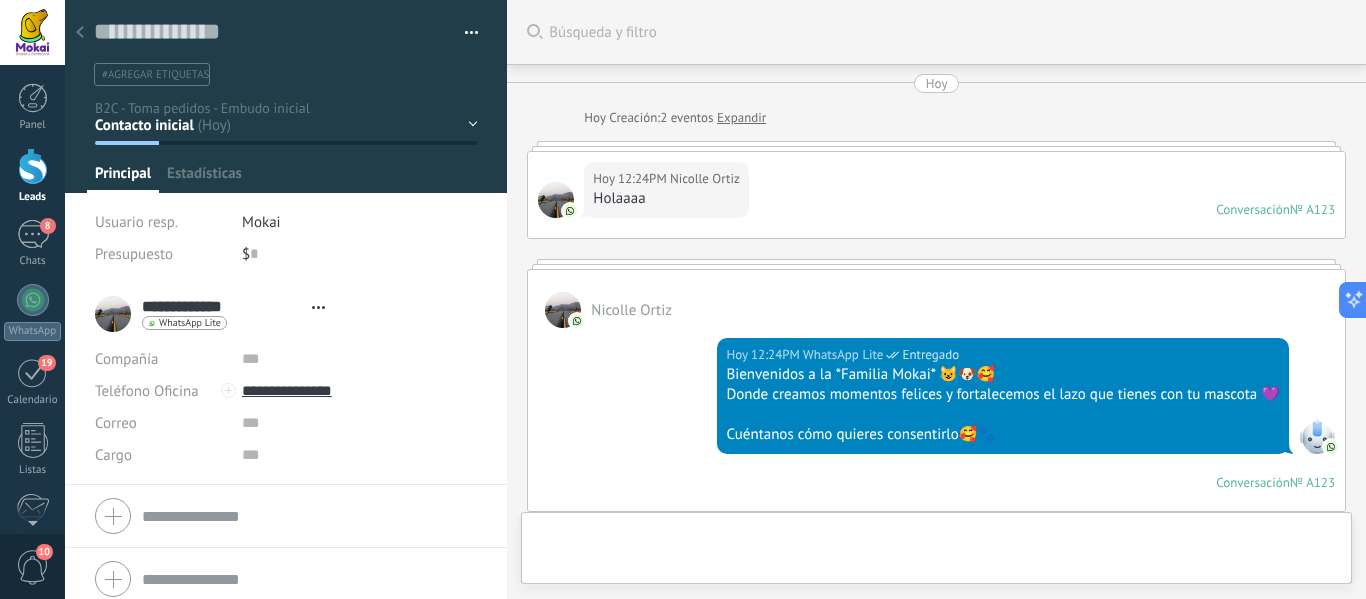 type on "**********" 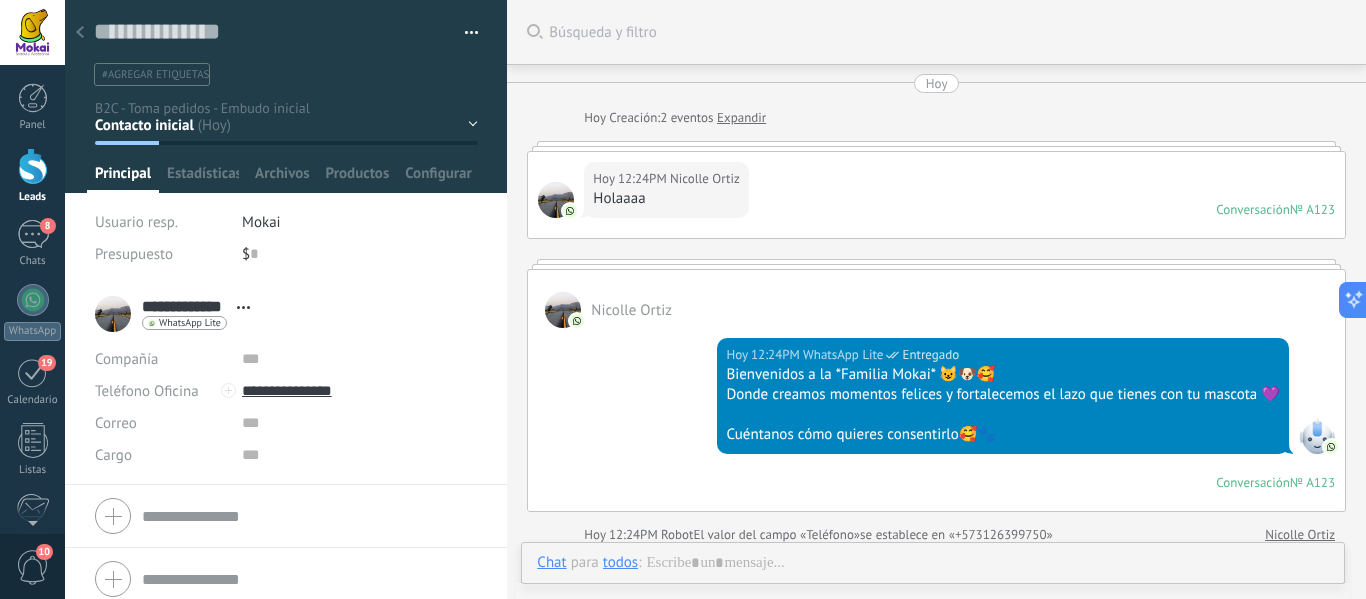 scroll, scrollTop: 30, scrollLeft: 0, axis: vertical 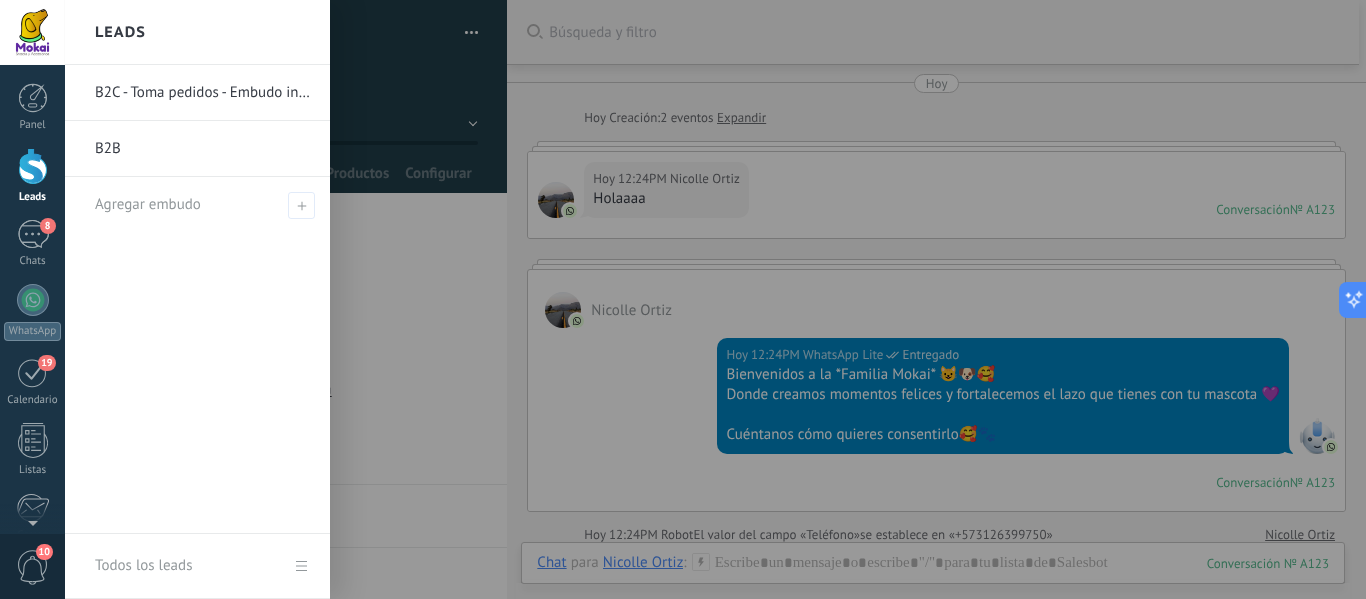 click at bounding box center (33, 166) 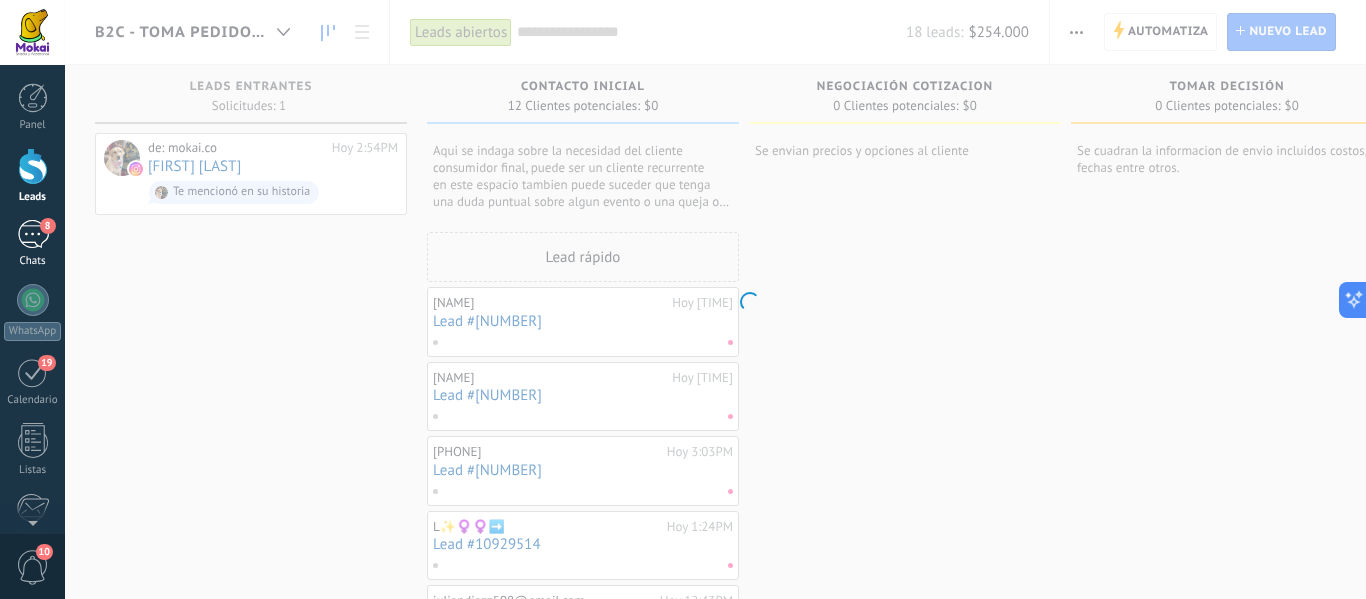 click on "8" at bounding box center (33, 234) 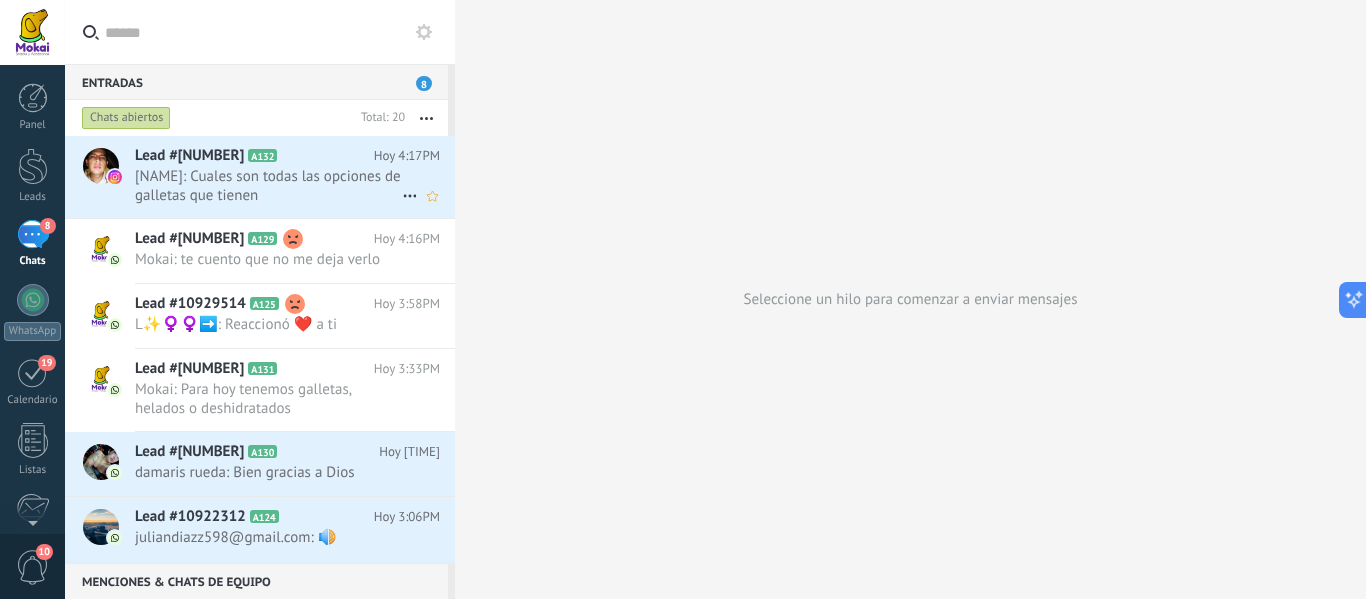 click on "Carlos Buitron: Cuales son todas las opciones de galletas que tienen" at bounding box center [268, 186] 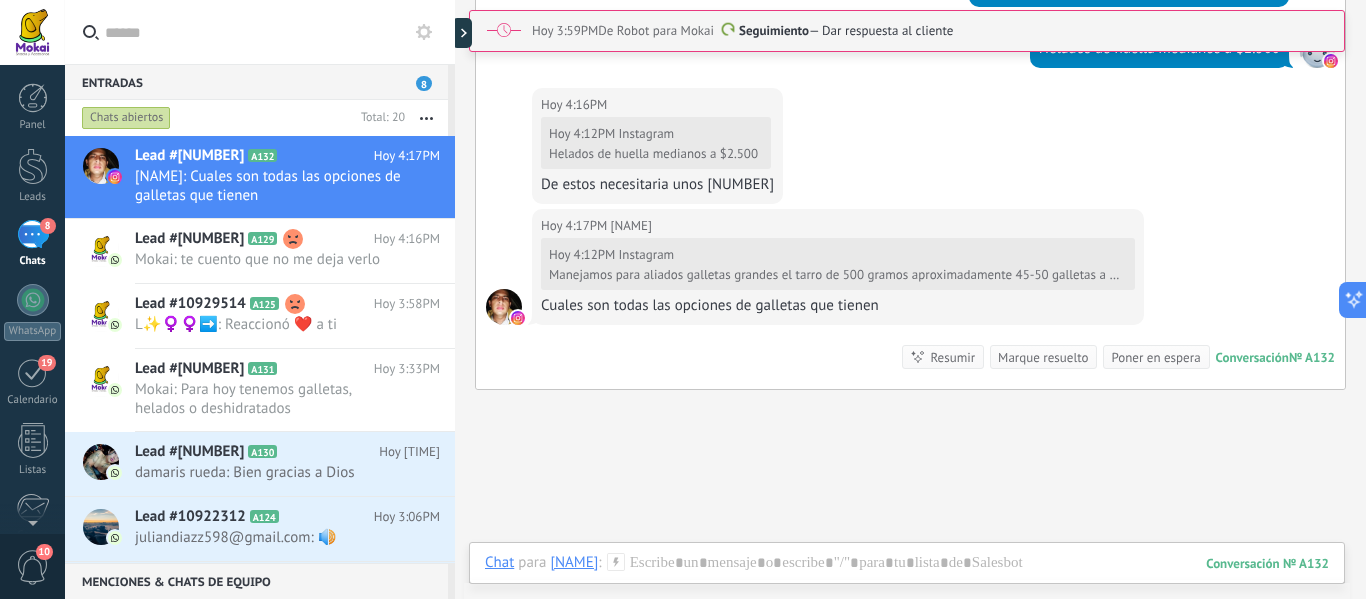 scroll, scrollTop: 2044, scrollLeft: 0, axis: vertical 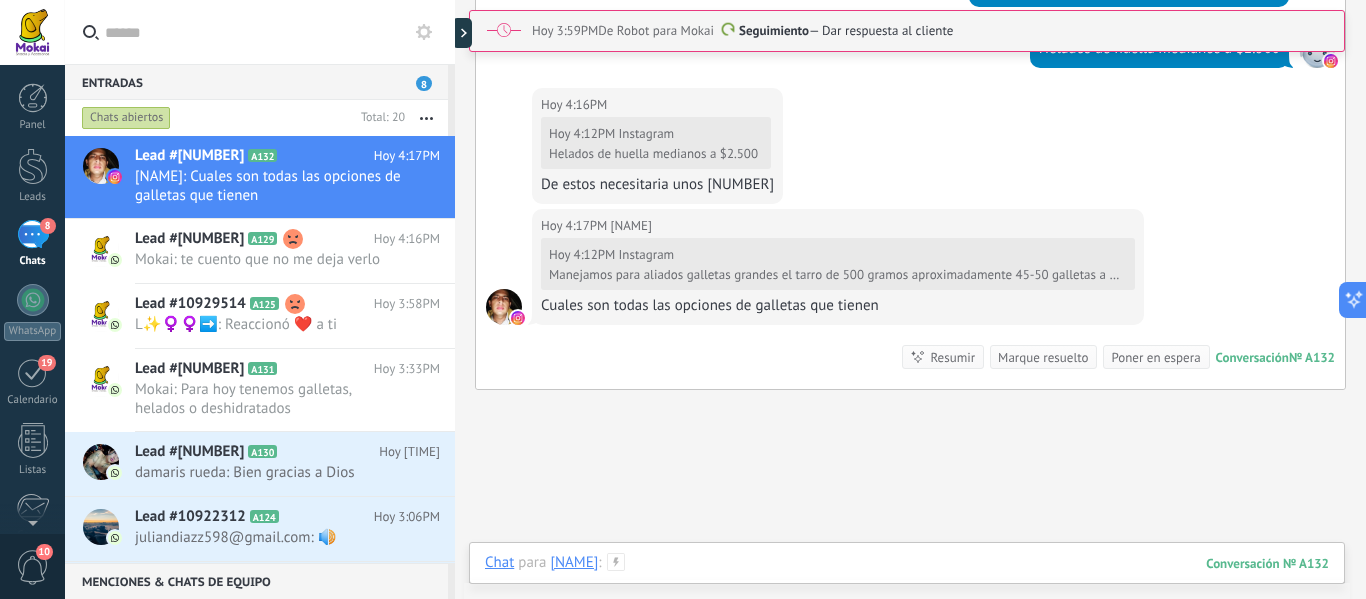 click at bounding box center (907, 583) 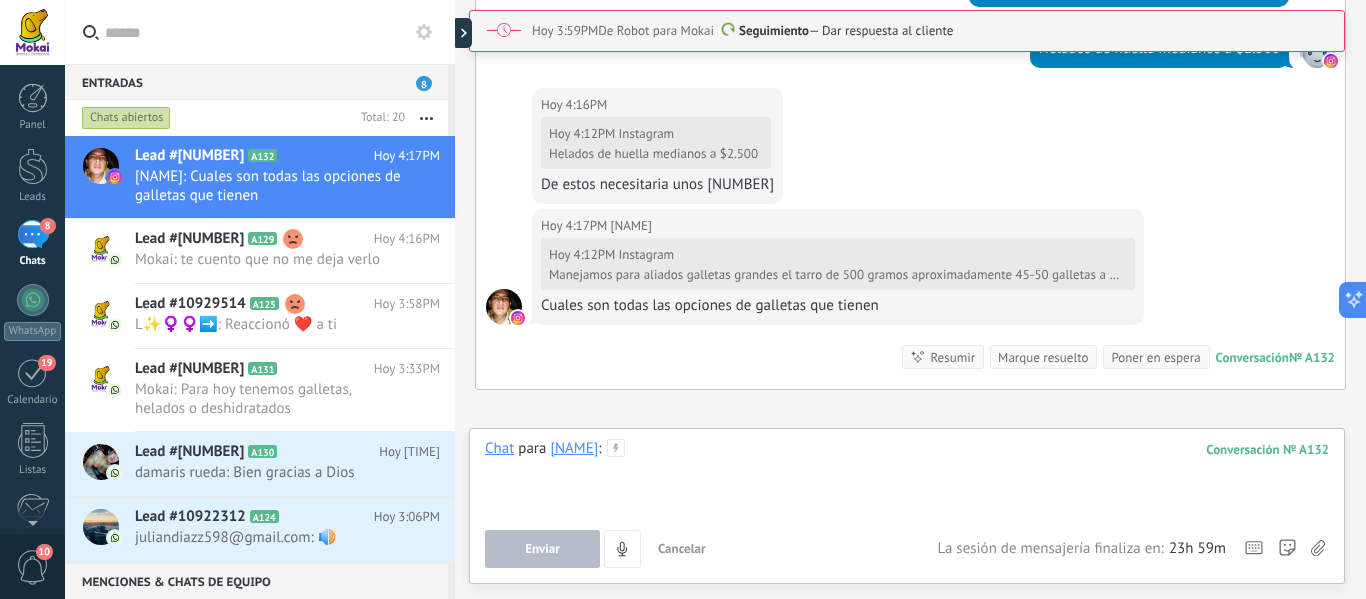 type 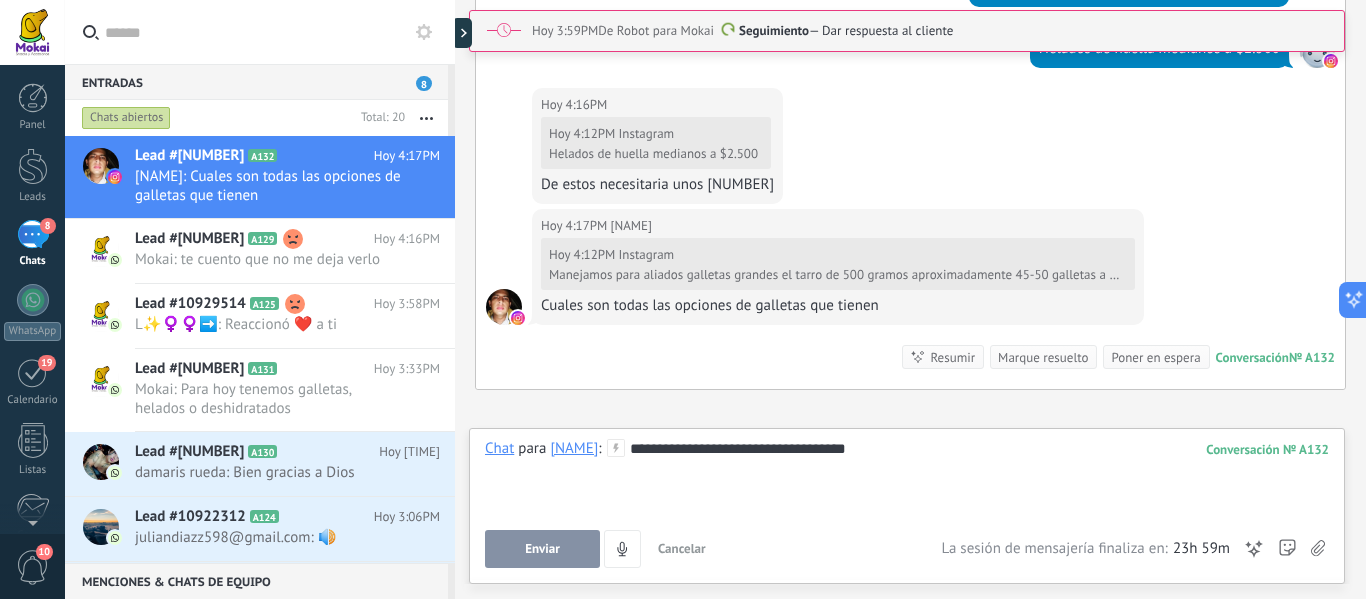 click on "Enviar" at bounding box center [542, 549] 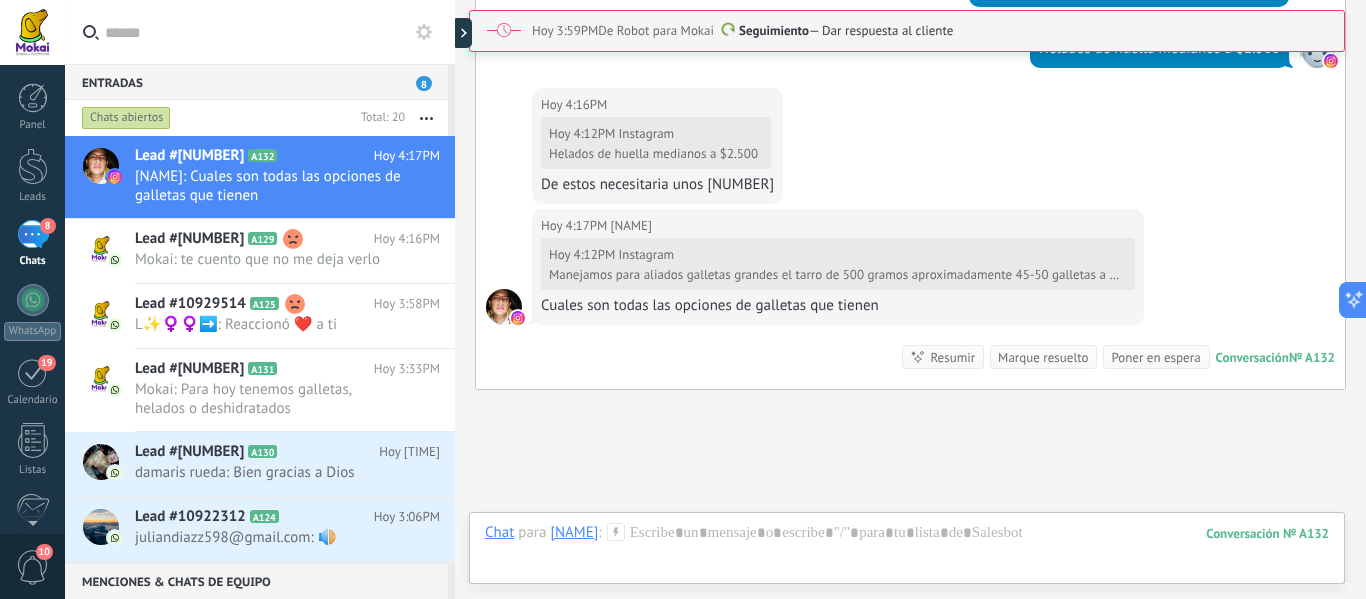 type on "**********" 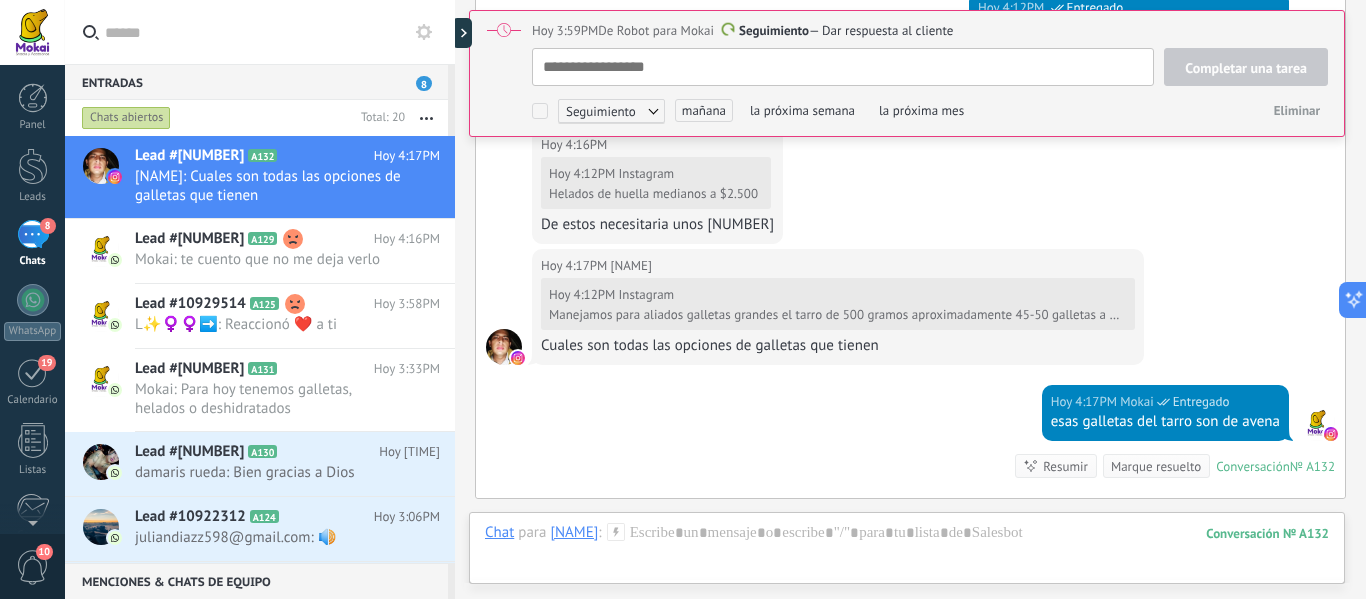 scroll, scrollTop: 2293, scrollLeft: 0, axis: vertical 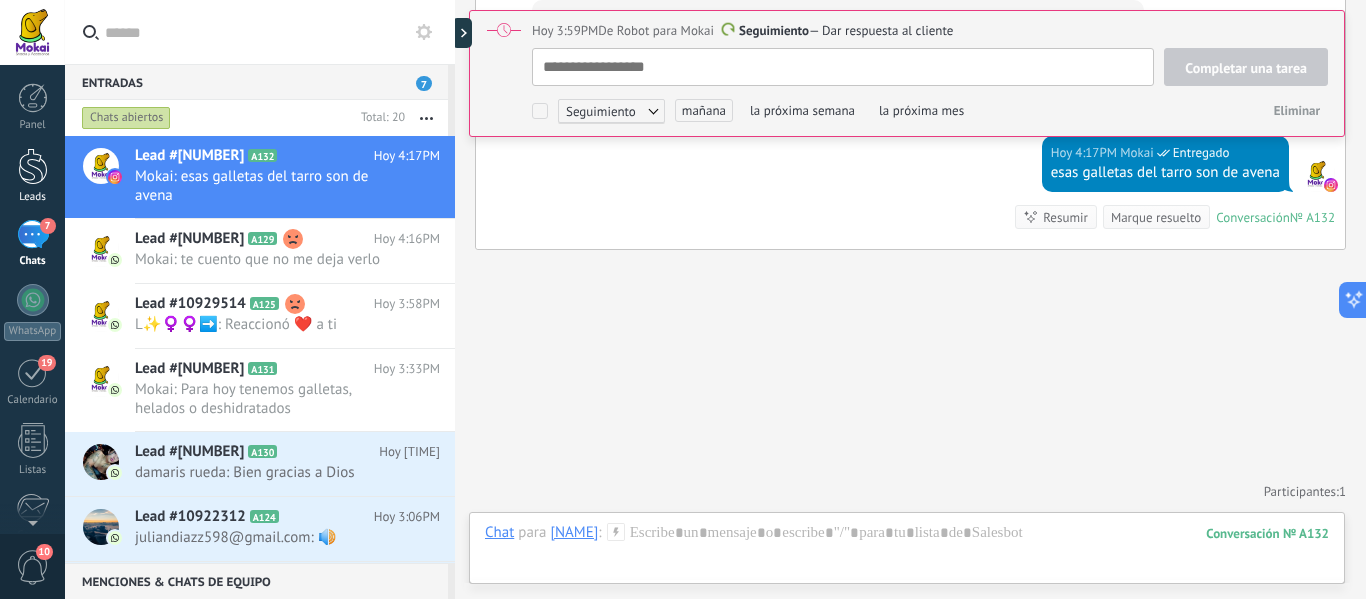 click at bounding box center (33, 166) 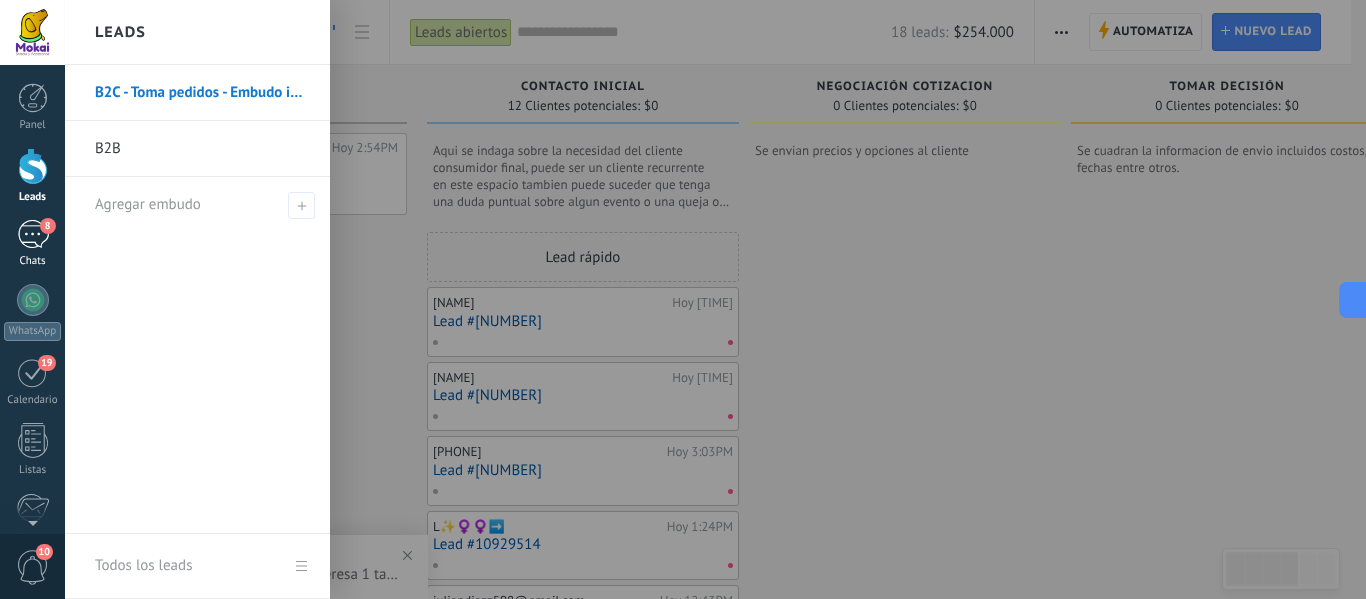 click on "8" at bounding box center [33, 234] 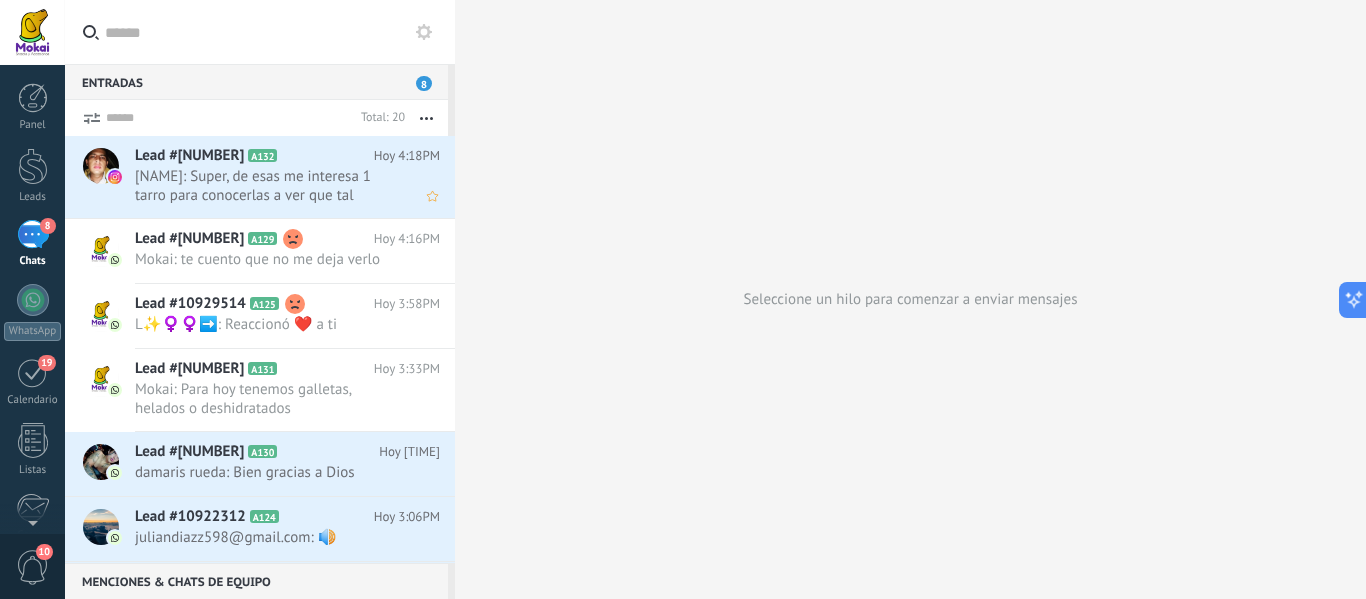 click on "Carlos Buitron: Super, de esas me interesa 1 tarro para conocerlas a ver que tal" at bounding box center [268, 186] 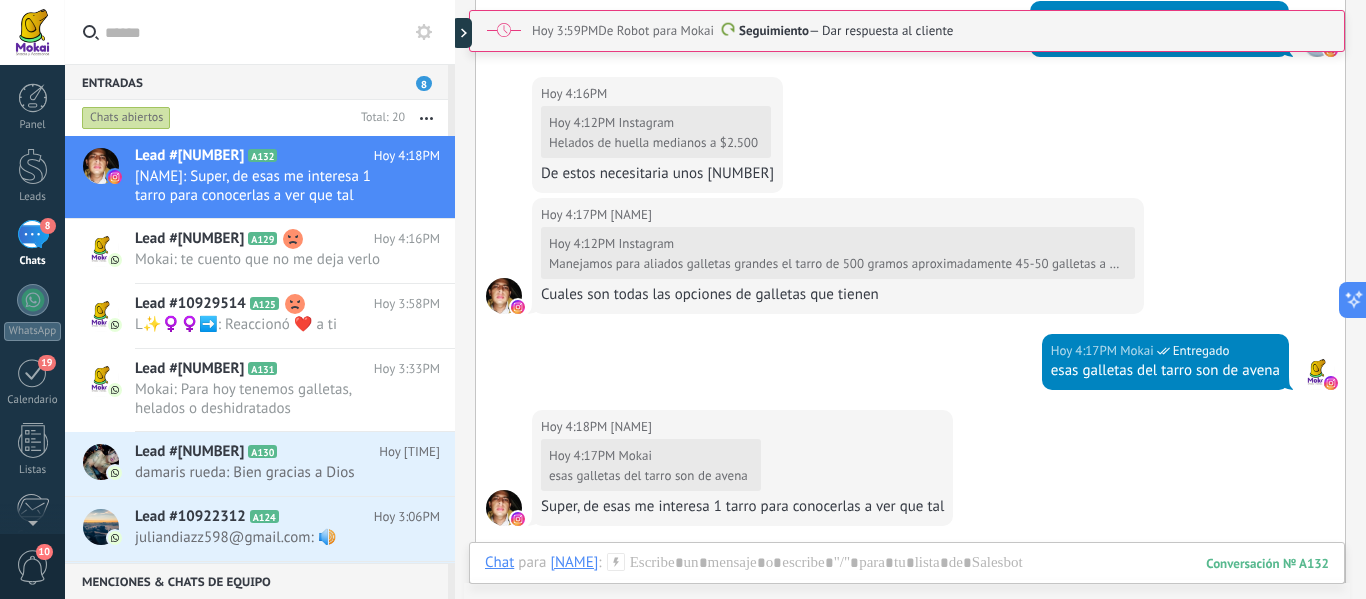 scroll, scrollTop: 1724, scrollLeft: 0, axis: vertical 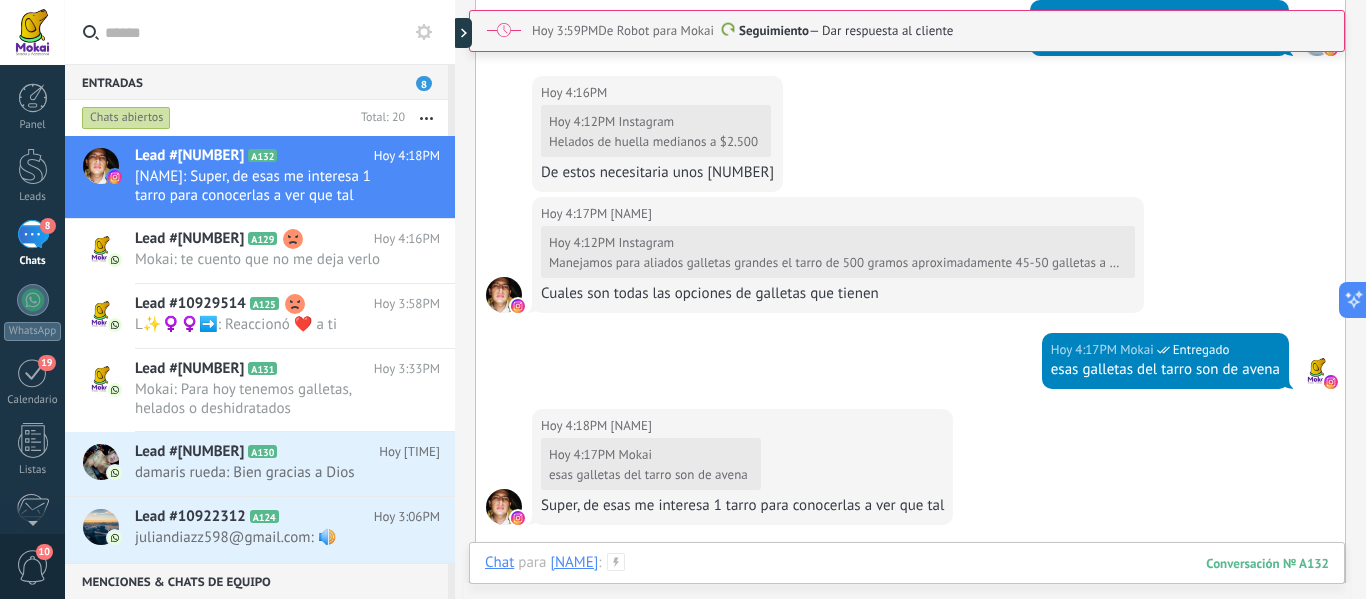 click at bounding box center (907, 583) 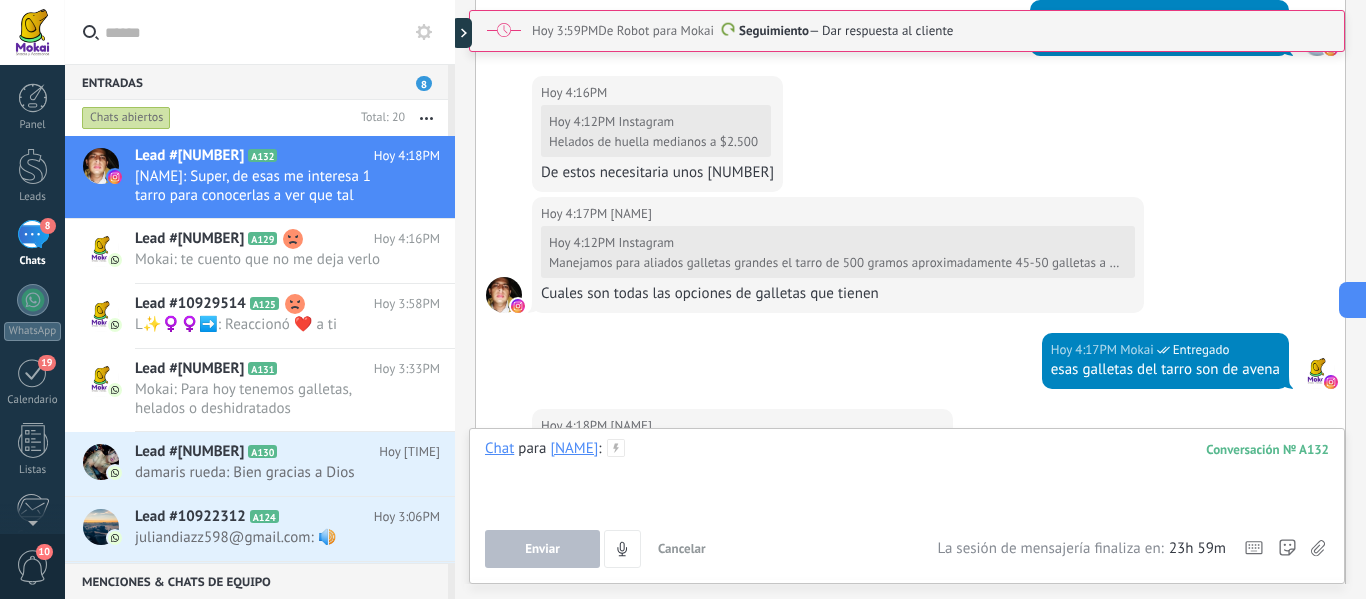 type 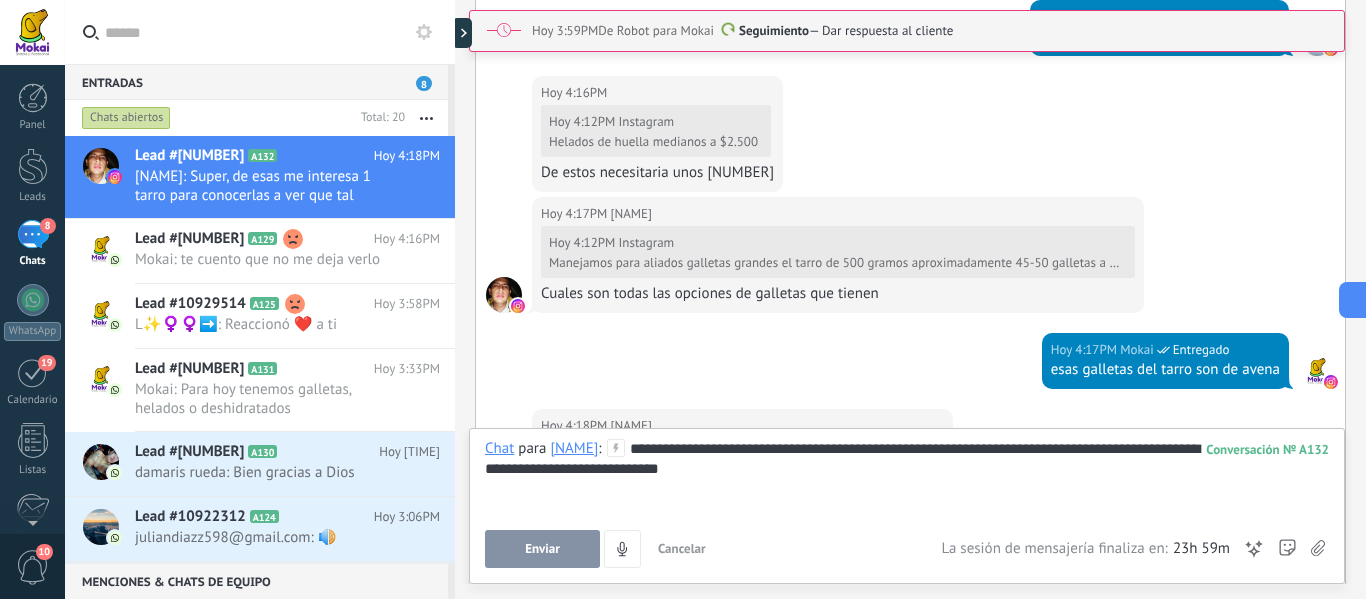 click on "Enviar" at bounding box center [542, 549] 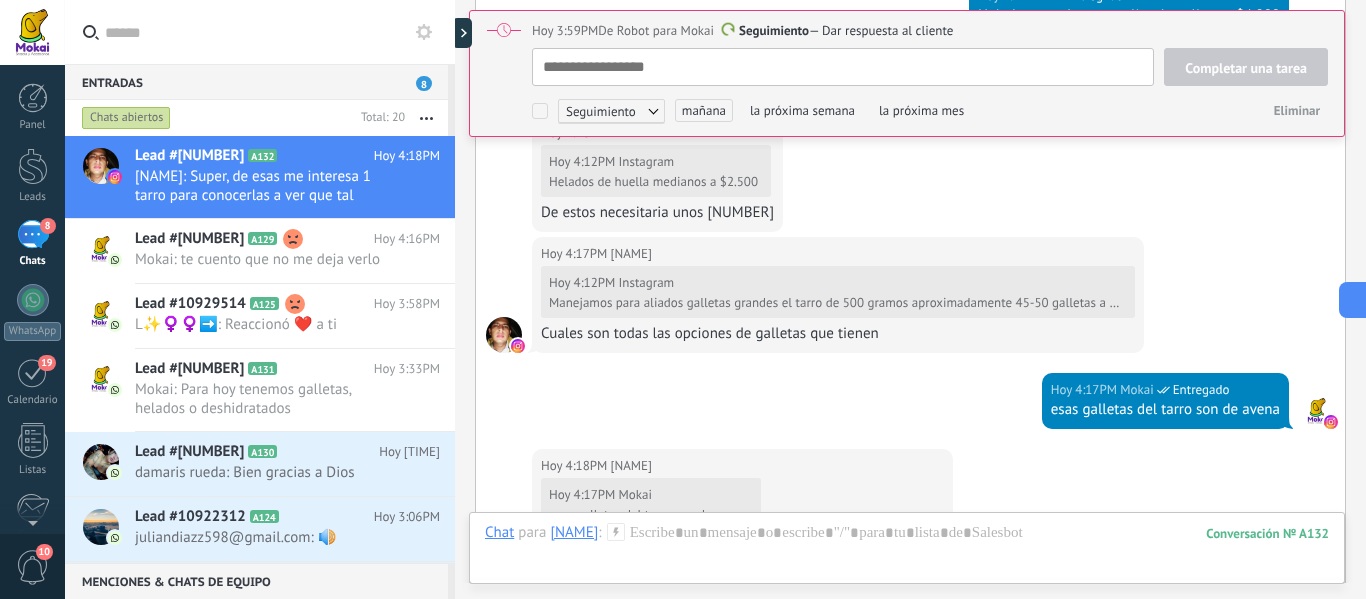 type on "**********" 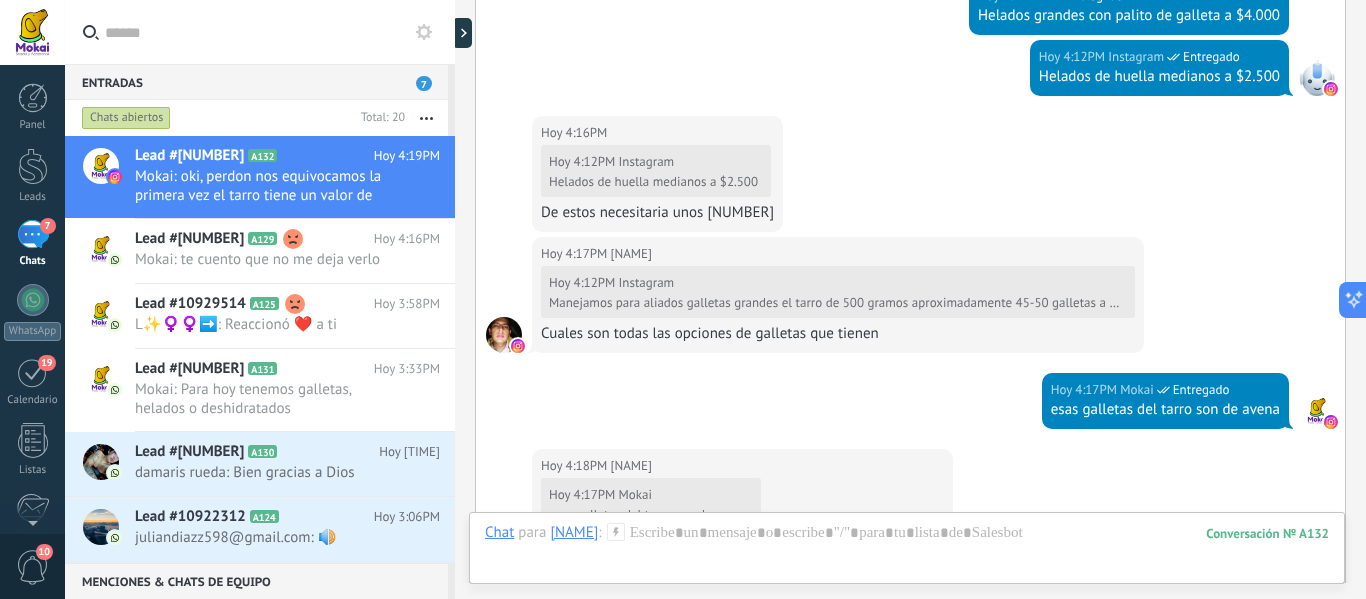 scroll, scrollTop: 2193, scrollLeft: 0, axis: vertical 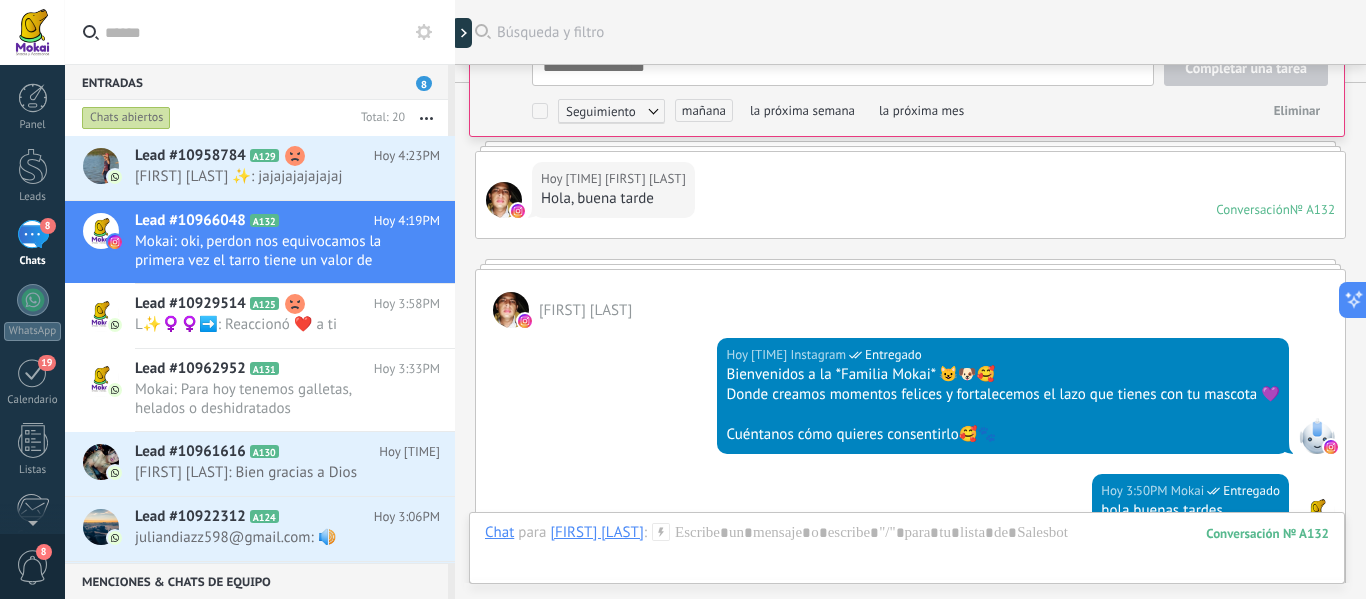 type on "**********" 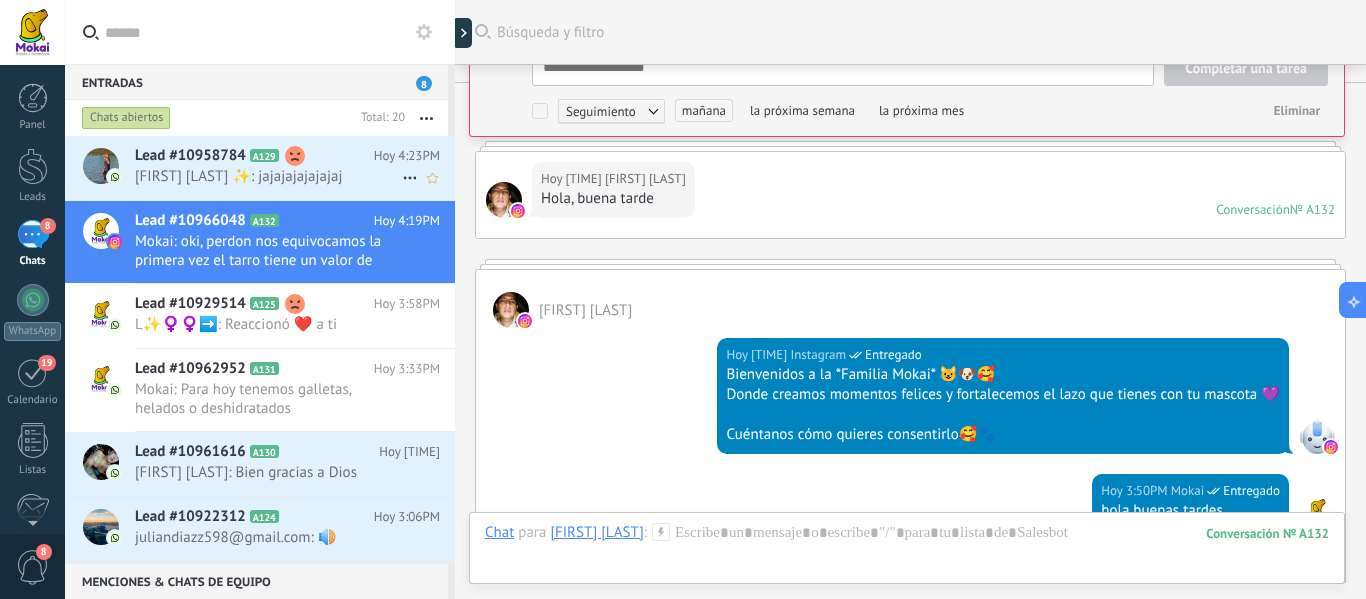 scroll, scrollTop: 20, scrollLeft: 0, axis: vertical 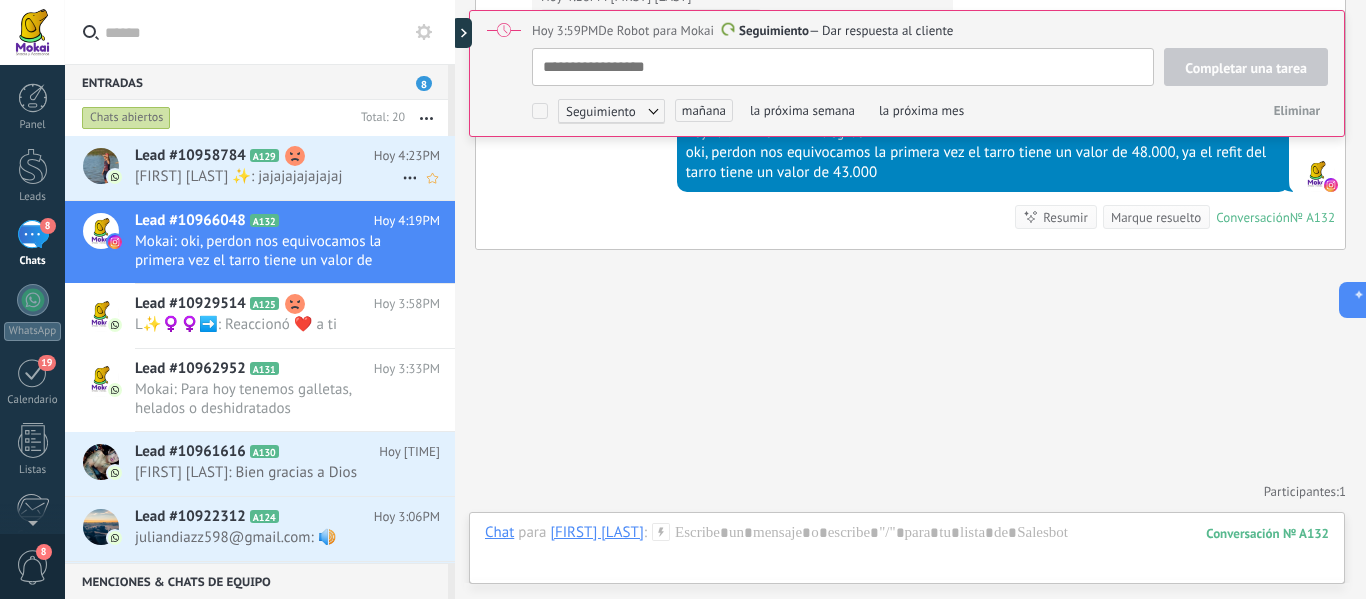 click on "Lead #10958784" at bounding box center (190, 156) 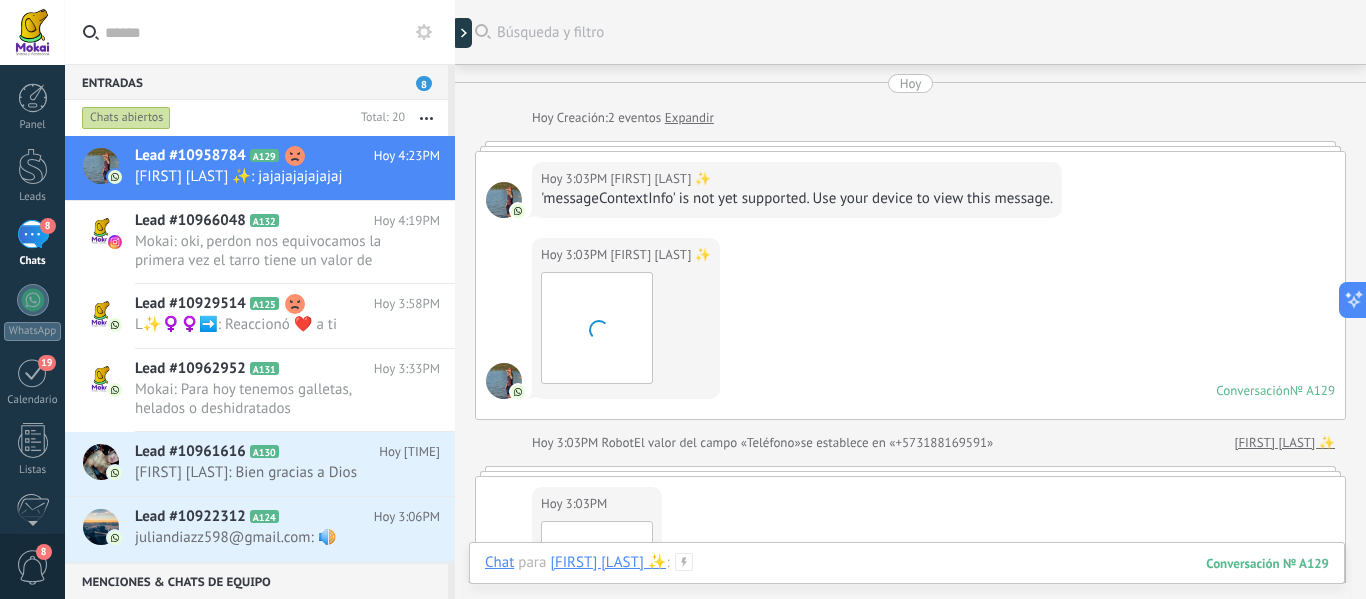 click at bounding box center (907, 583) 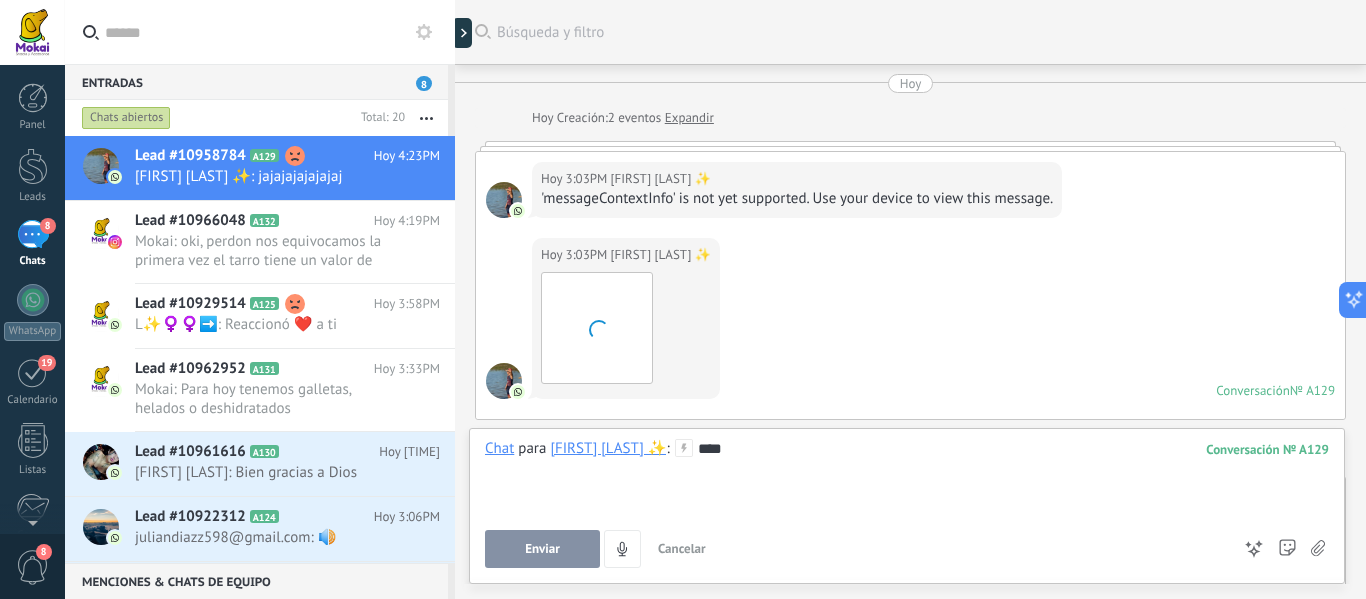 type 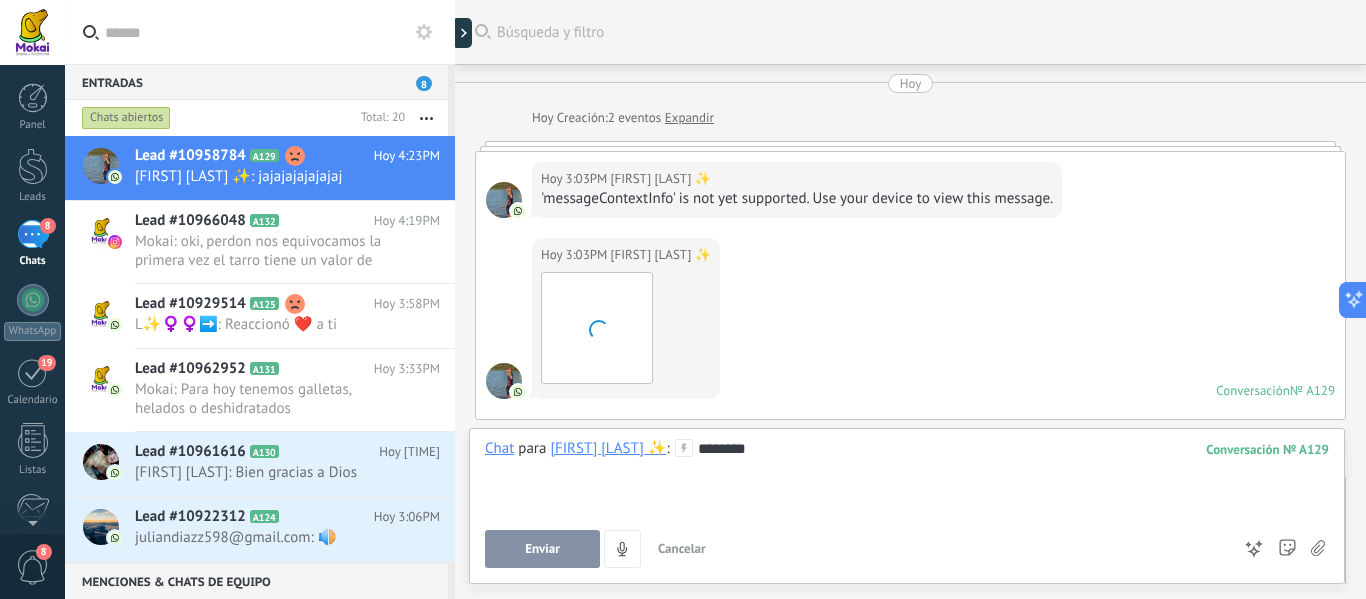 scroll, scrollTop: 2391, scrollLeft: 0, axis: vertical 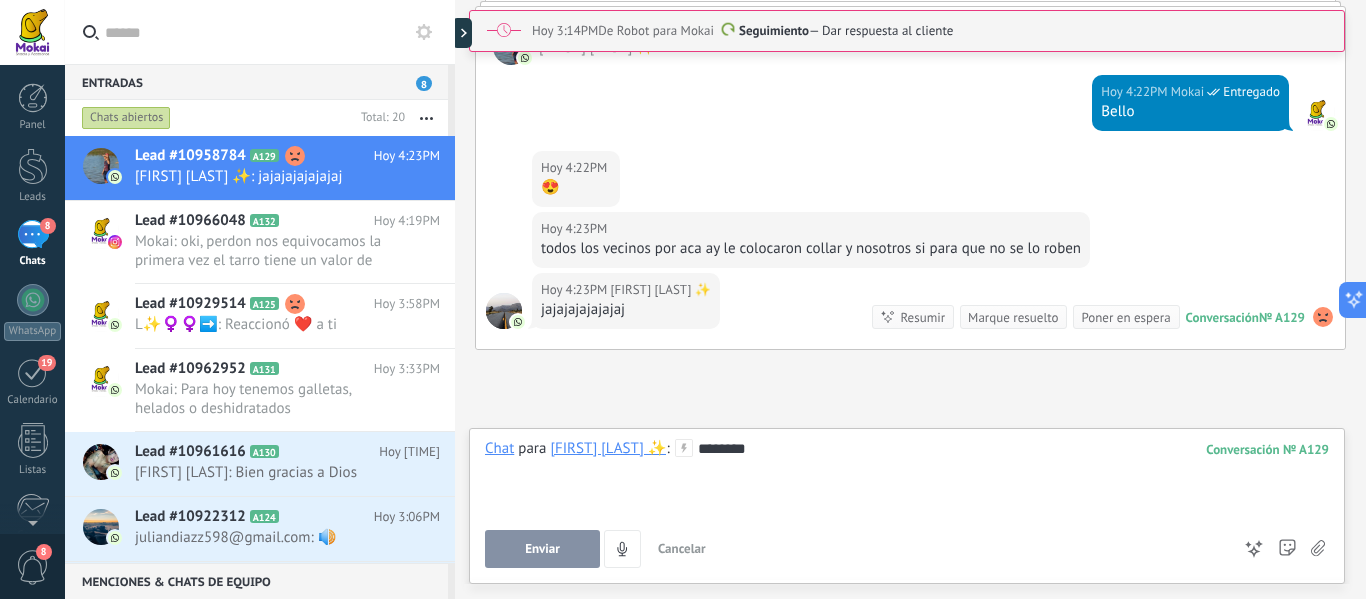 click on "Enviar Cancelar Rastrear clics en links ? Reducir links largos y rastrear clics: cuando se habilita, los URLs que envías serán reemplazados con links de rastreo. Una vez clickeados, un evento se registrará en el feed del lead. Abajo seleccione las fuentes que utilizan esta  en Ajustes" at bounding box center [857, 549] 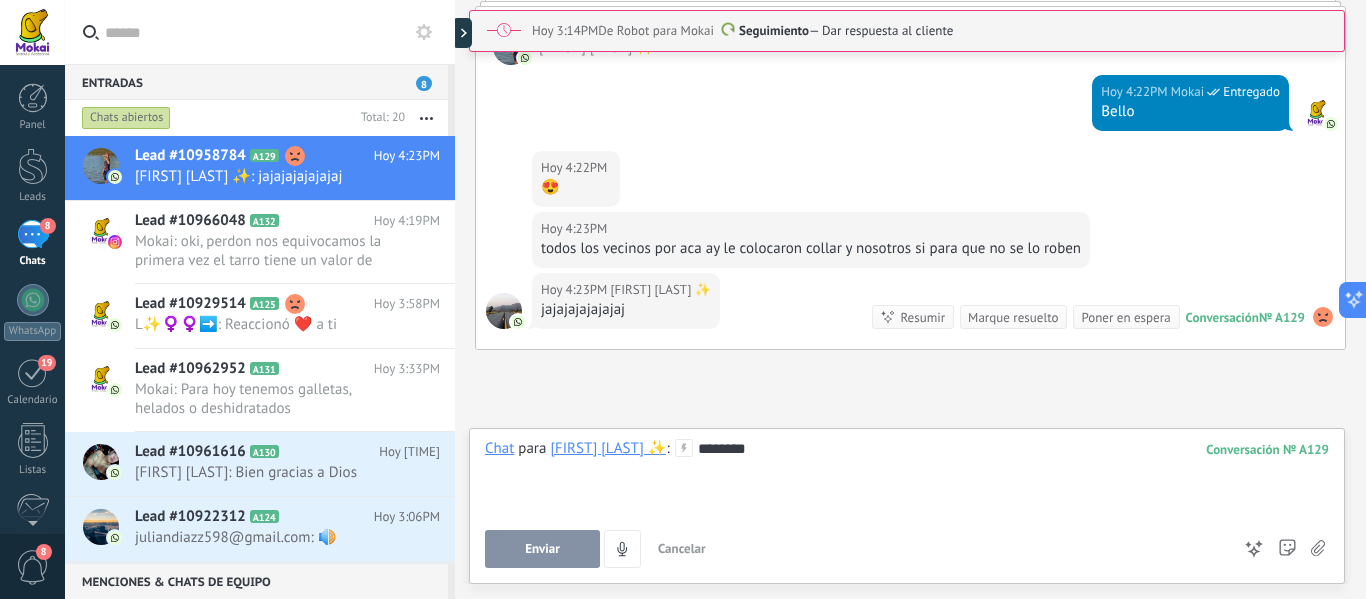 click on "Enviar" at bounding box center (542, 549) 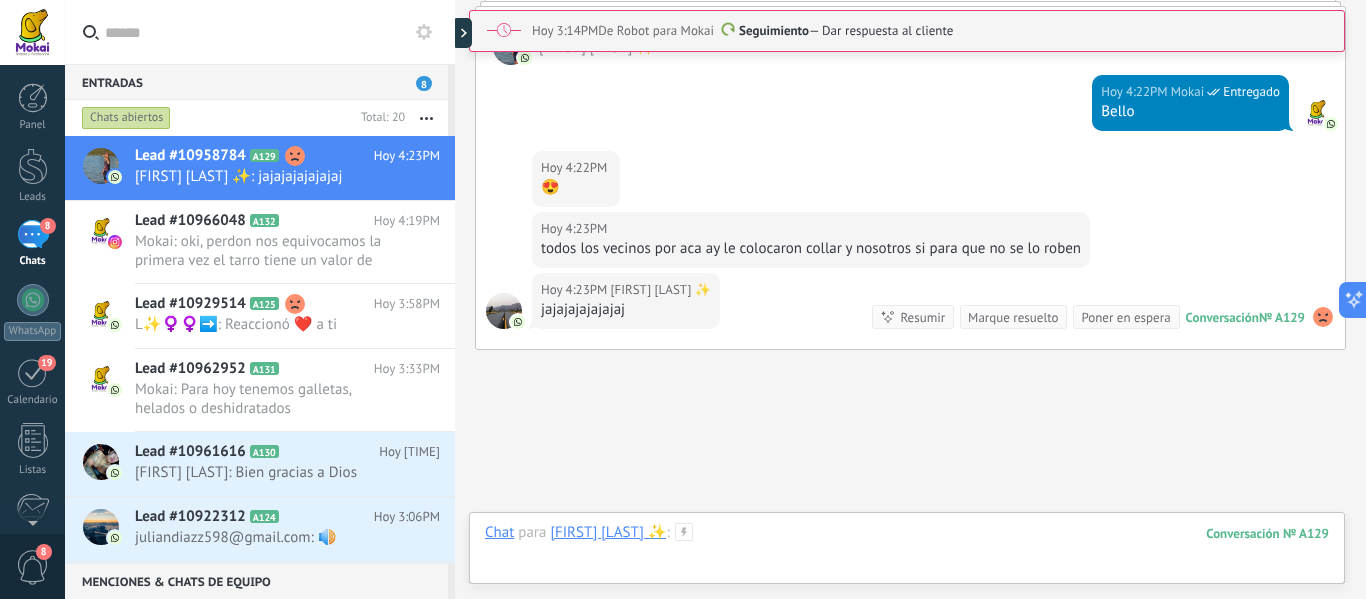 click at bounding box center (907, 553) 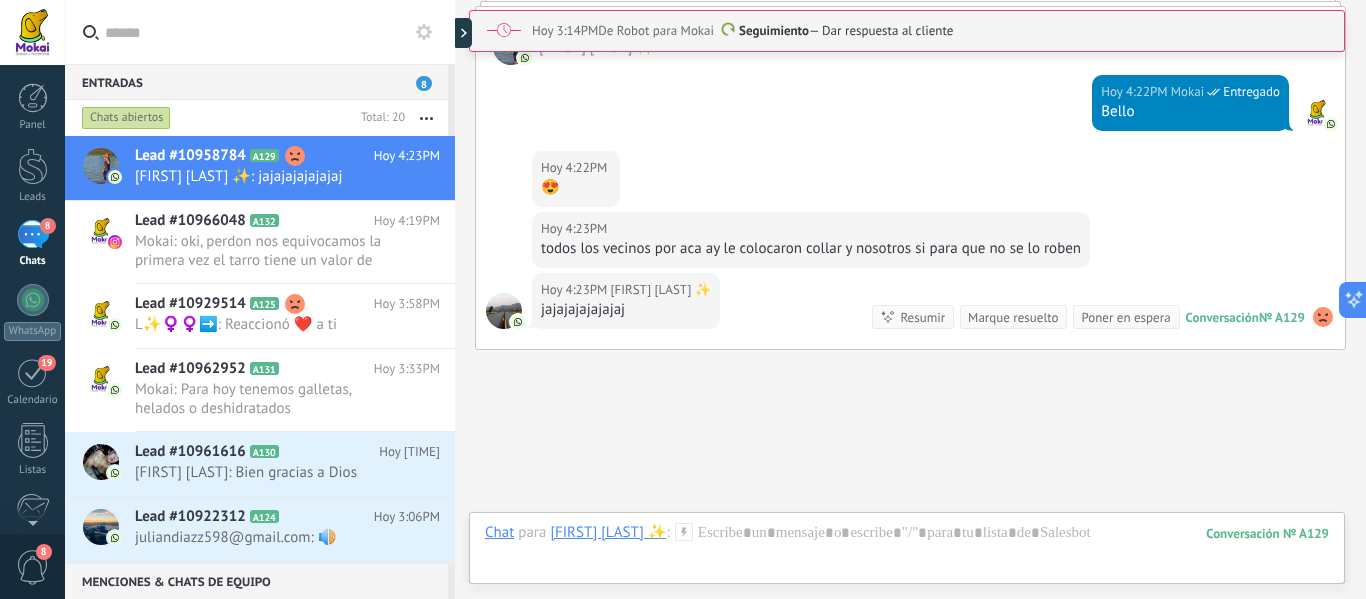 click on "Enviar Cancelar Rastrear clics en links ? Reducir links largos y rastrear clics: cuando se habilita, los URLs que envías serán reemplazados con links de rastreo. Una vez clickeados, un evento se registrará en el feed del lead. Abajo seleccione las fuentes que utilizan esta  en Ajustes" at bounding box center (0, 0) 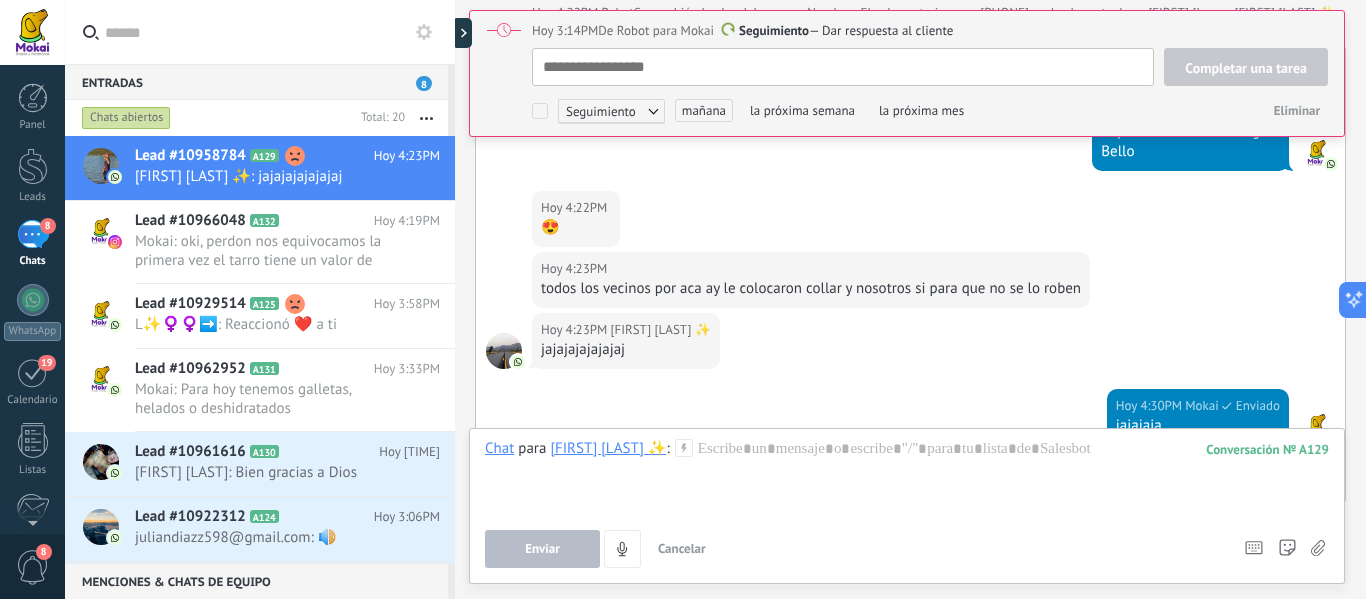 type on "**********" 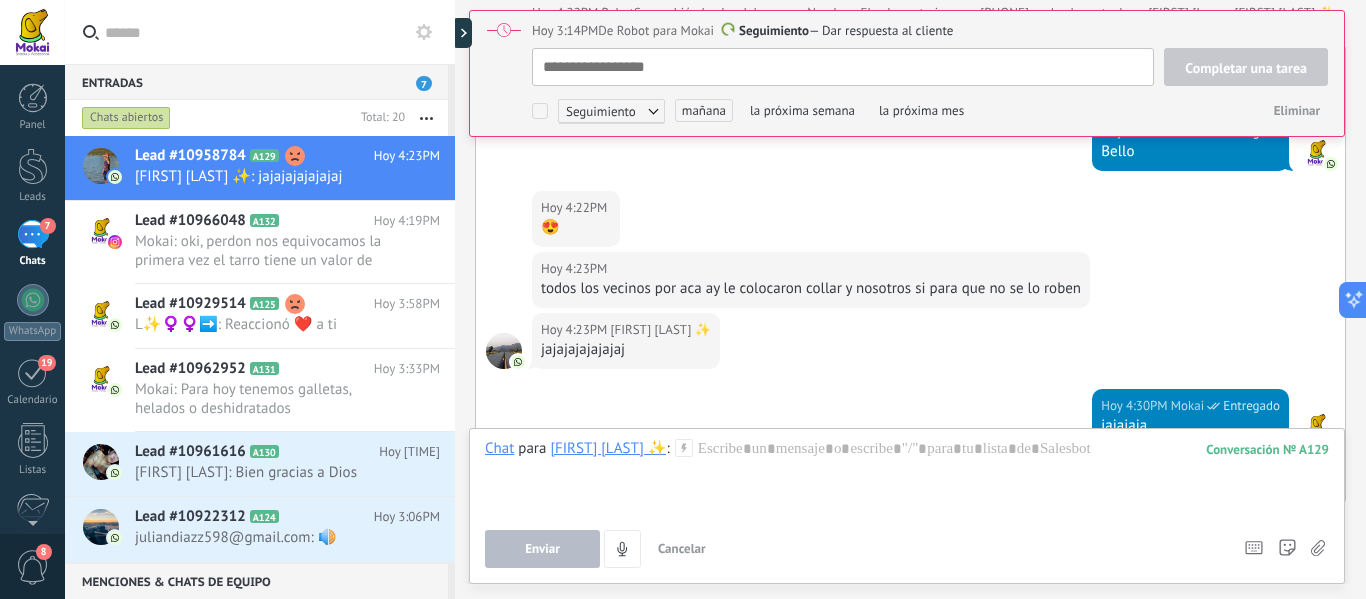 scroll, scrollTop: 2644, scrollLeft: 0, axis: vertical 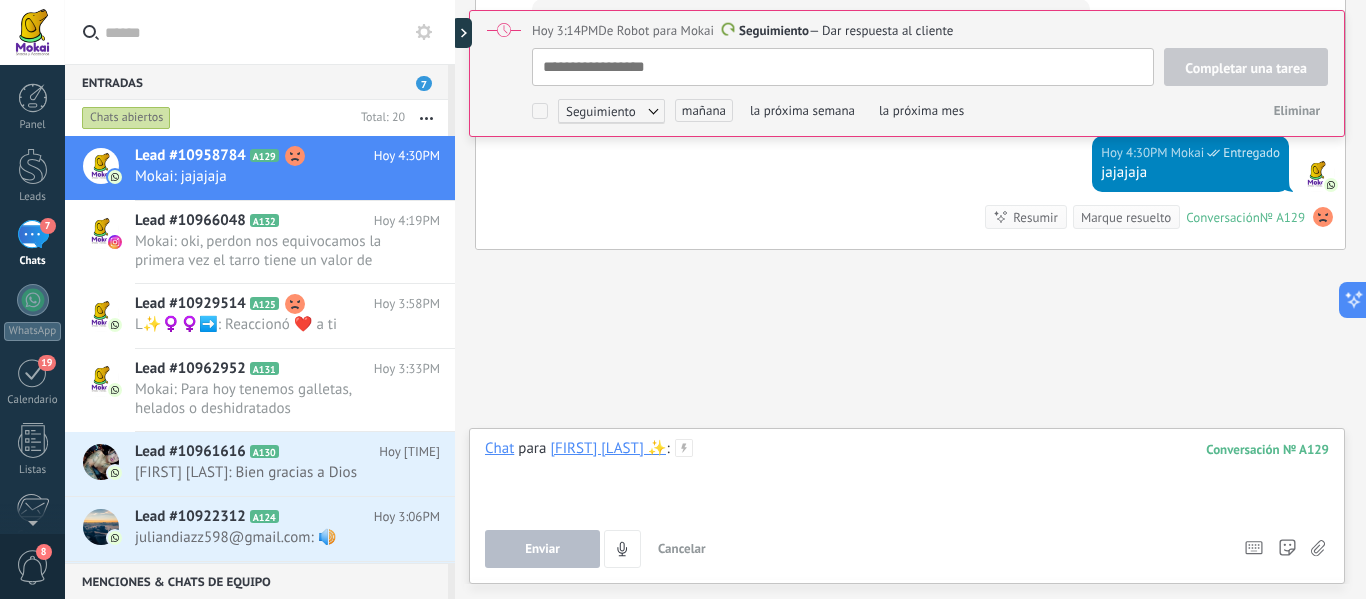 click at bounding box center (907, 477) 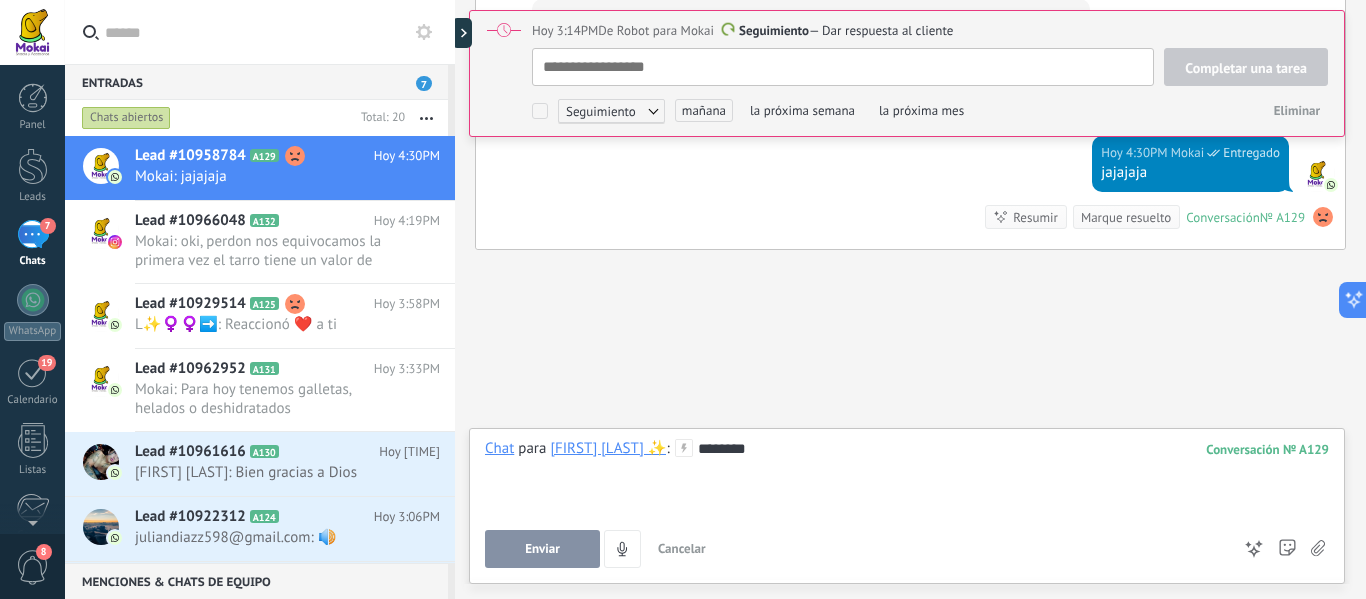 type 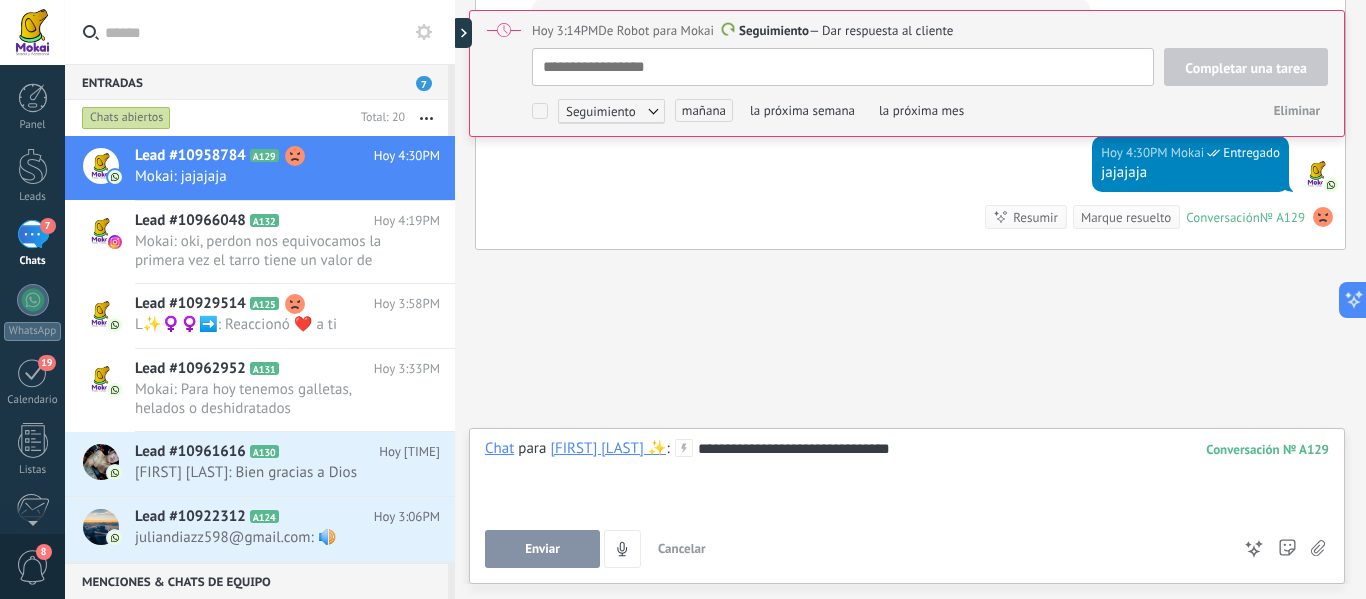 click on "Enviar" at bounding box center (542, 549) 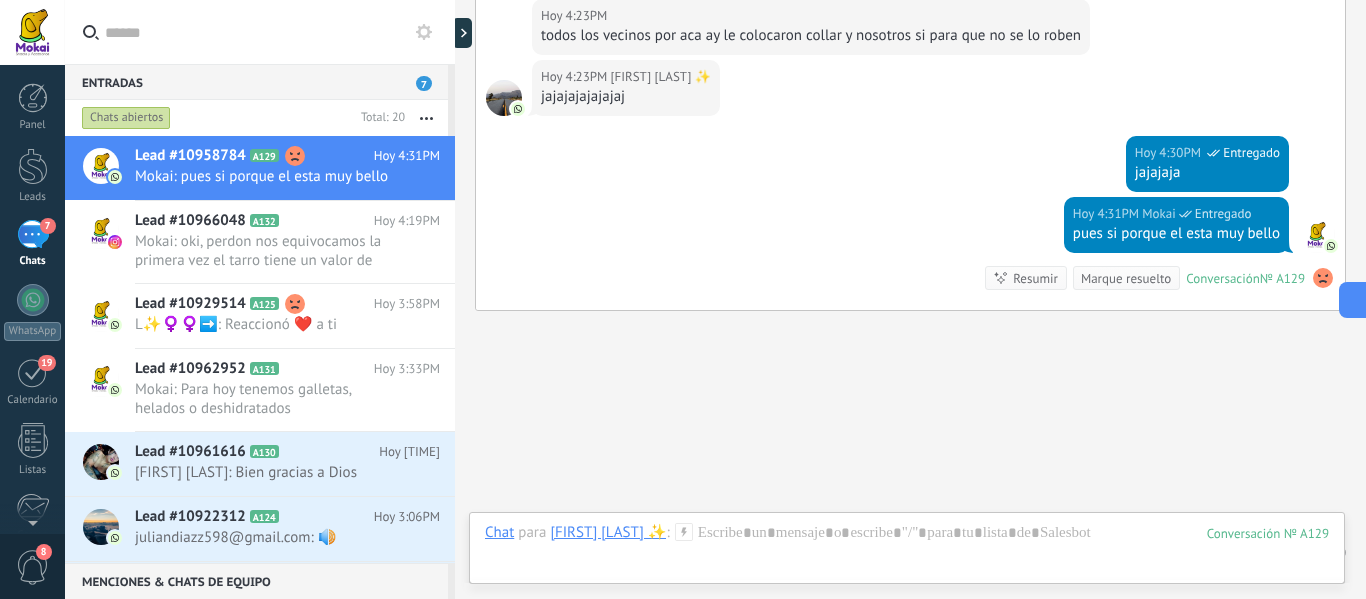 scroll, scrollTop: 20, scrollLeft: 0, axis: vertical 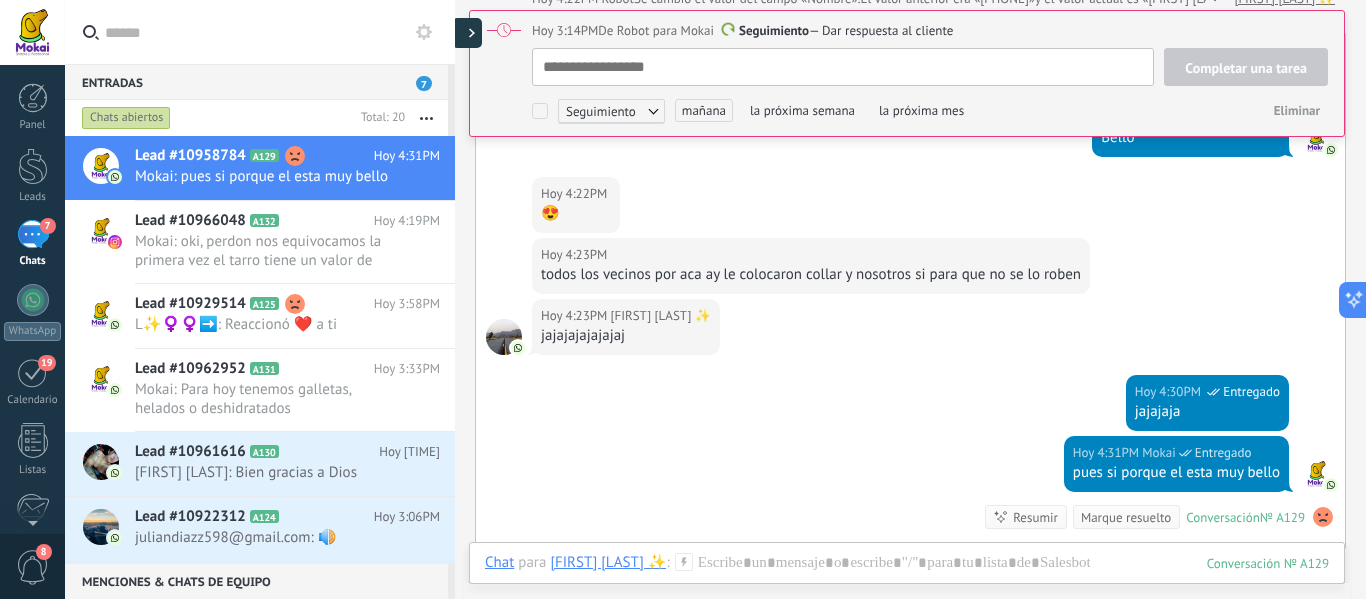 click at bounding box center [467, 33] 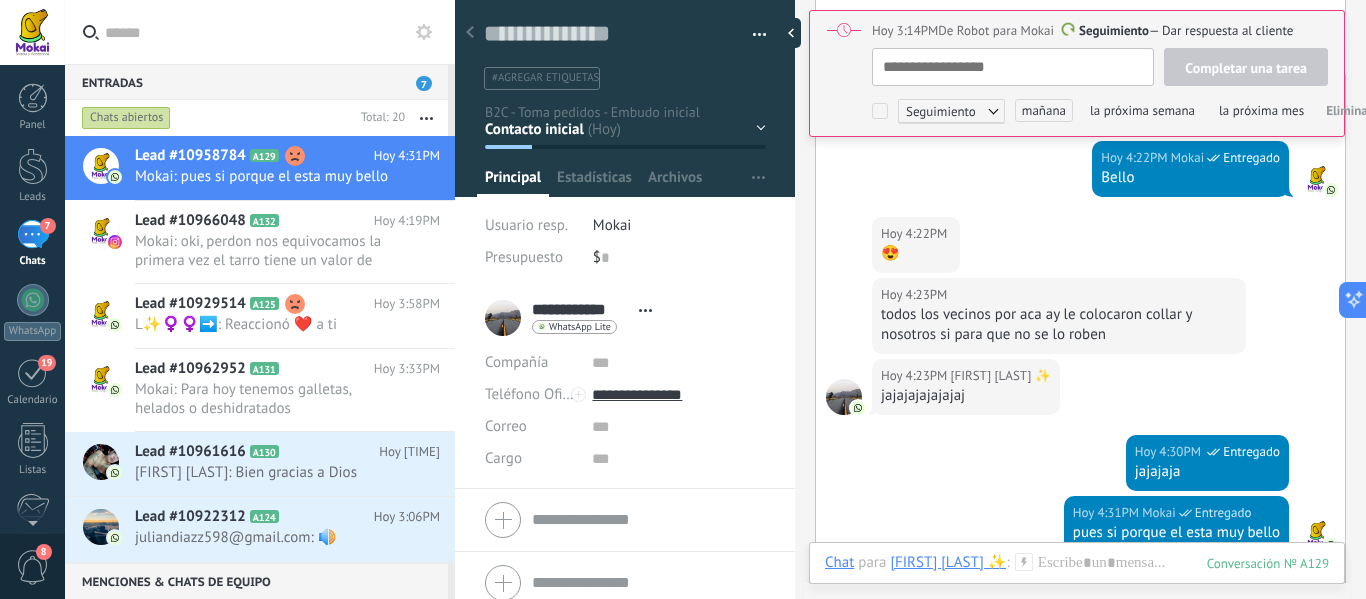 scroll, scrollTop: 20, scrollLeft: 0, axis: vertical 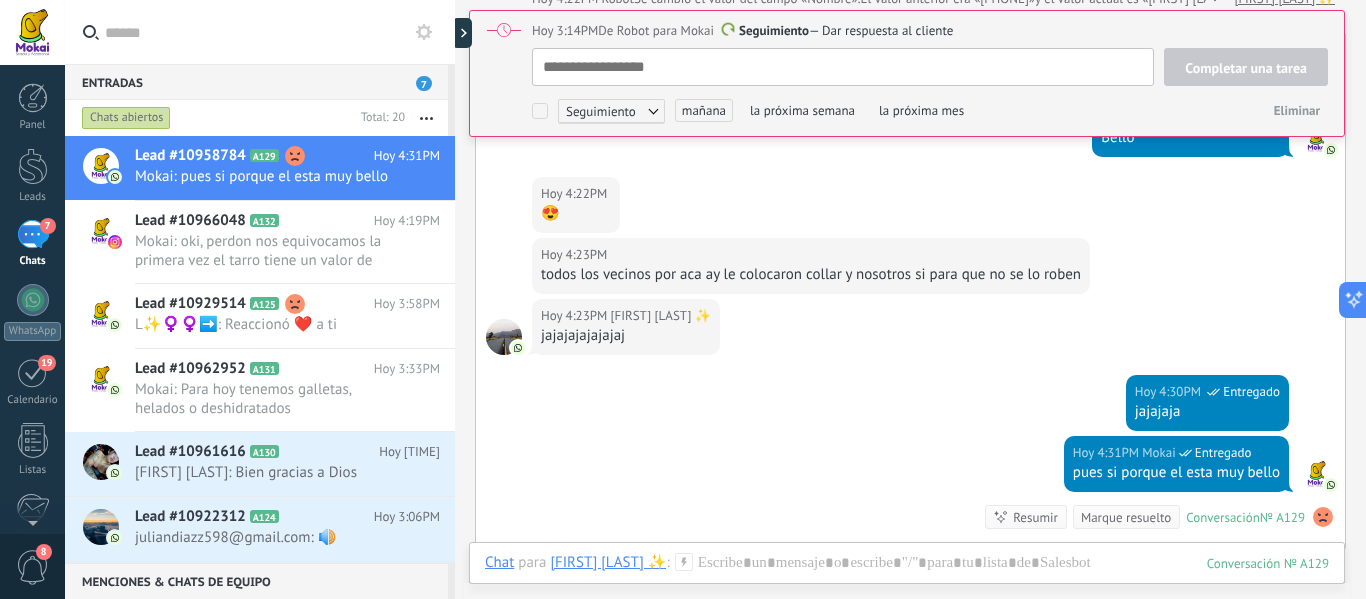 click on "Hoy [TIME] [FIRST] [LAST]  😍" at bounding box center (910, 207) 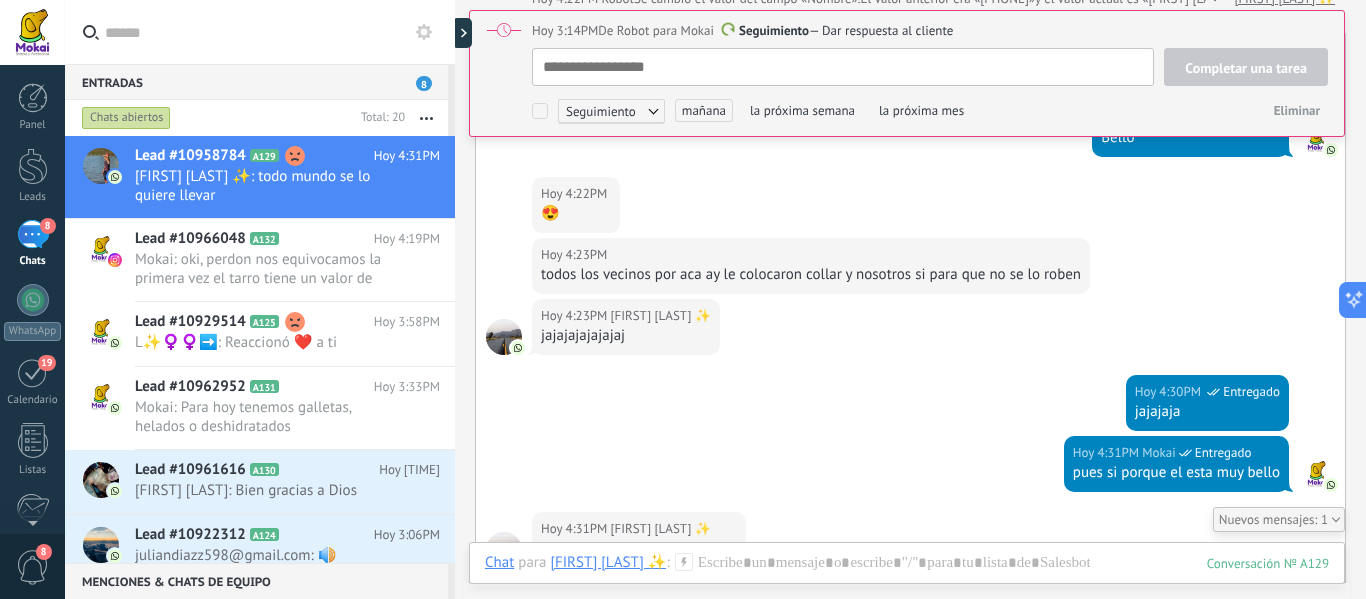 type on "**********" 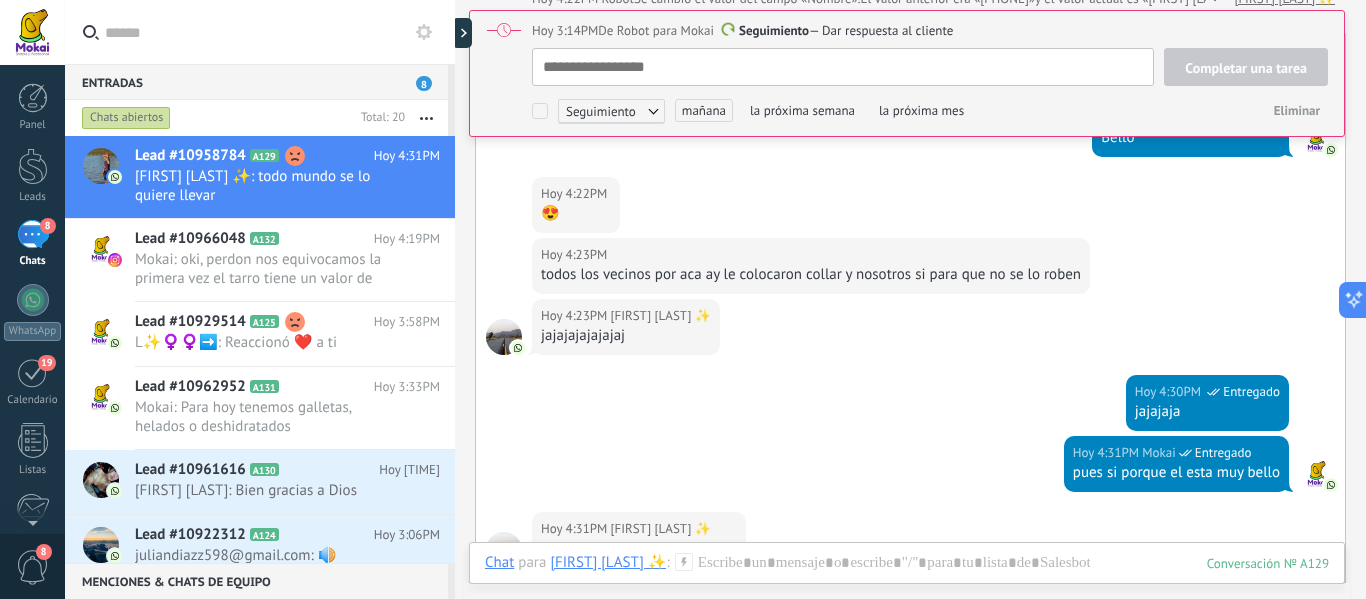 scroll, scrollTop: 2595, scrollLeft: 0, axis: vertical 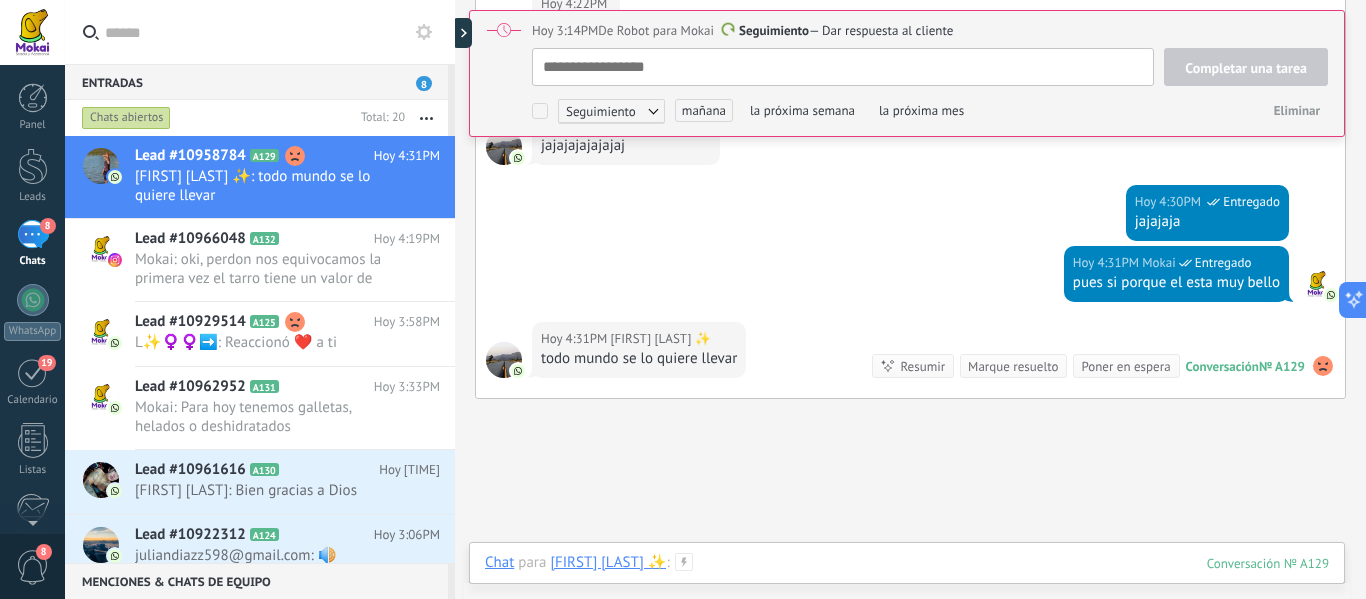 click at bounding box center [907, 583] 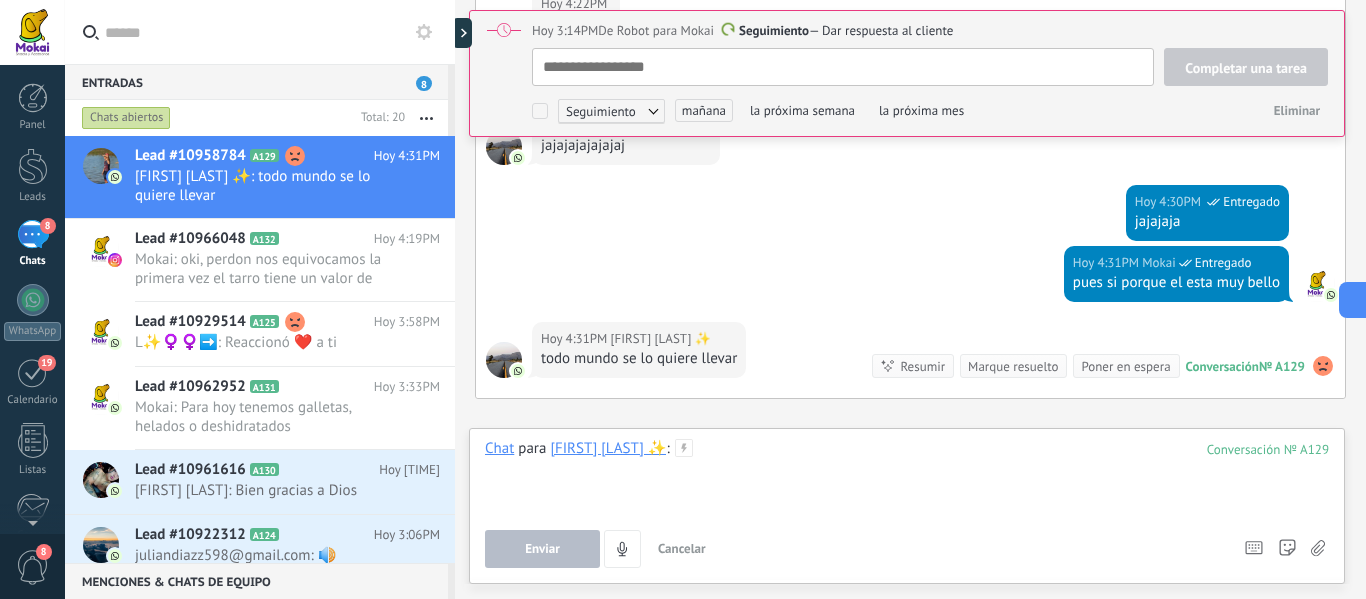 type 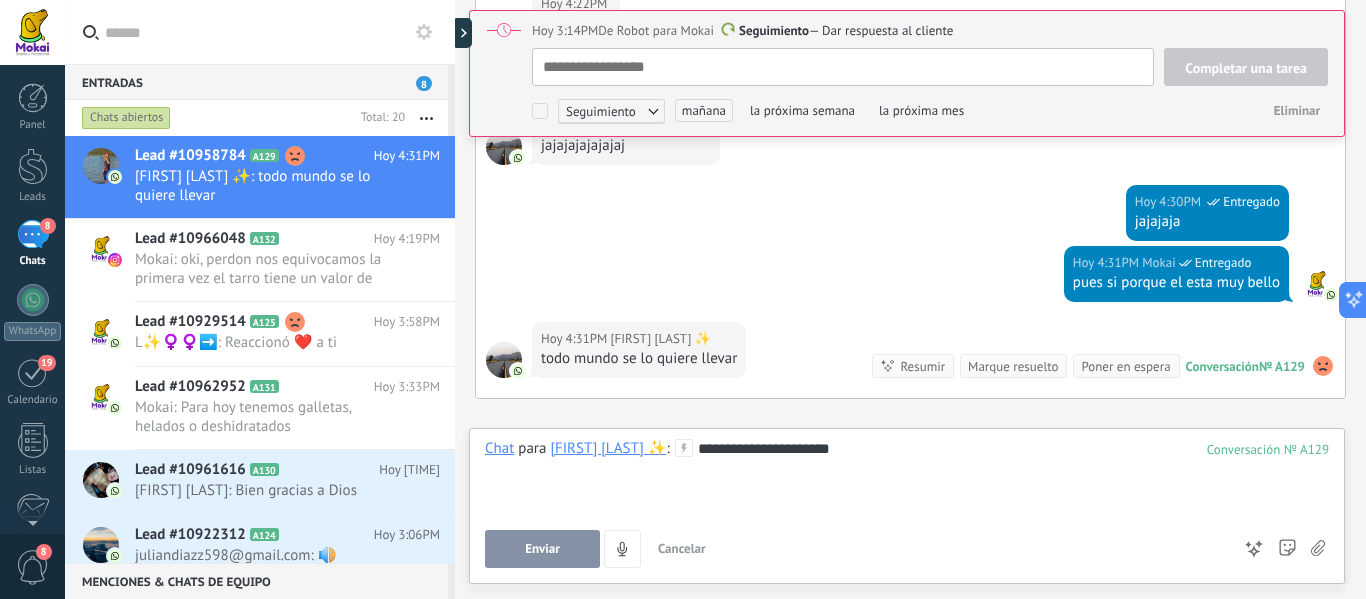 click on "Enviar" at bounding box center [542, 549] 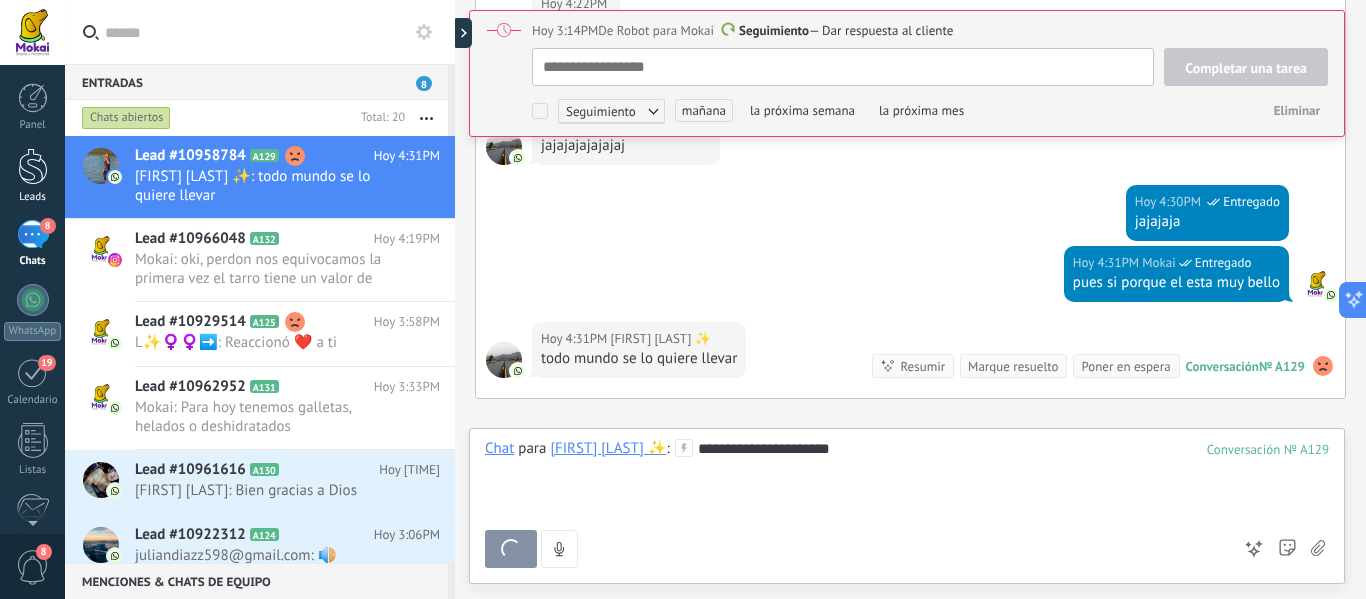 click at bounding box center (33, 166) 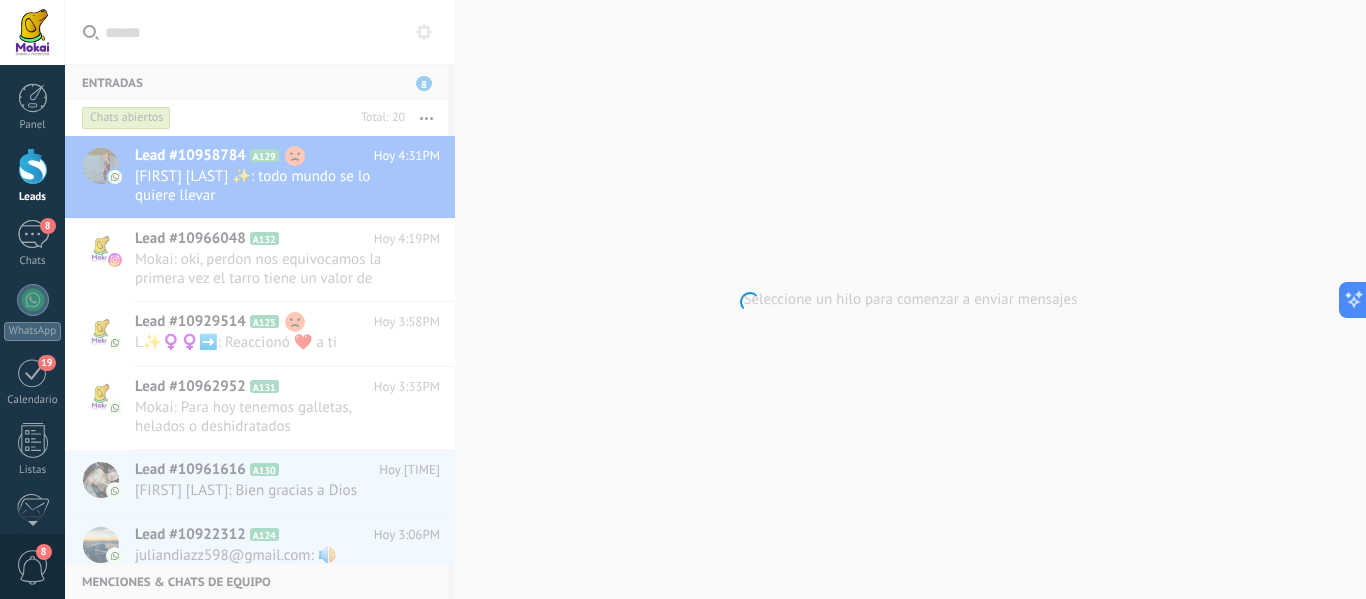 type on "**********" 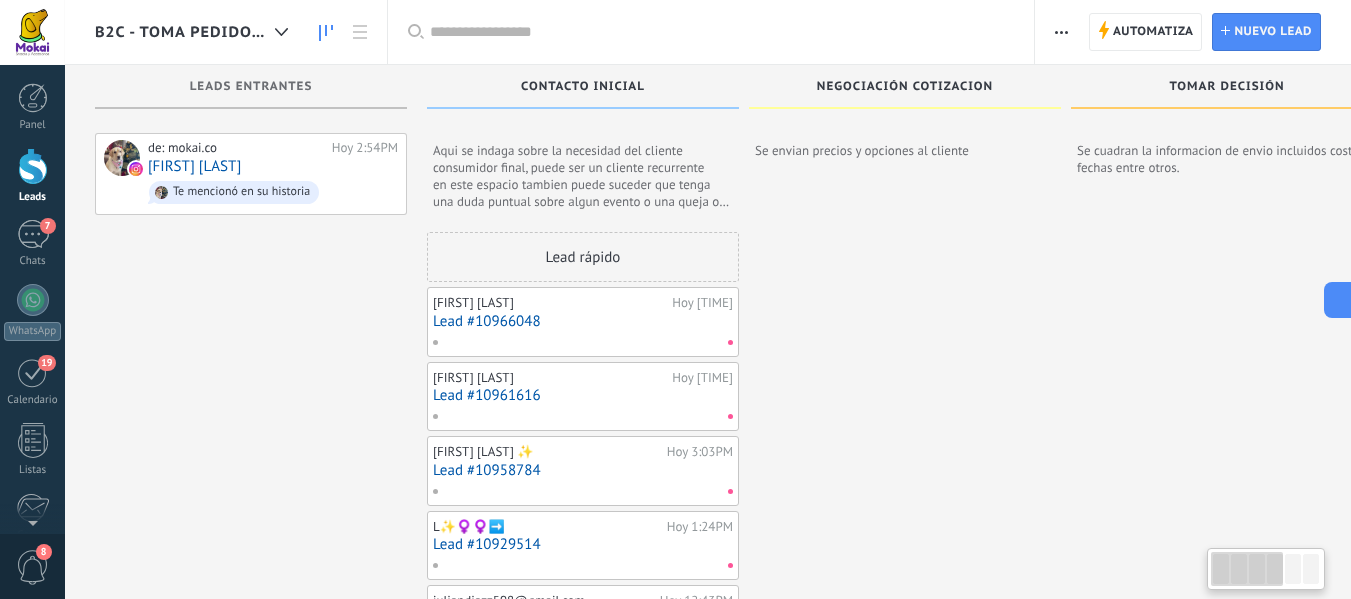 scroll, scrollTop: 20, scrollLeft: 0, axis: vertical 